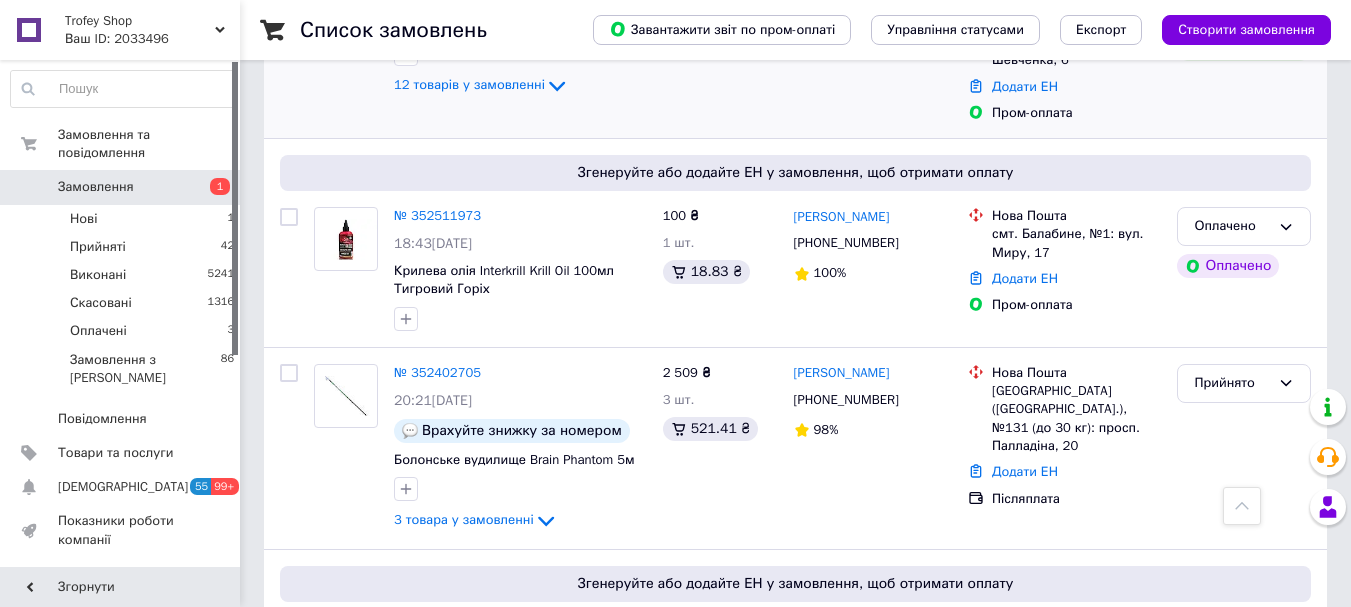 scroll, scrollTop: 800, scrollLeft: 0, axis: vertical 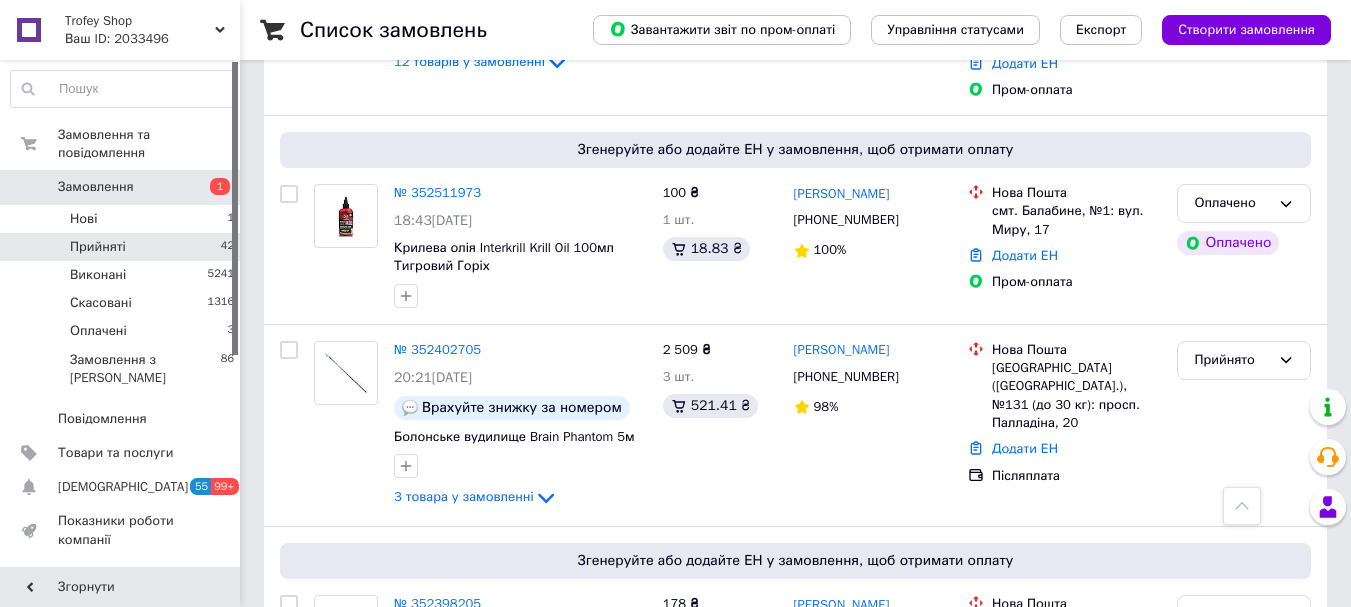 click on "Прийняті 42" at bounding box center [123, 247] 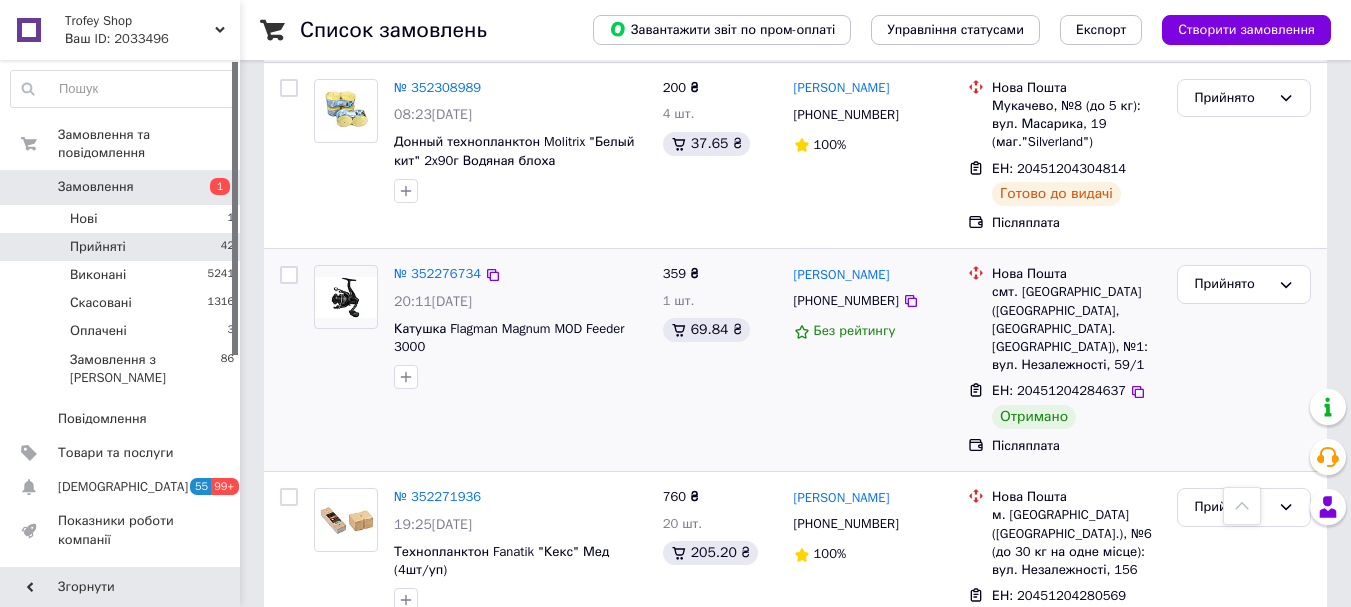 scroll, scrollTop: 1333, scrollLeft: 0, axis: vertical 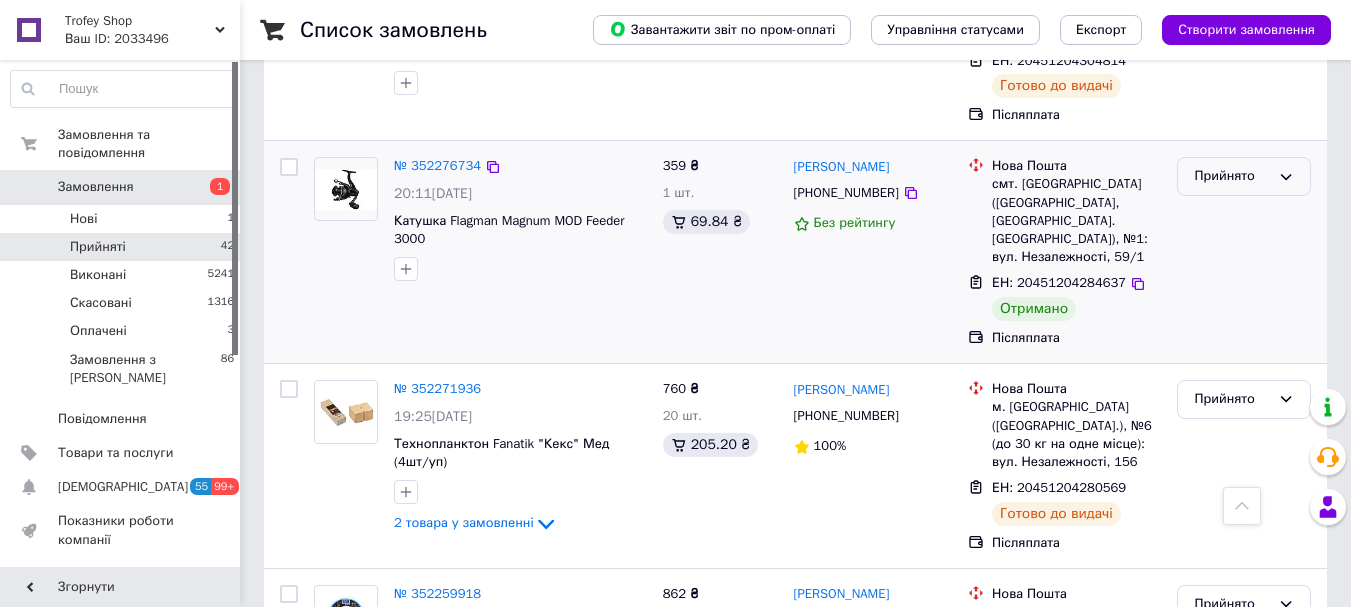 click on "Прийнято" at bounding box center (1232, 176) 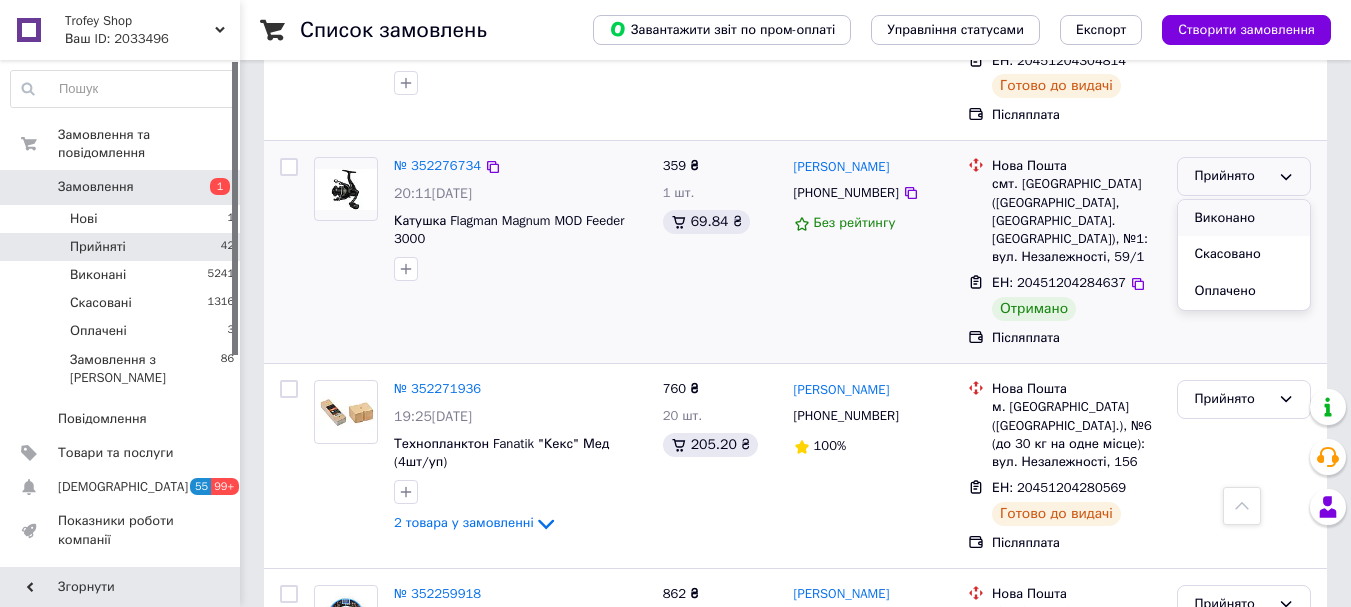 click on "Виконано" at bounding box center (1244, 218) 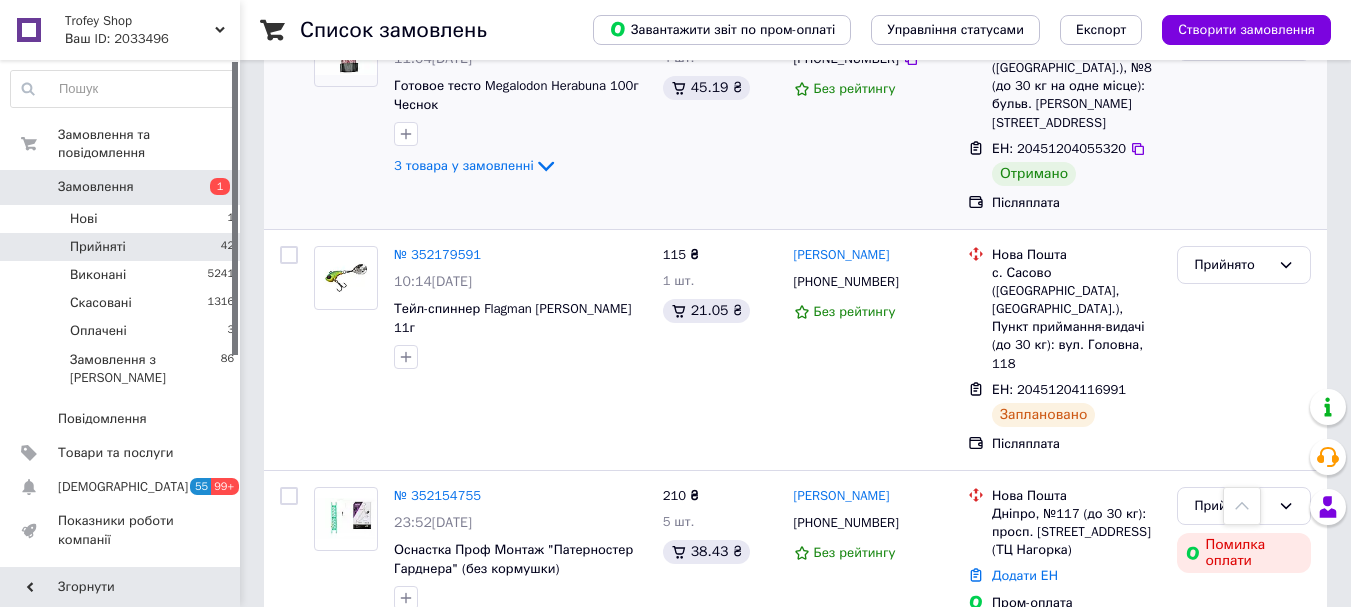 scroll, scrollTop: 2400, scrollLeft: 0, axis: vertical 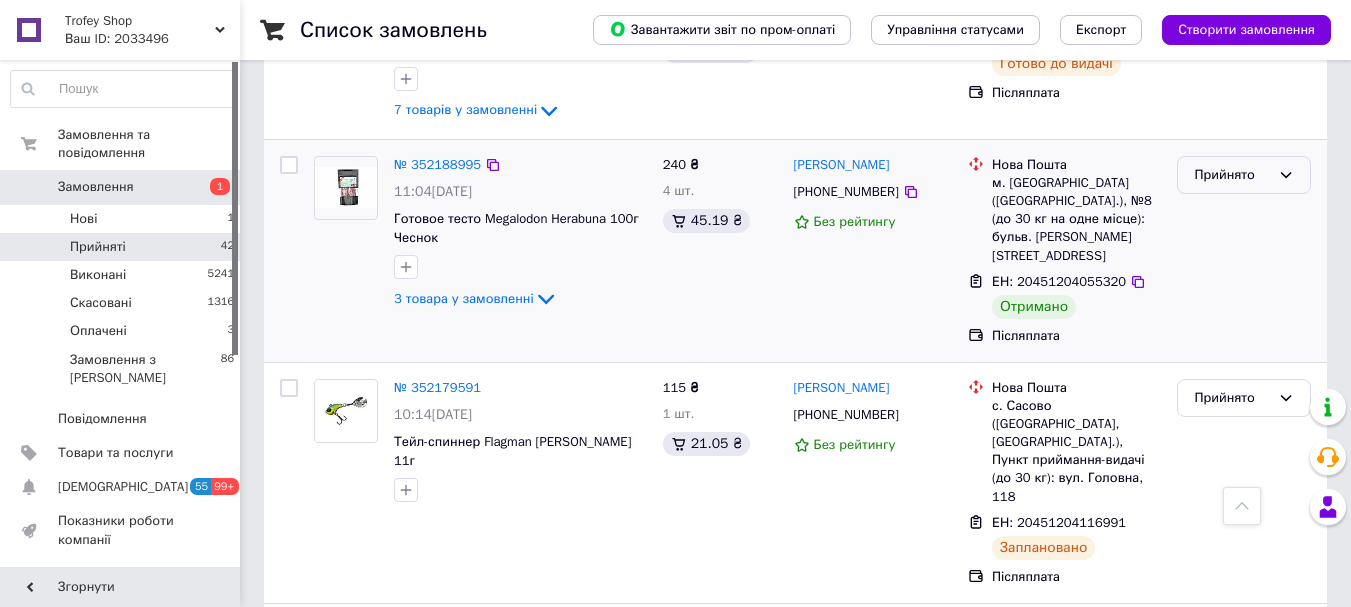 click on "Прийнято" at bounding box center (1232, 175) 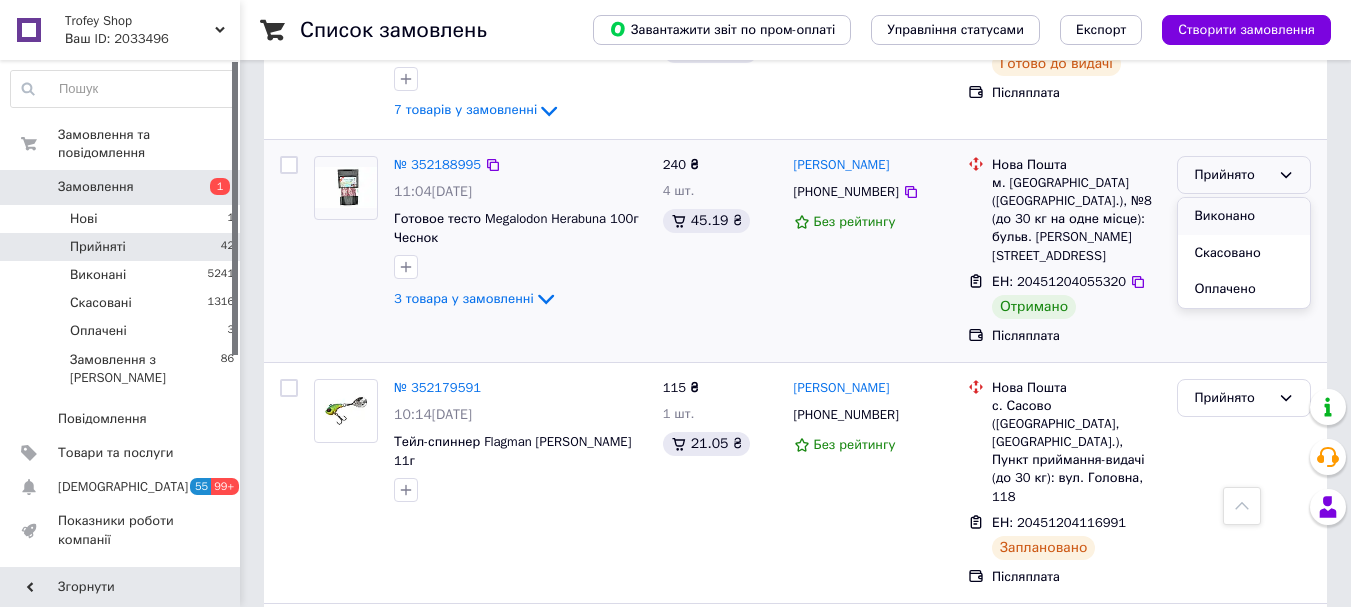 click on "Виконано" at bounding box center (1244, 216) 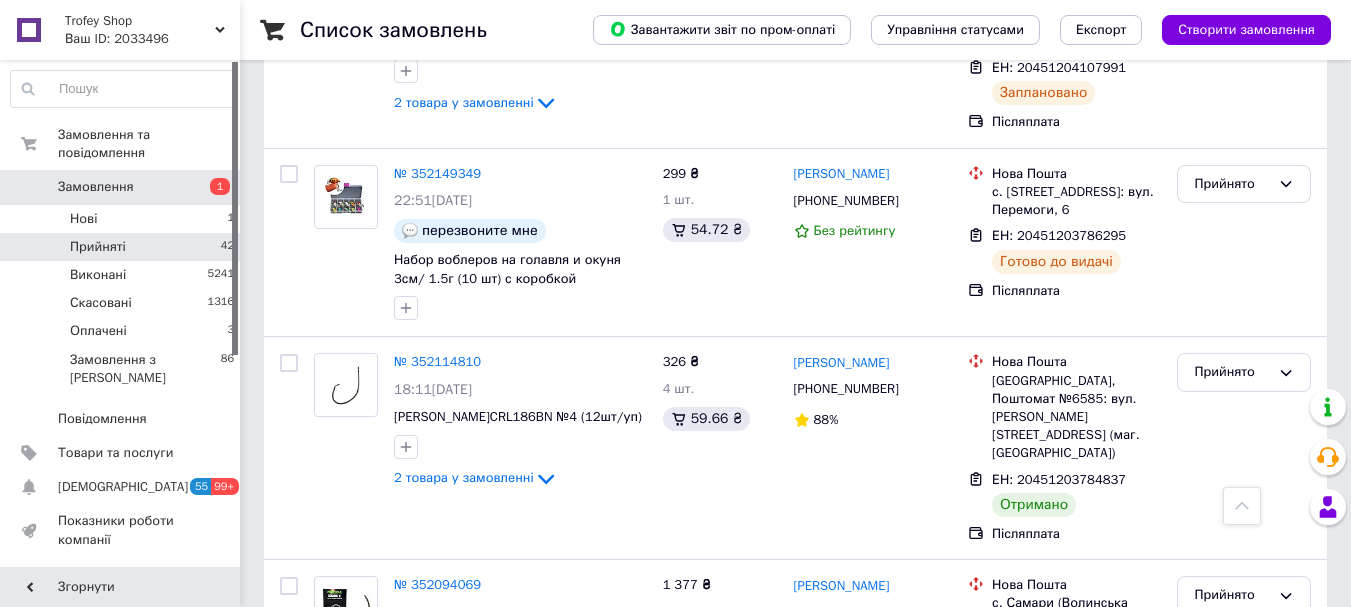 scroll, scrollTop: 3333, scrollLeft: 0, axis: vertical 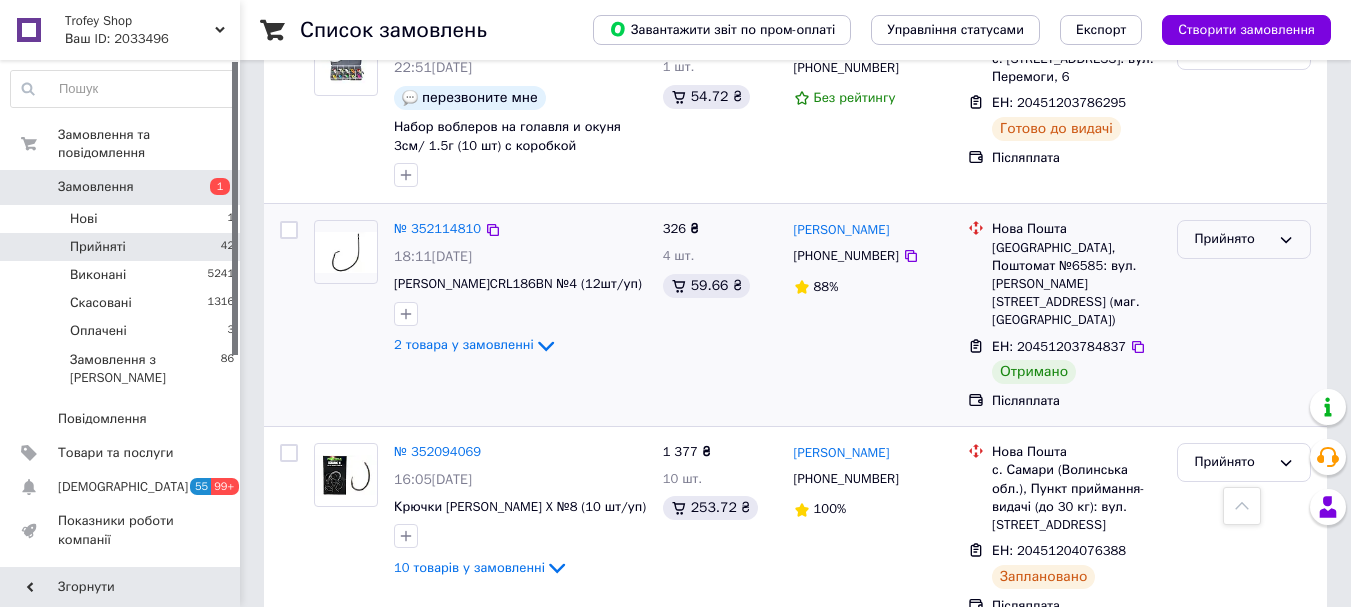 click on "Прийнято" at bounding box center [1232, 239] 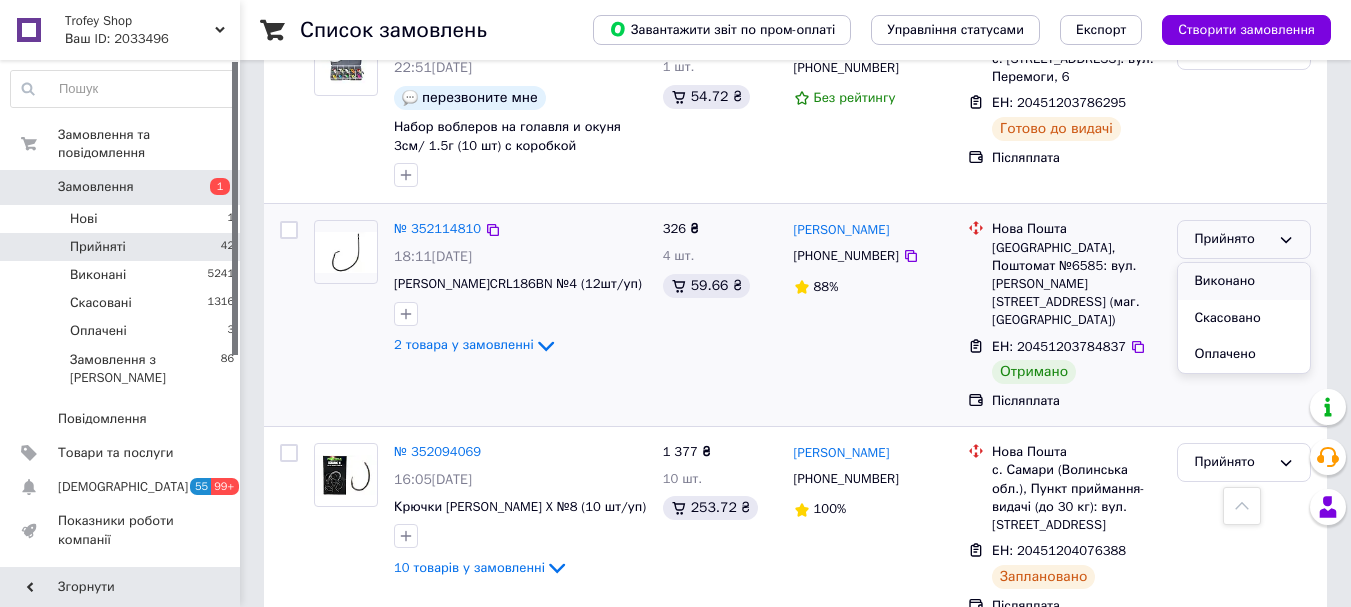 click on "Виконано" at bounding box center (1244, 281) 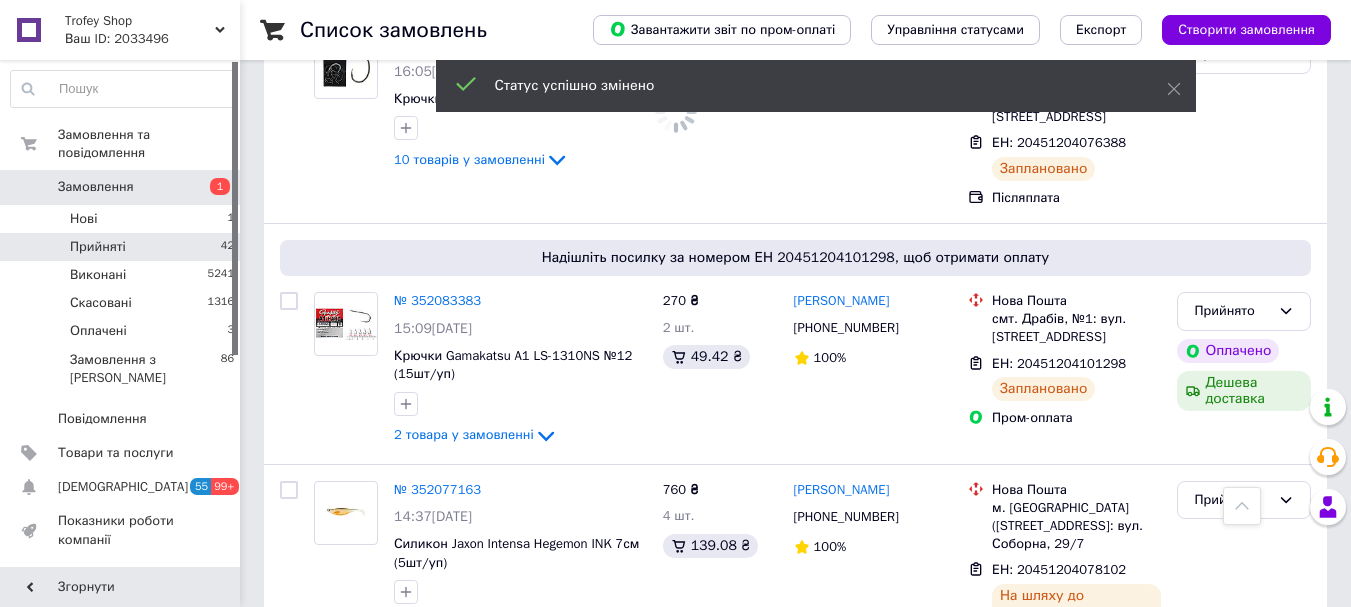 scroll, scrollTop: 3788, scrollLeft: 0, axis: vertical 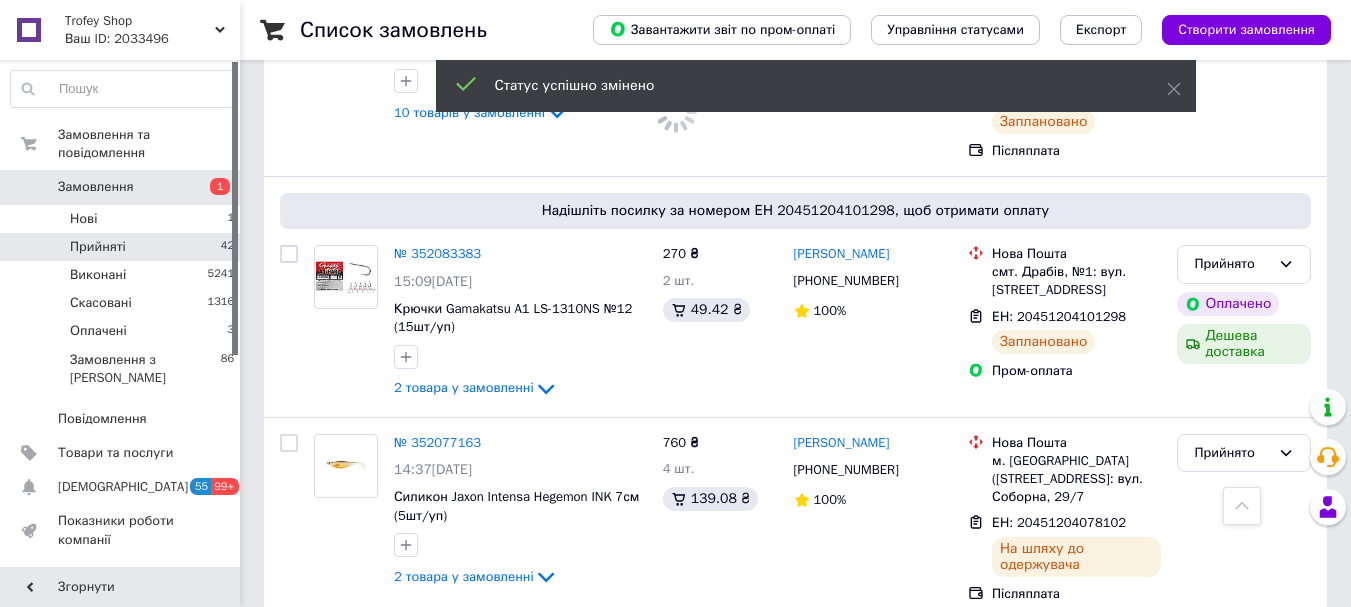 click on "2" at bounding box center (327, 664) 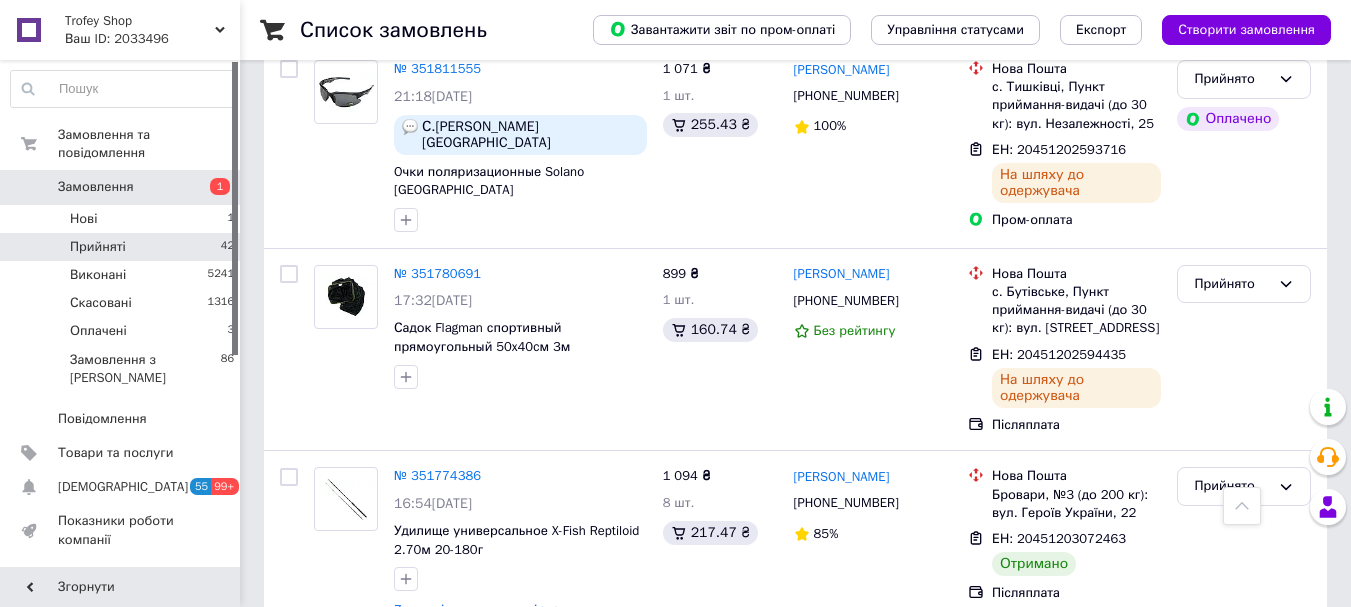 scroll, scrollTop: 3067, scrollLeft: 0, axis: vertical 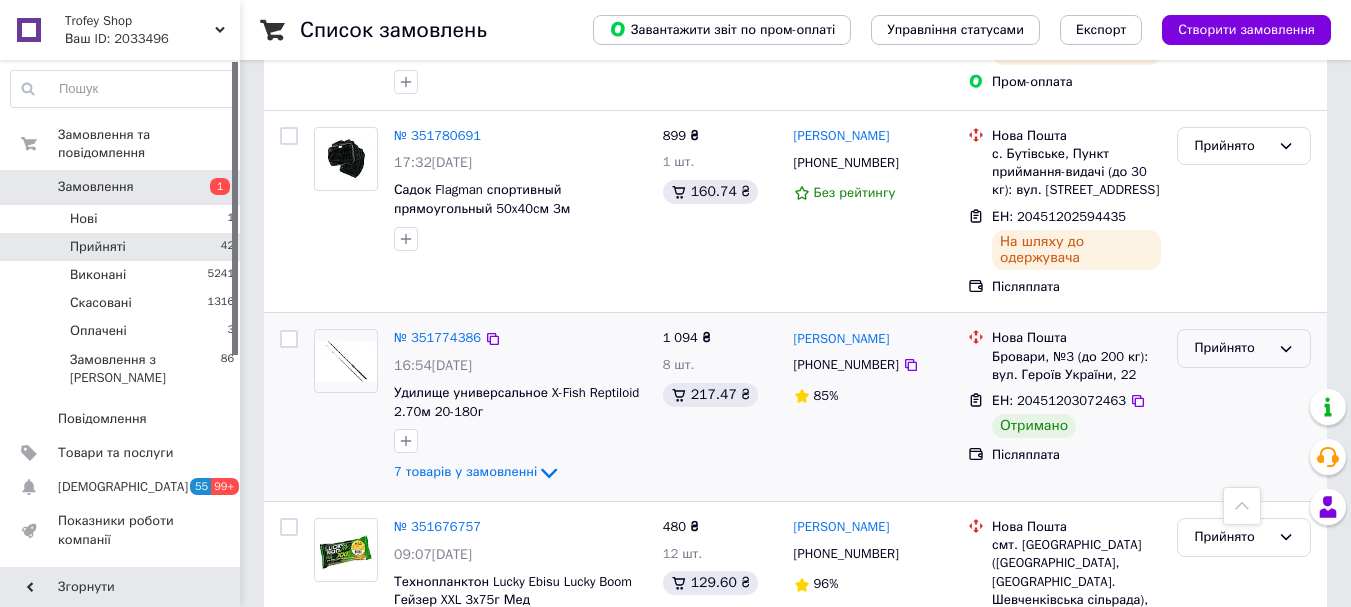 click on "Прийнято" at bounding box center (1232, 348) 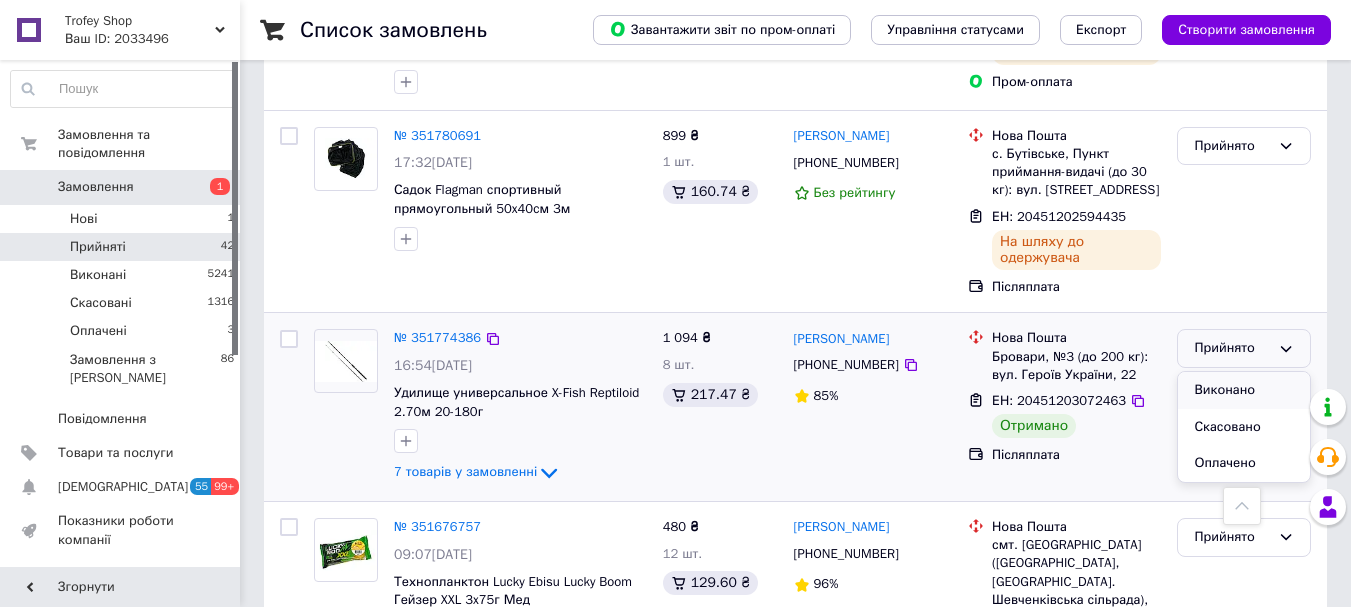 click on "Виконано" at bounding box center [1244, 390] 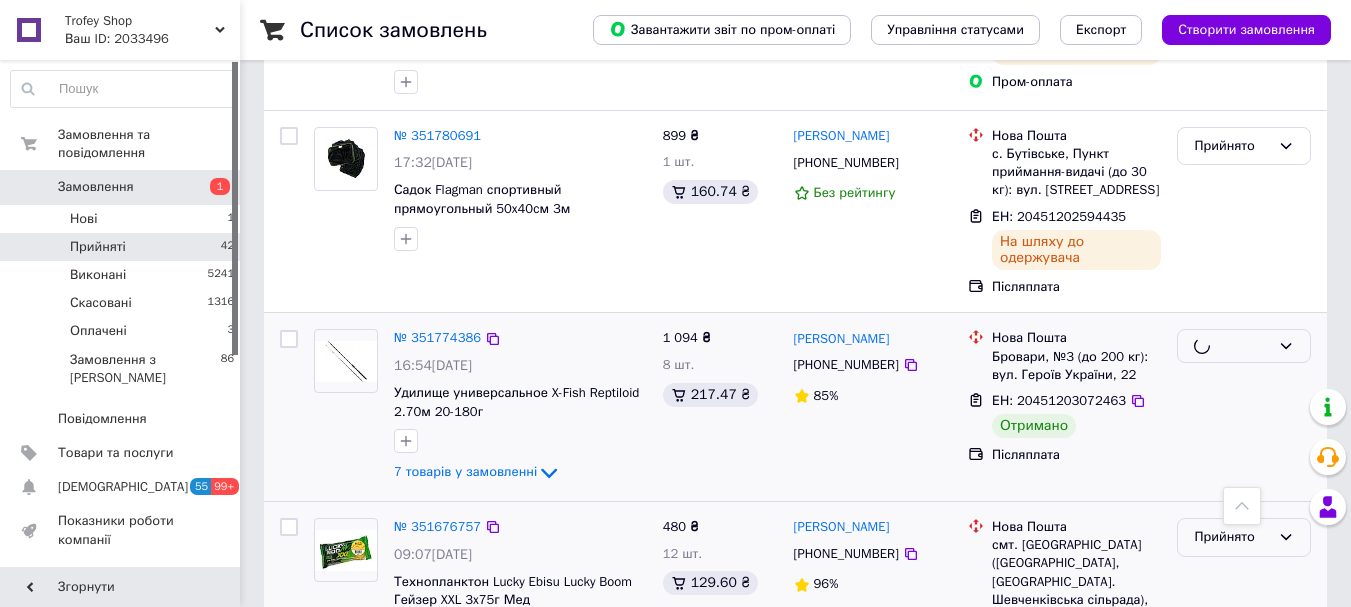 click on "Прийнято" at bounding box center (1232, 537) 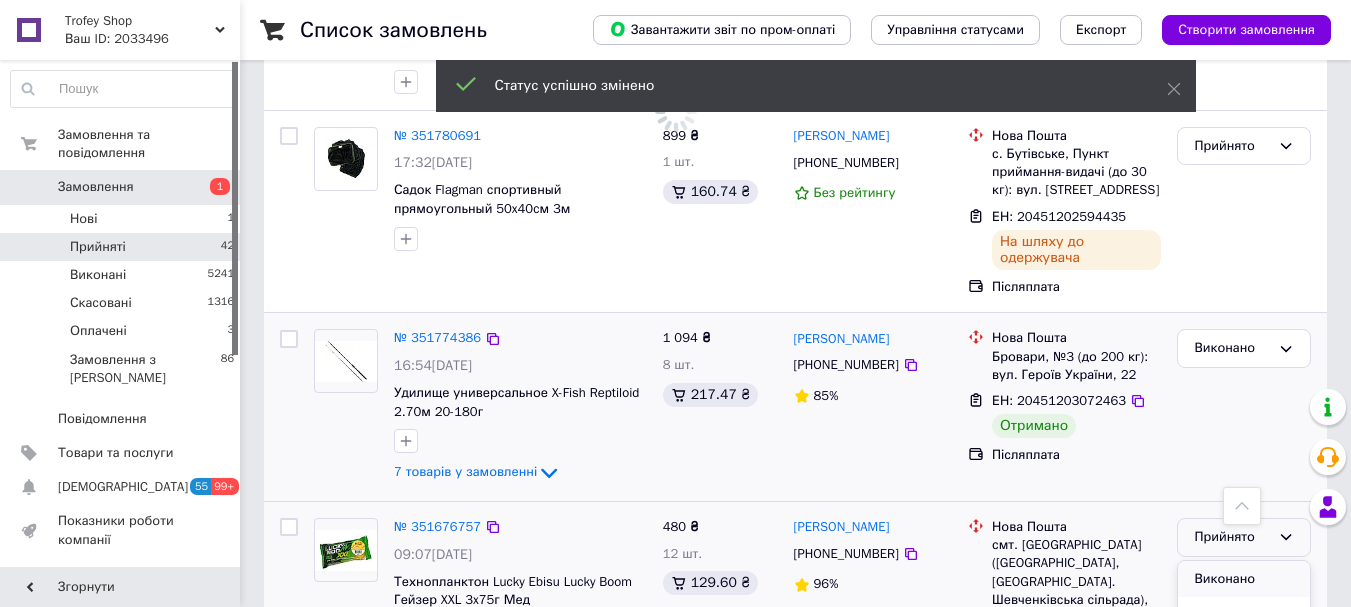 click on "Виконано" at bounding box center (1244, 579) 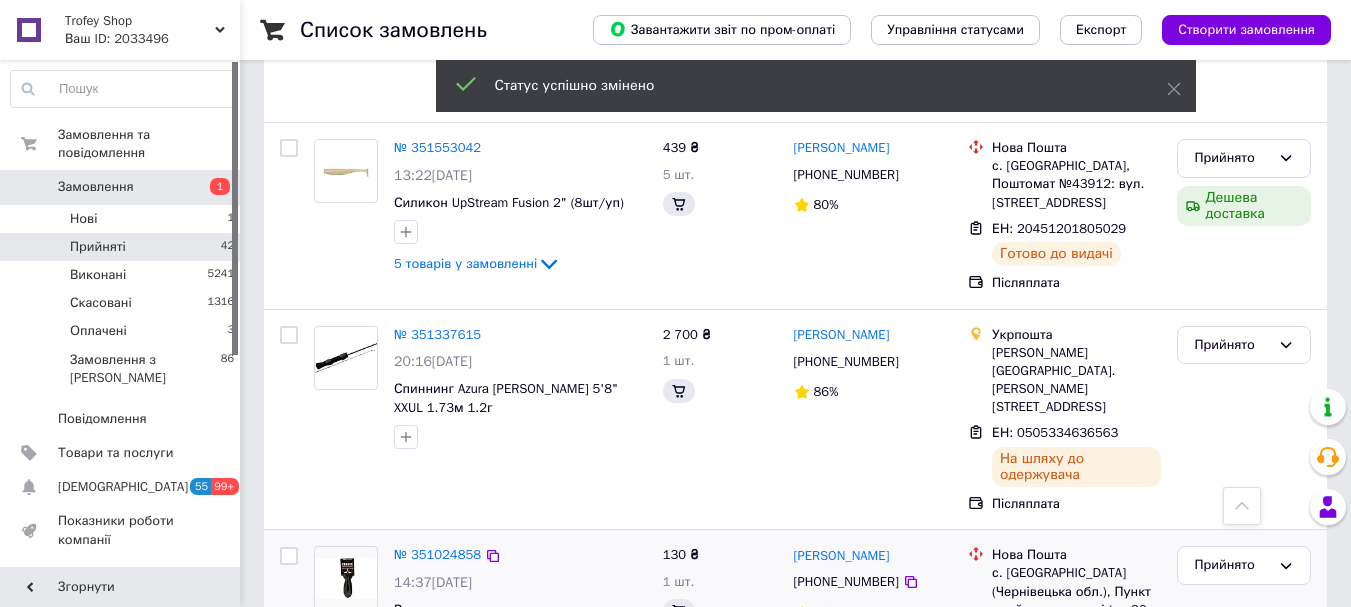 scroll, scrollTop: 3962, scrollLeft: 0, axis: vertical 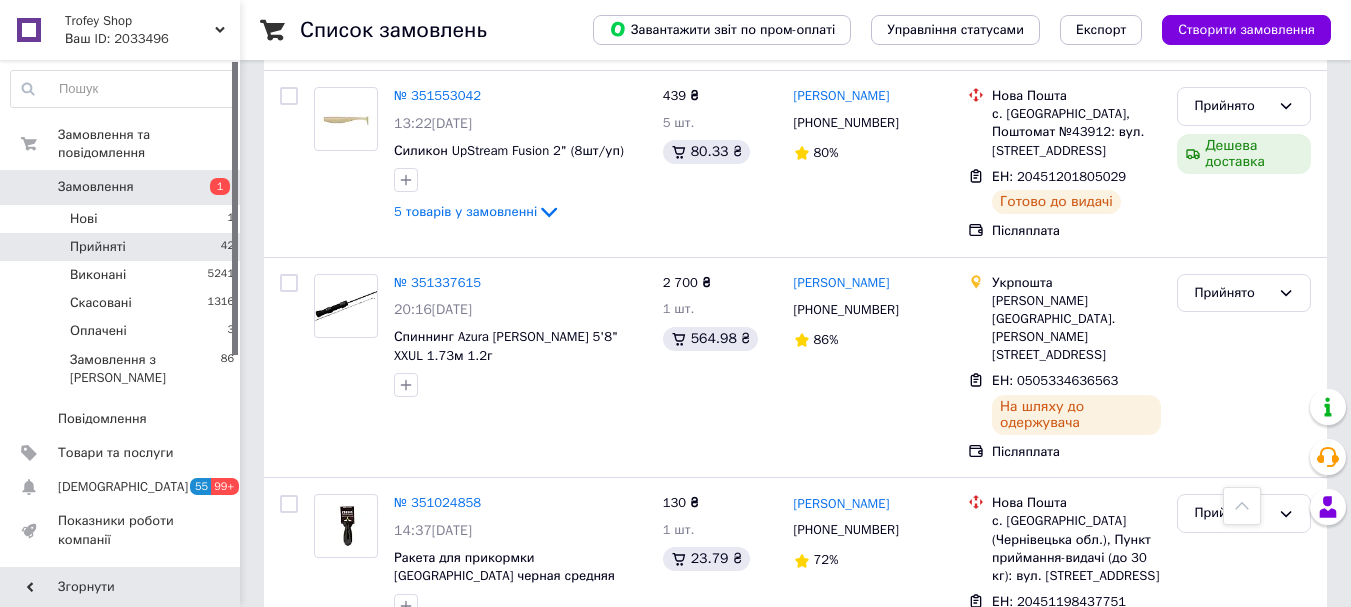 click on "3" at bounding box center (494, 727) 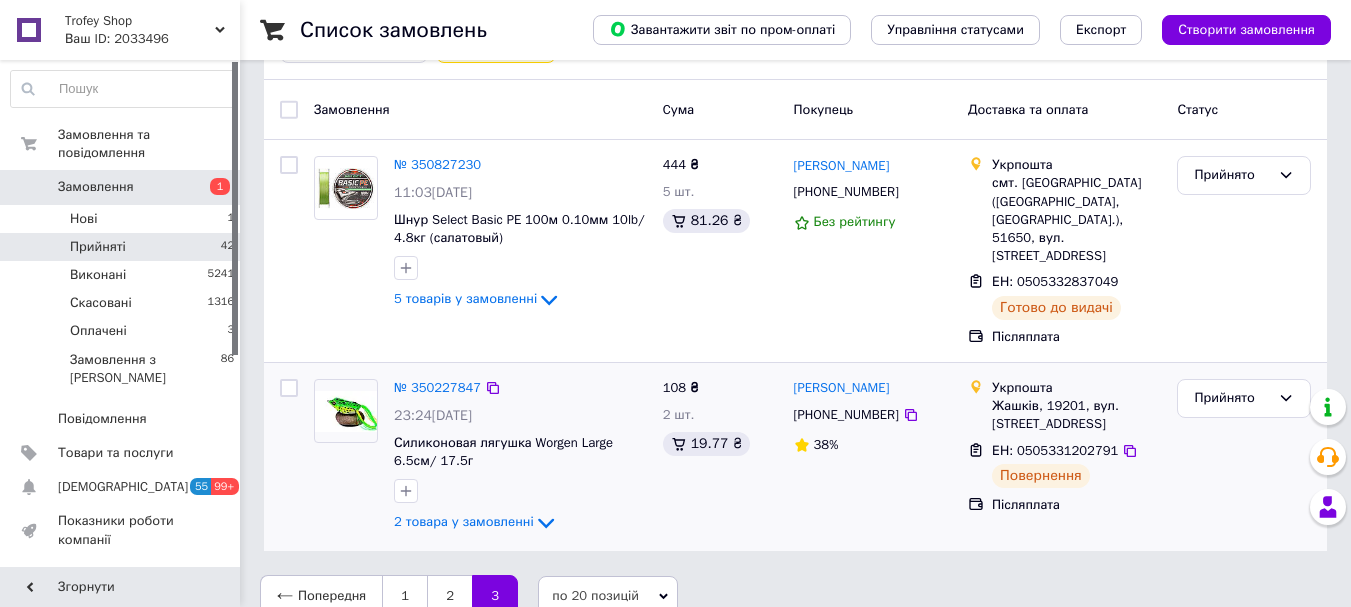 scroll, scrollTop: 159, scrollLeft: 0, axis: vertical 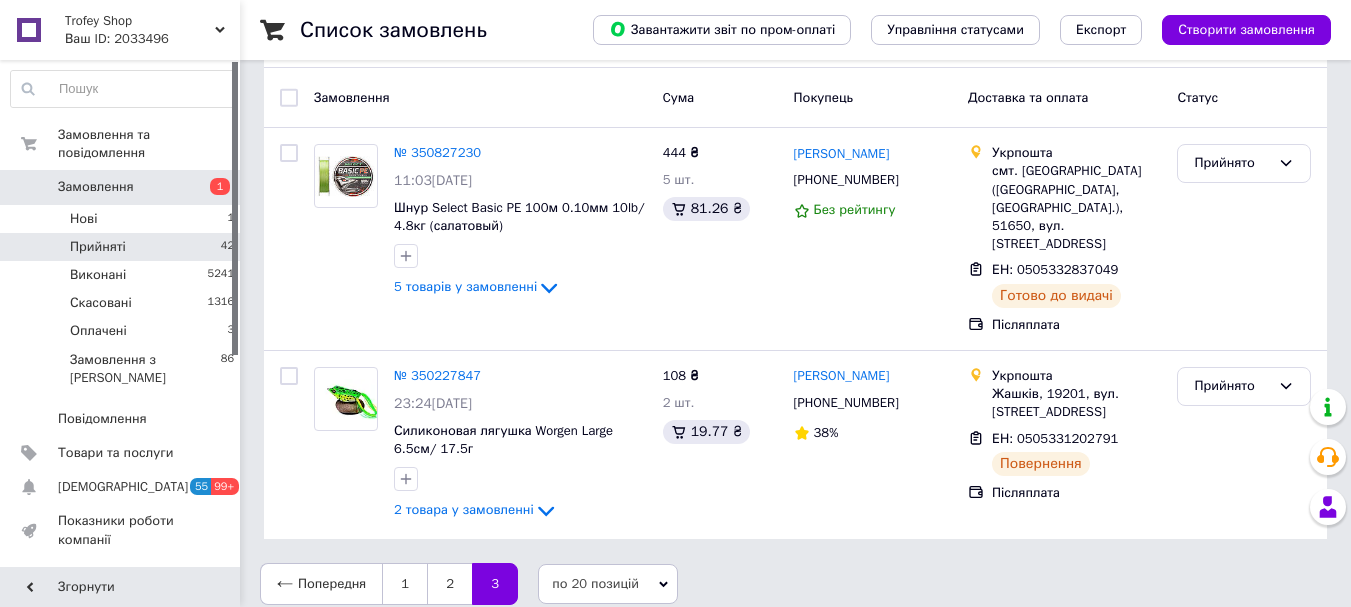 click on "Замовлення" at bounding box center [96, 187] 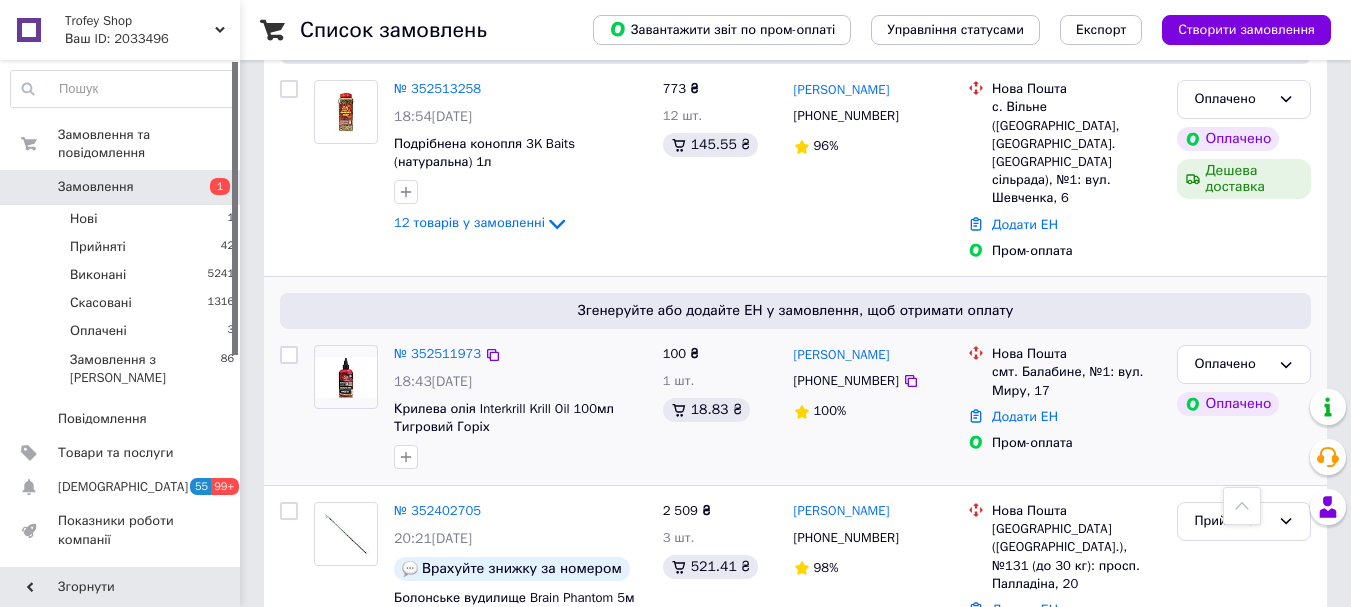 scroll, scrollTop: 667, scrollLeft: 0, axis: vertical 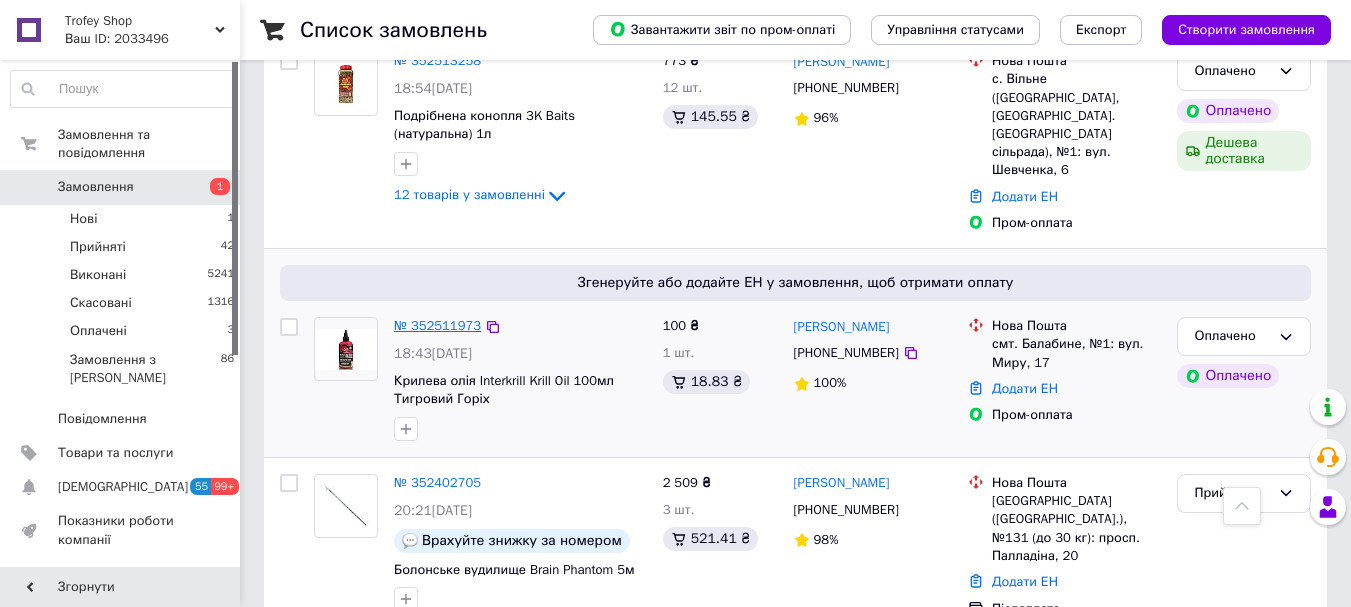 click on "№ 352511973" at bounding box center (437, 325) 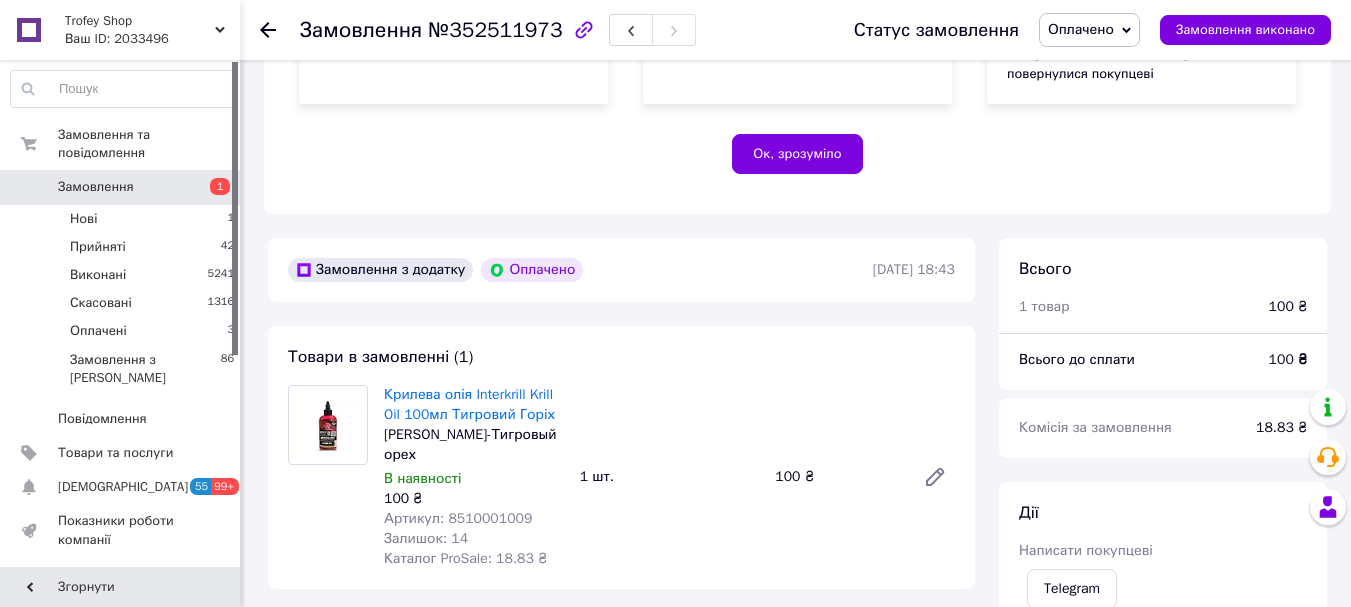 scroll, scrollTop: 533, scrollLeft: 0, axis: vertical 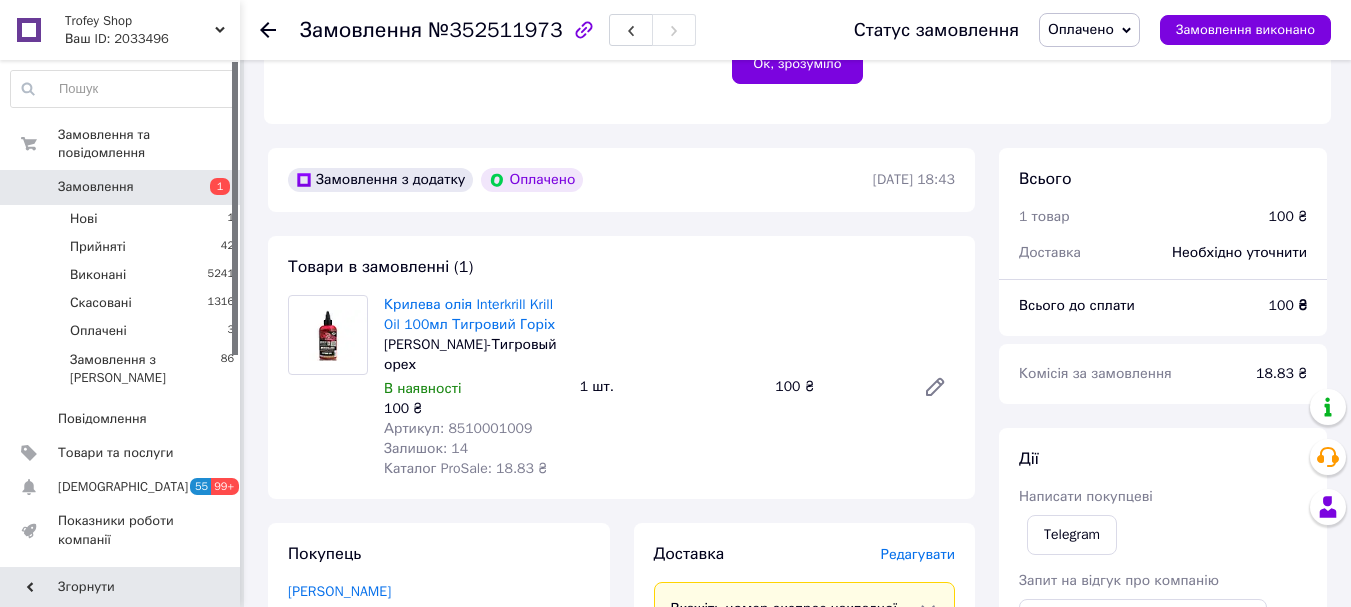 click on "Артикул: 8510001009" at bounding box center (458, 428) 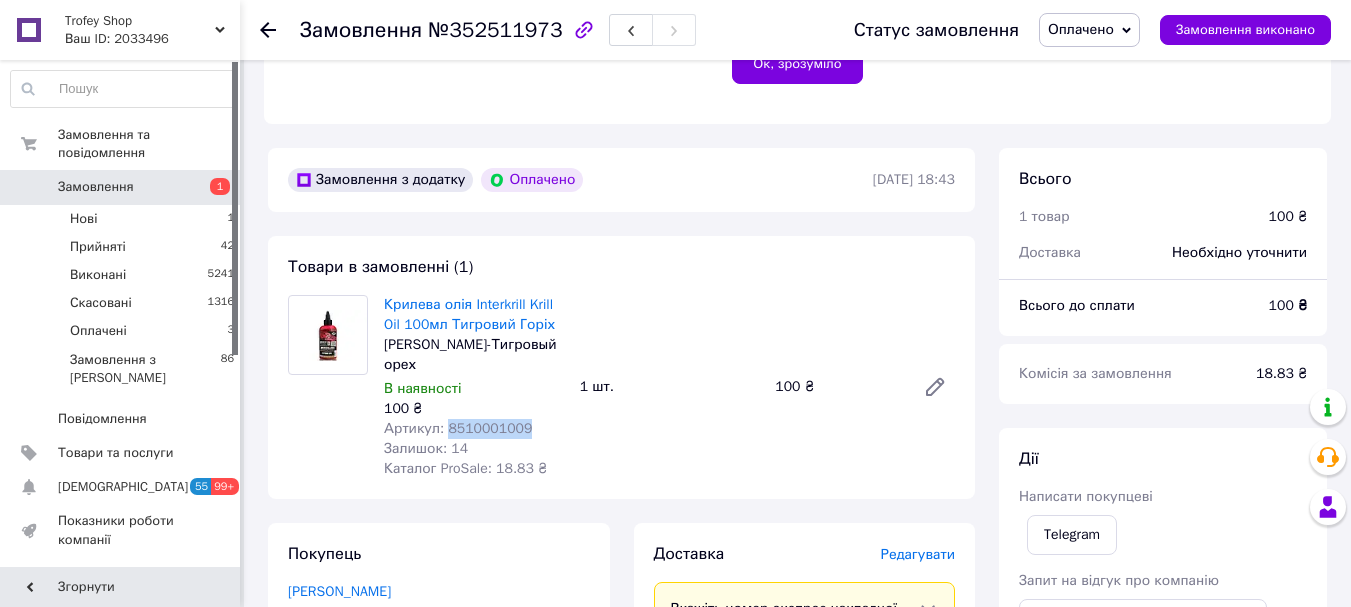 click on "Артикул: 8510001009" at bounding box center (458, 428) 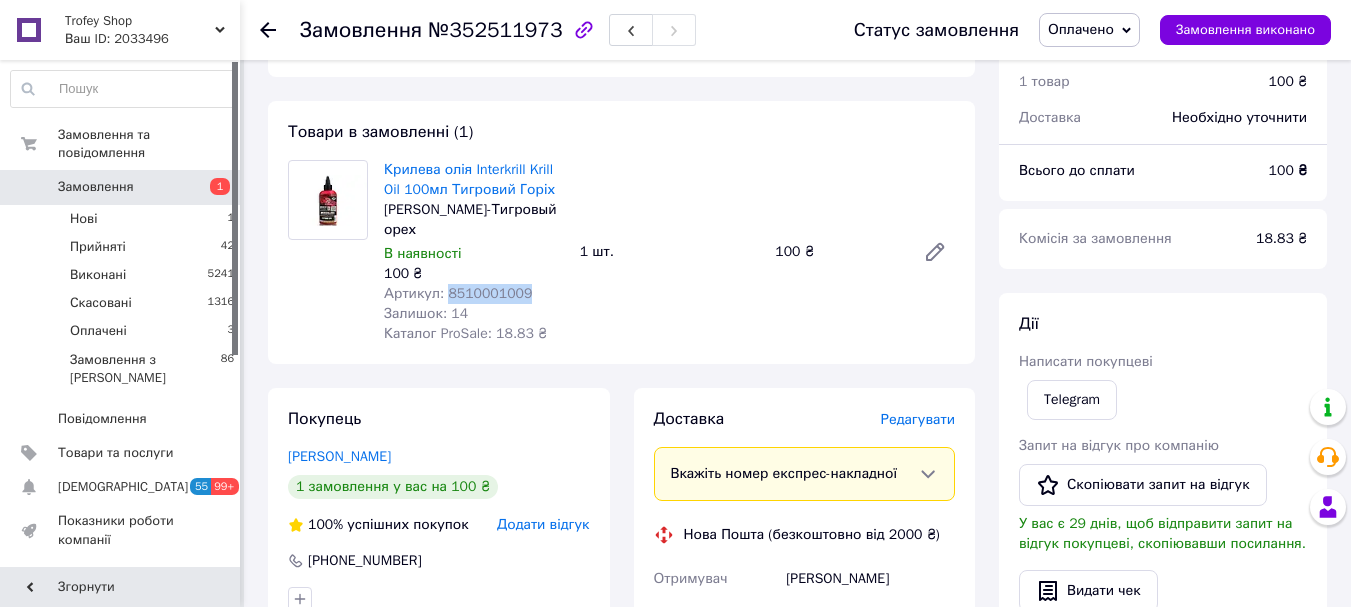 scroll, scrollTop: 933, scrollLeft: 0, axis: vertical 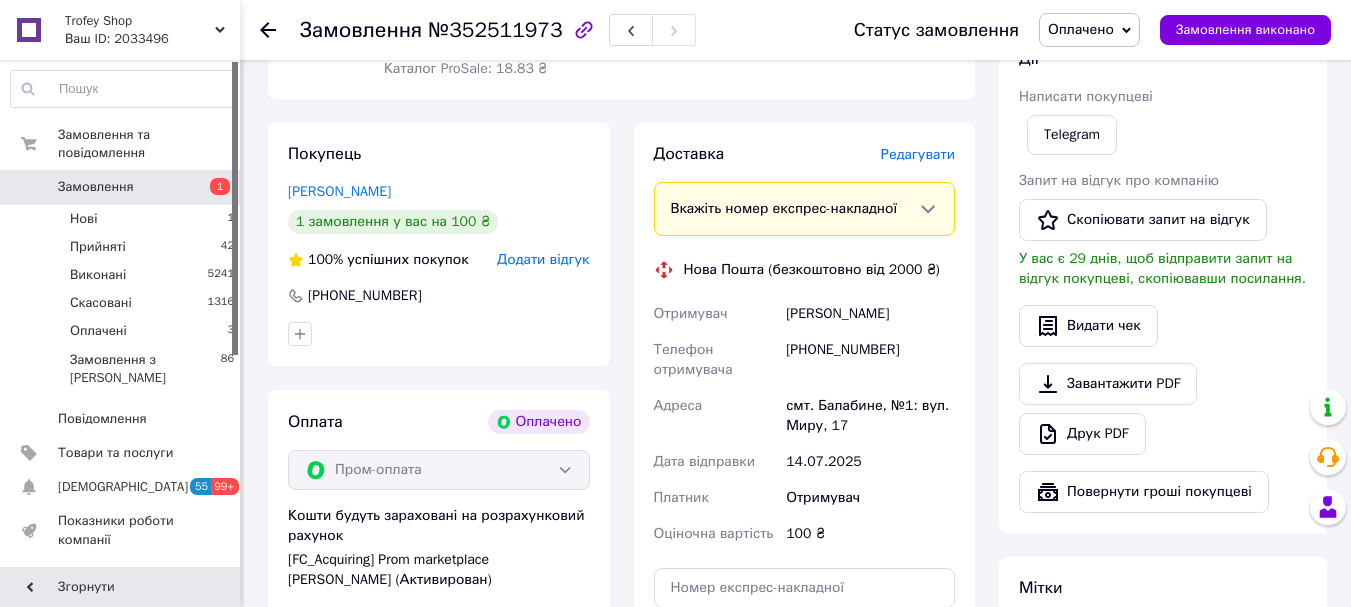 click on "[PERSON_NAME]" at bounding box center [870, 314] 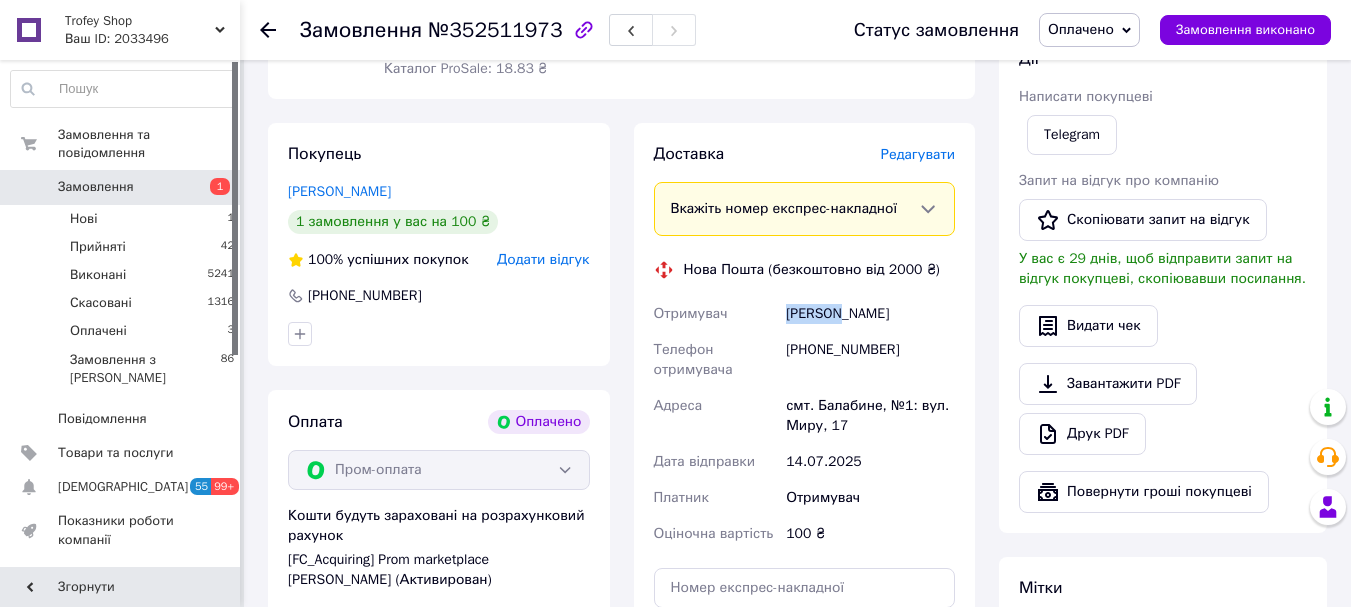 click on "[PERSON_NAME]" at bounding box center (870, 314) 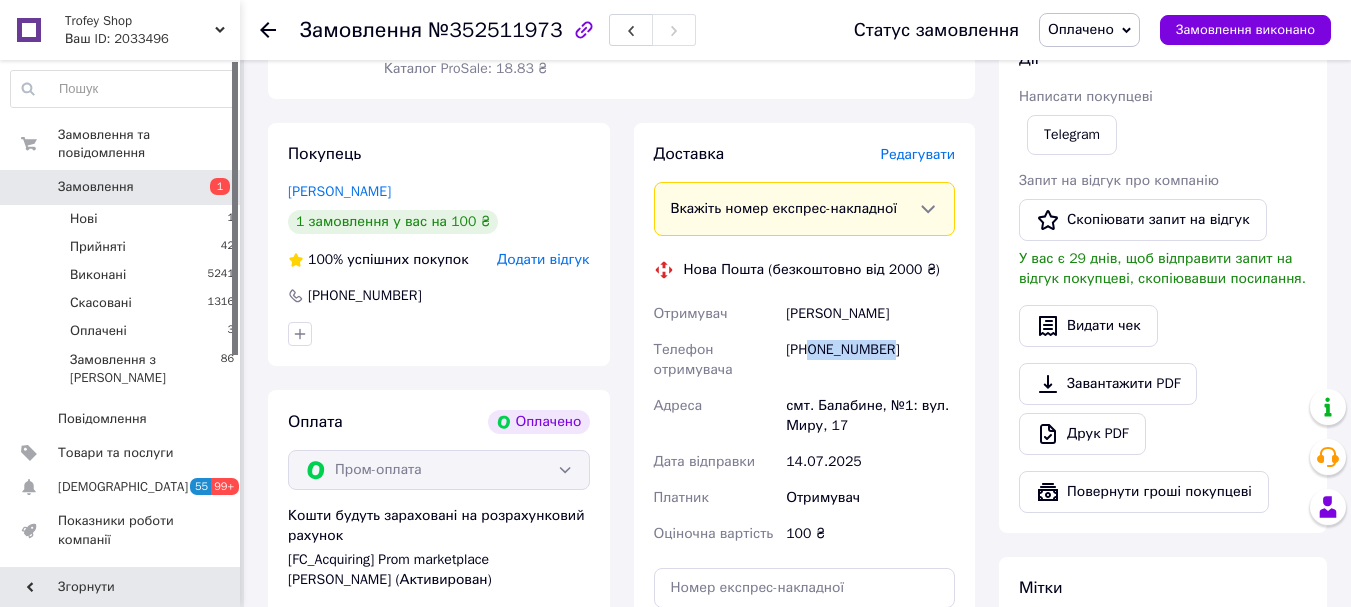 drag, startPoint x: 912, startPoint y: 311, endPoint x: 812, endPoint y: 313, distance: 100.02 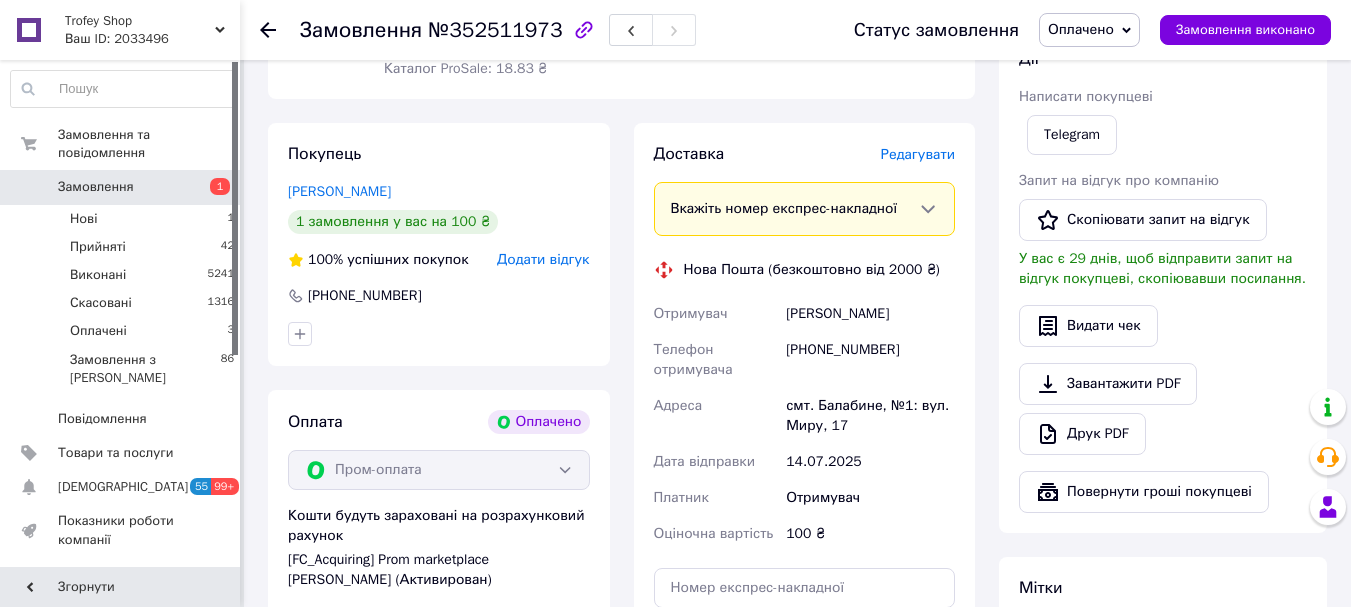 click on "смт. Балабине, №1: вул. Миру, 17" at bounding box center [870, 416] 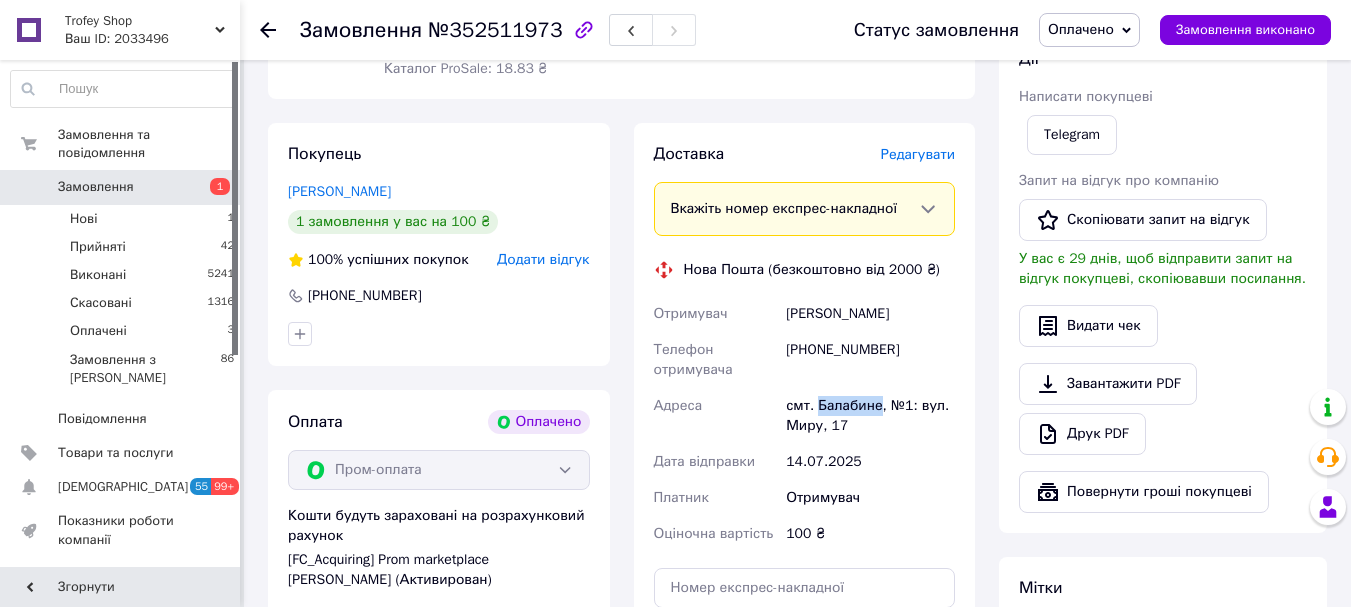 click on "смт. Балабине, №1: вул. Миру, 17" at bounding box center (870, 416) 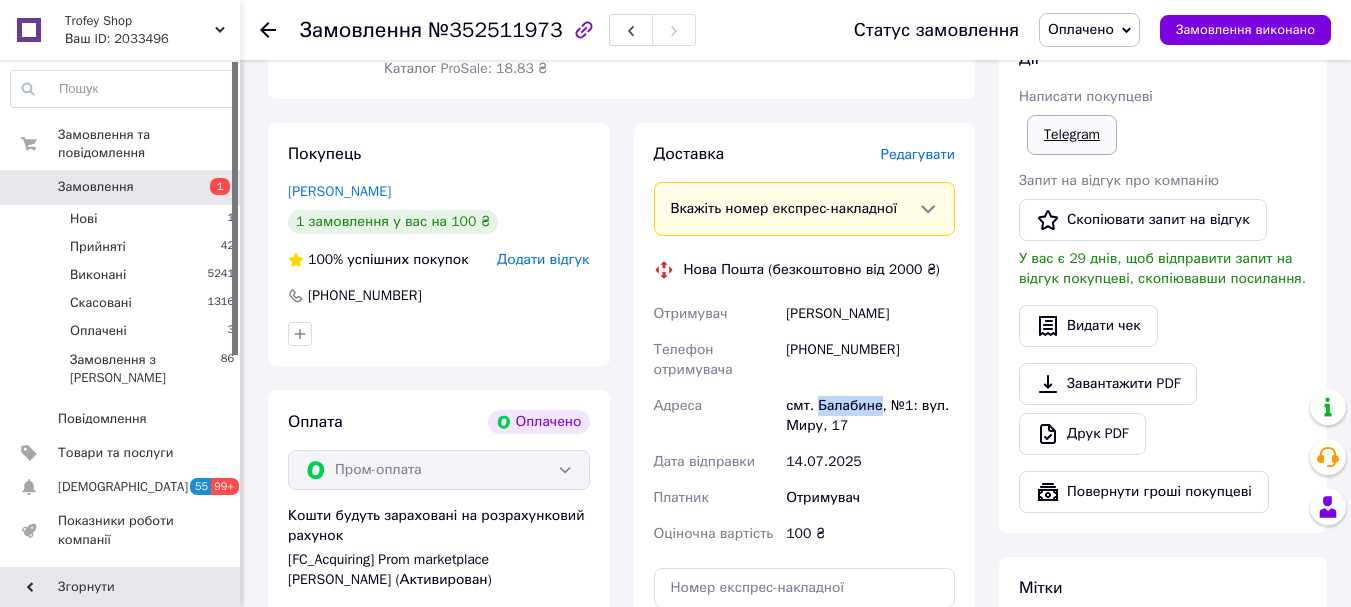 copy on "Балабине" 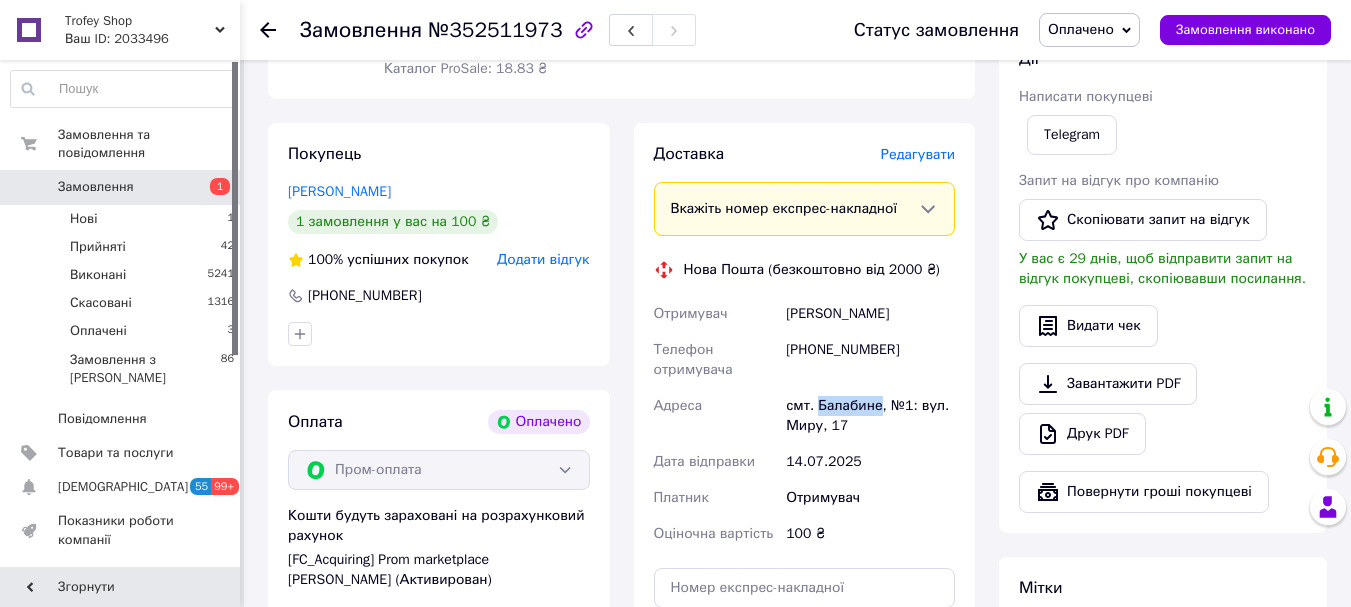 click on "Оплачено" at bounding box center [1081, 29] 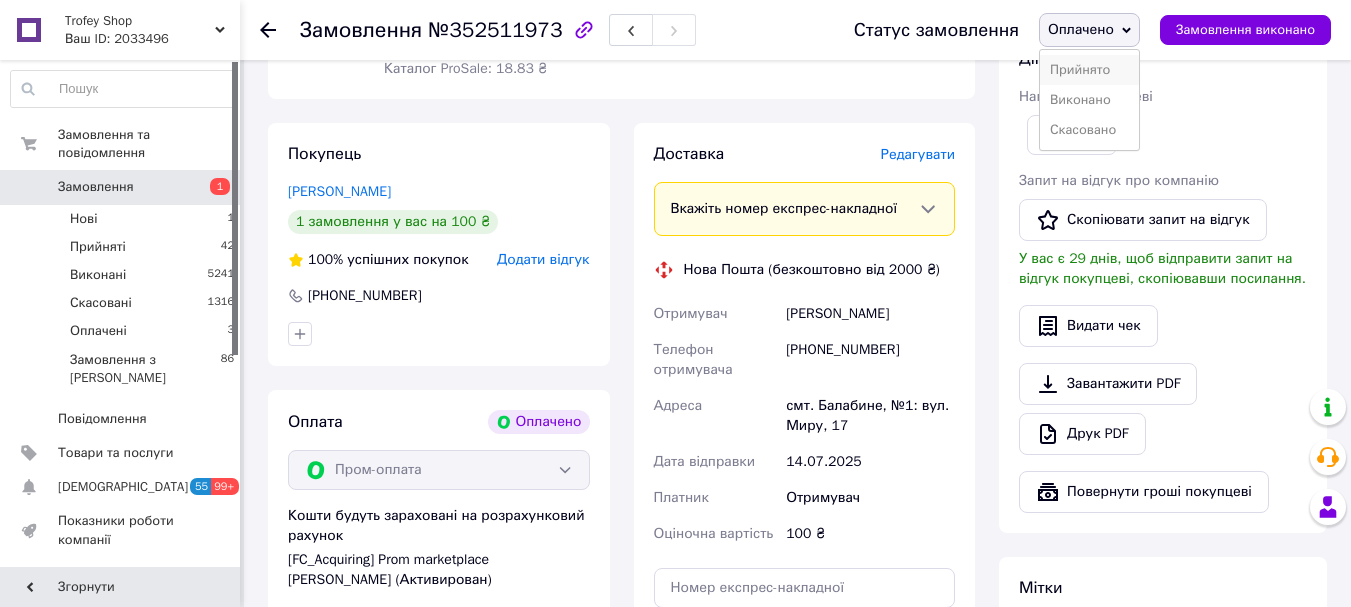 click on "Прийнято" at bounding box center (1089, 70) 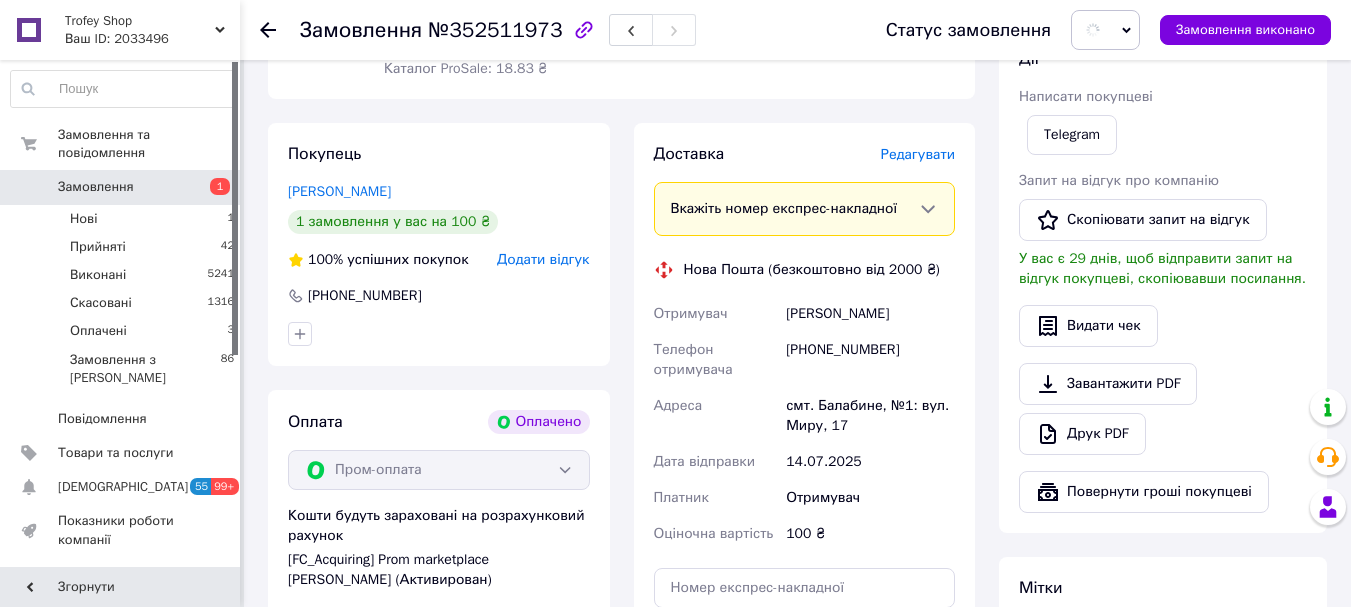 click on "Замовлення" at bounding box center (361, 30) 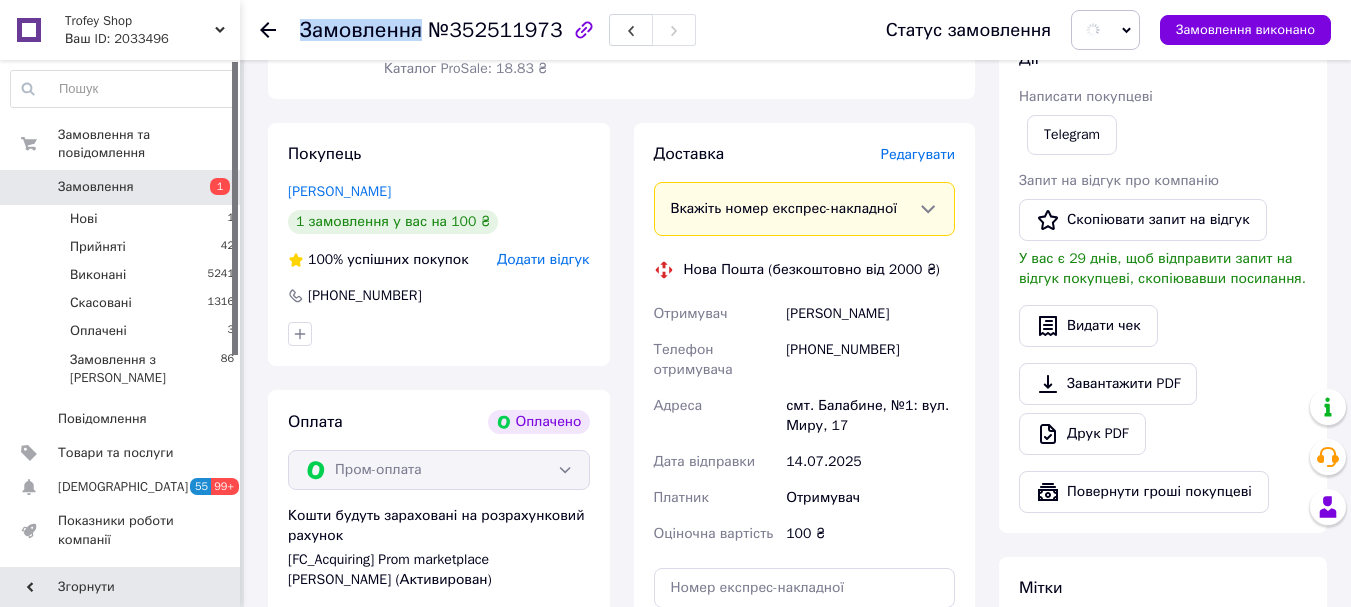 click on "Замовлення" at bounding box center [361, 30] 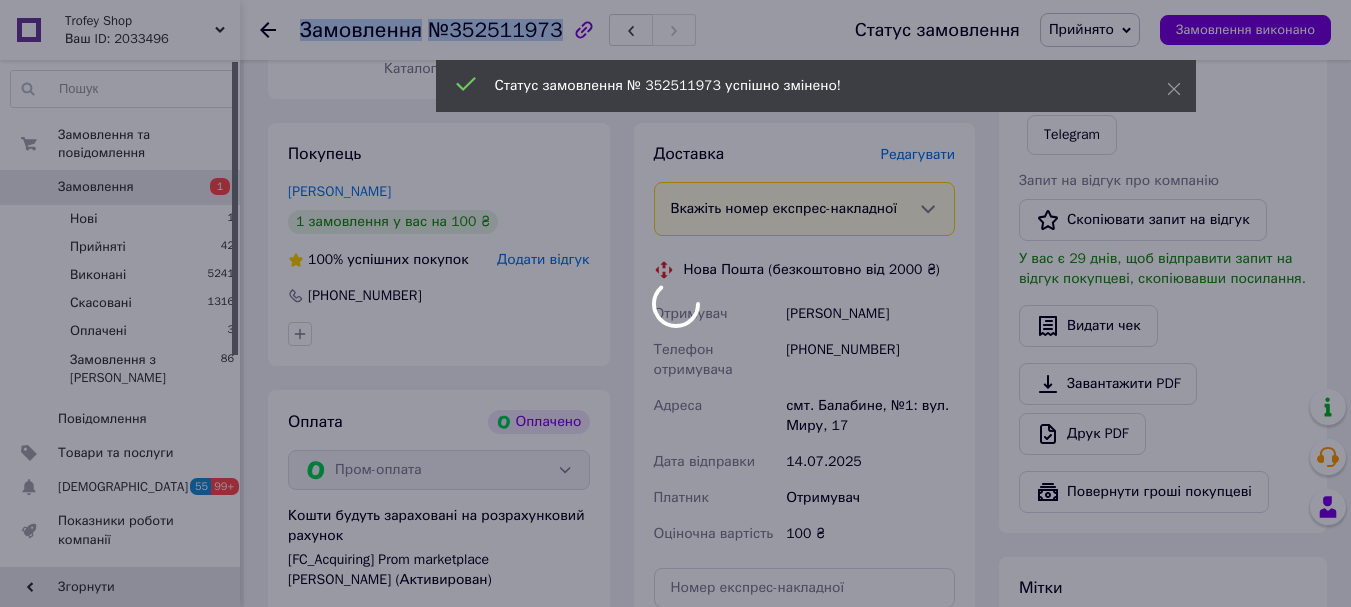 copy on "Замовлення №352511973" 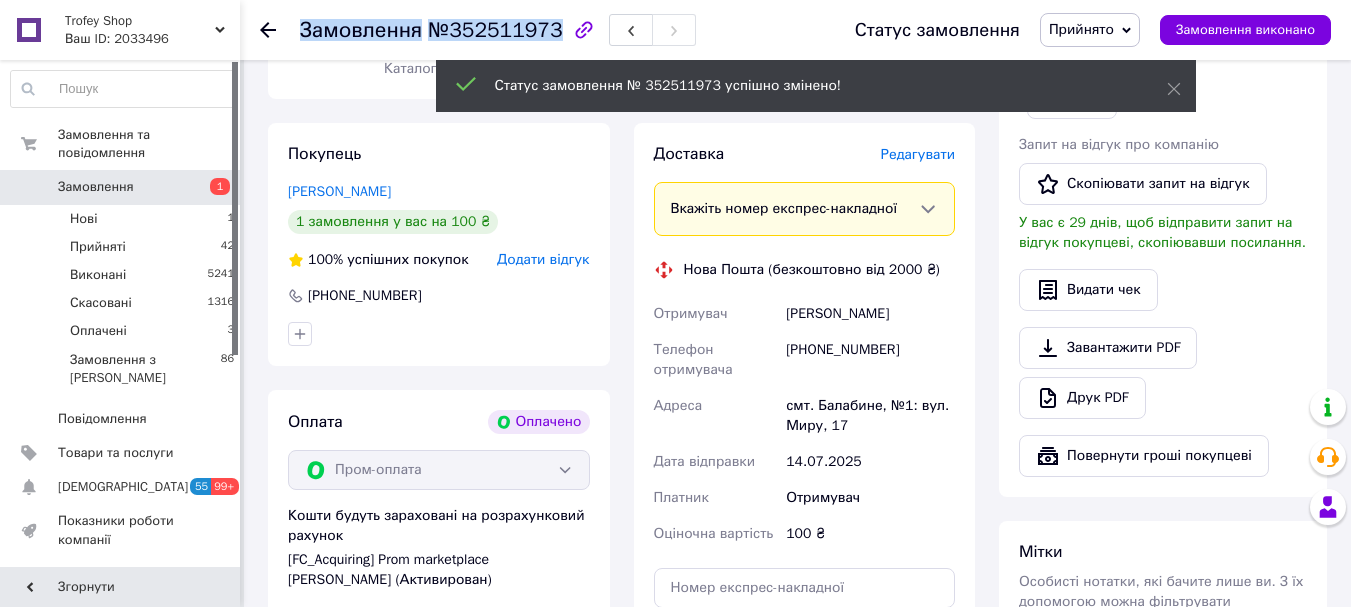 click on "Замовлення" at bounding box center [361, 30] 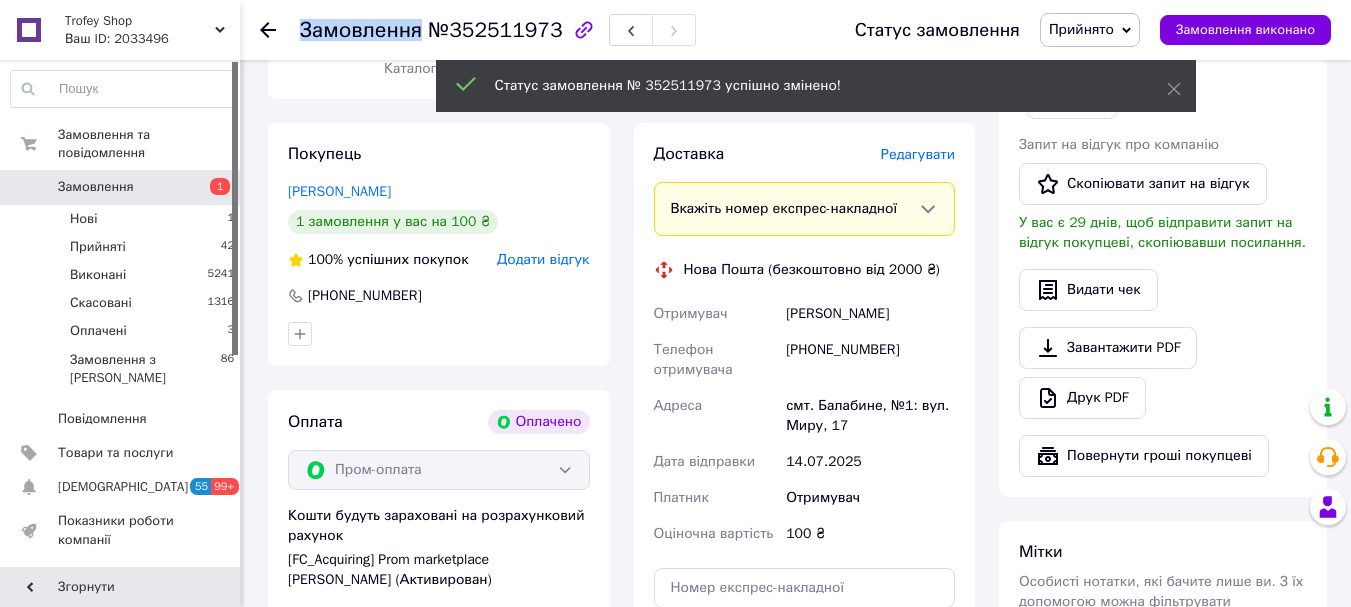 click on "Замовлення" at bounding box center [361, 30] 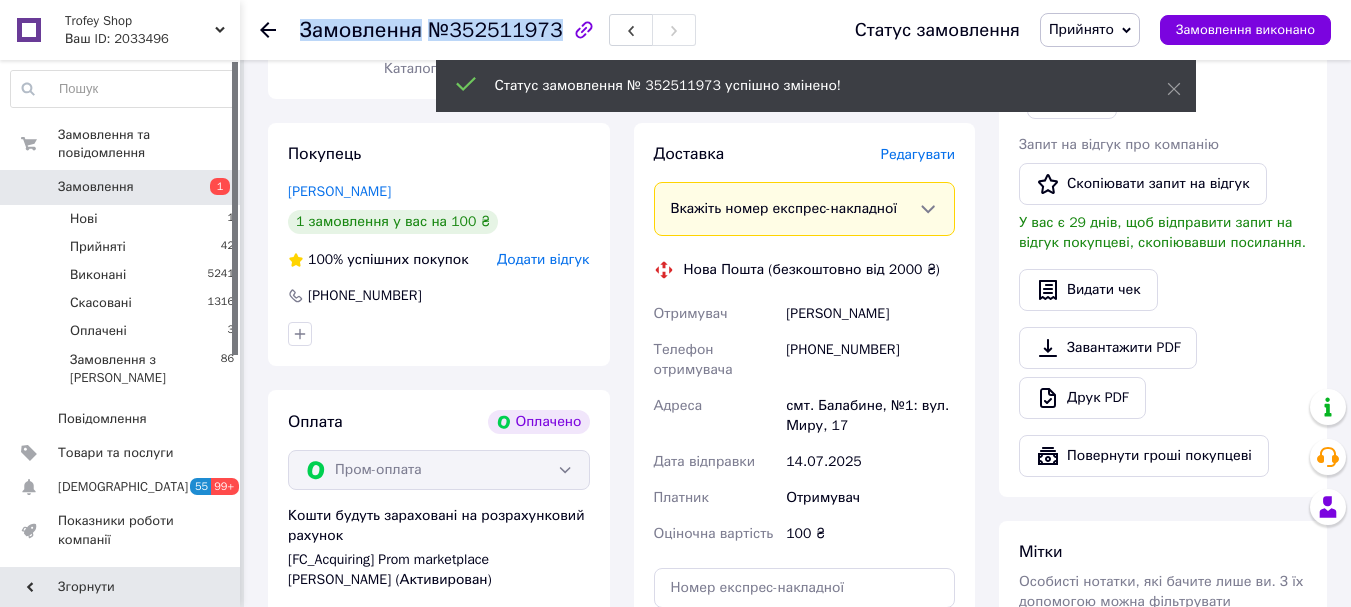 click on "Замовлення" at bounding box center (361, 30) 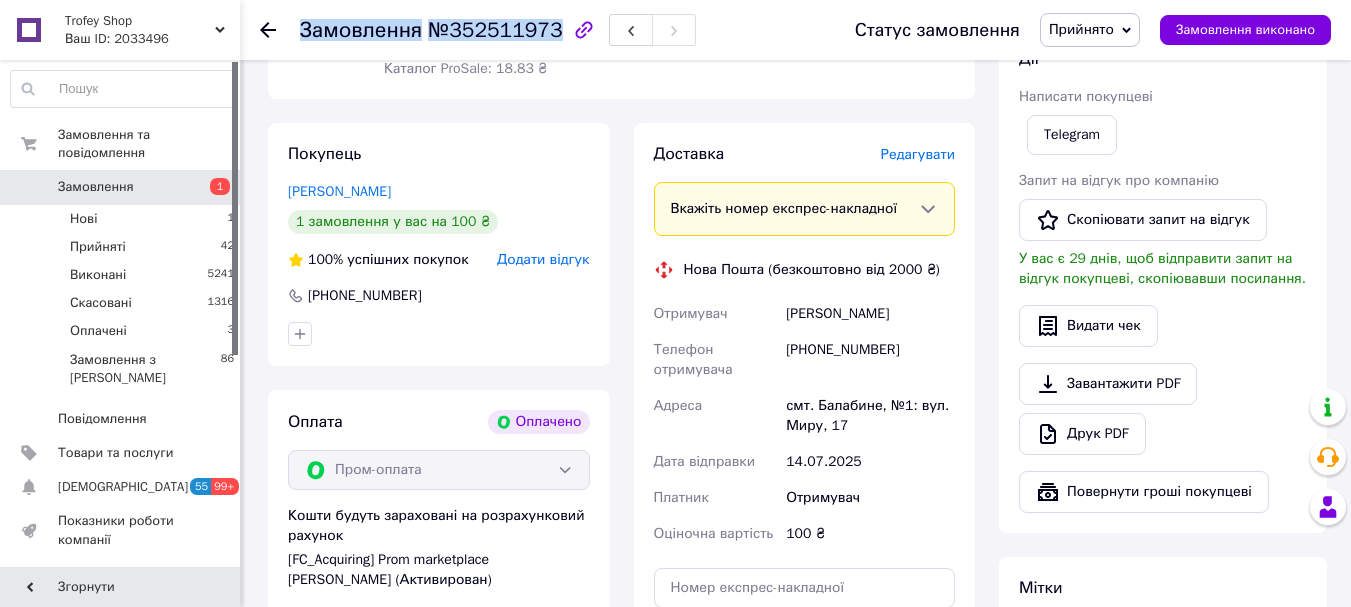 click on "Замовлення 1" at bounding box center (123, 187) 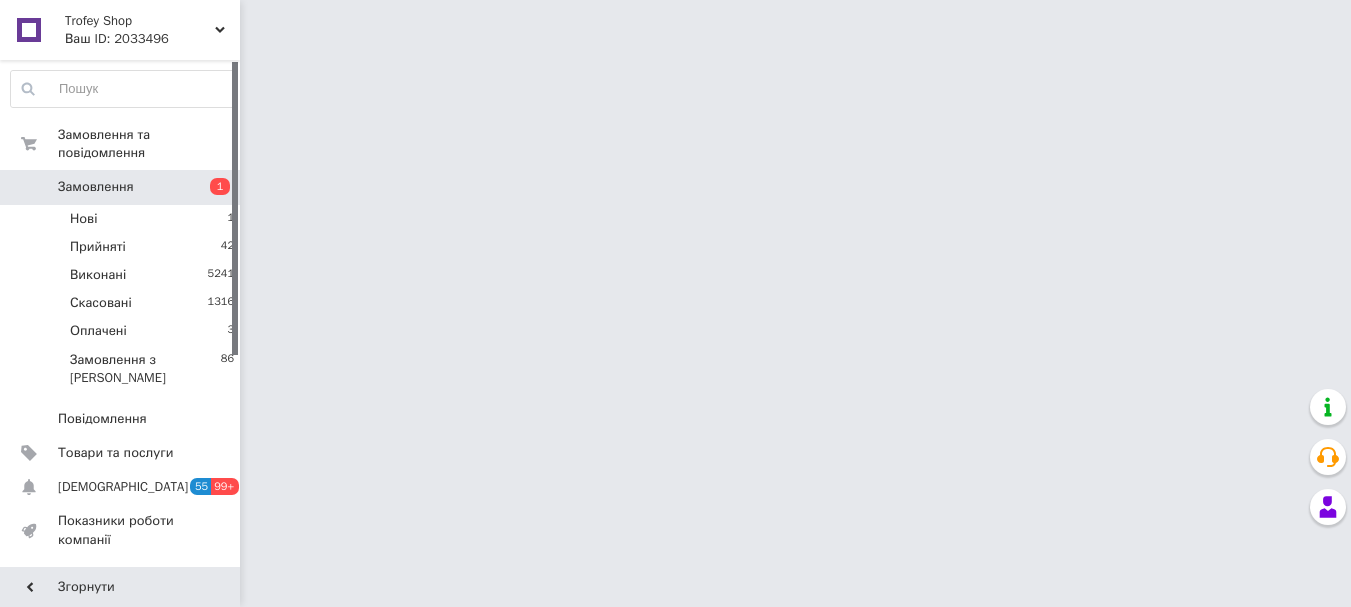 scroll, scrollTop: 0, scrollLeft: 0, axis: both 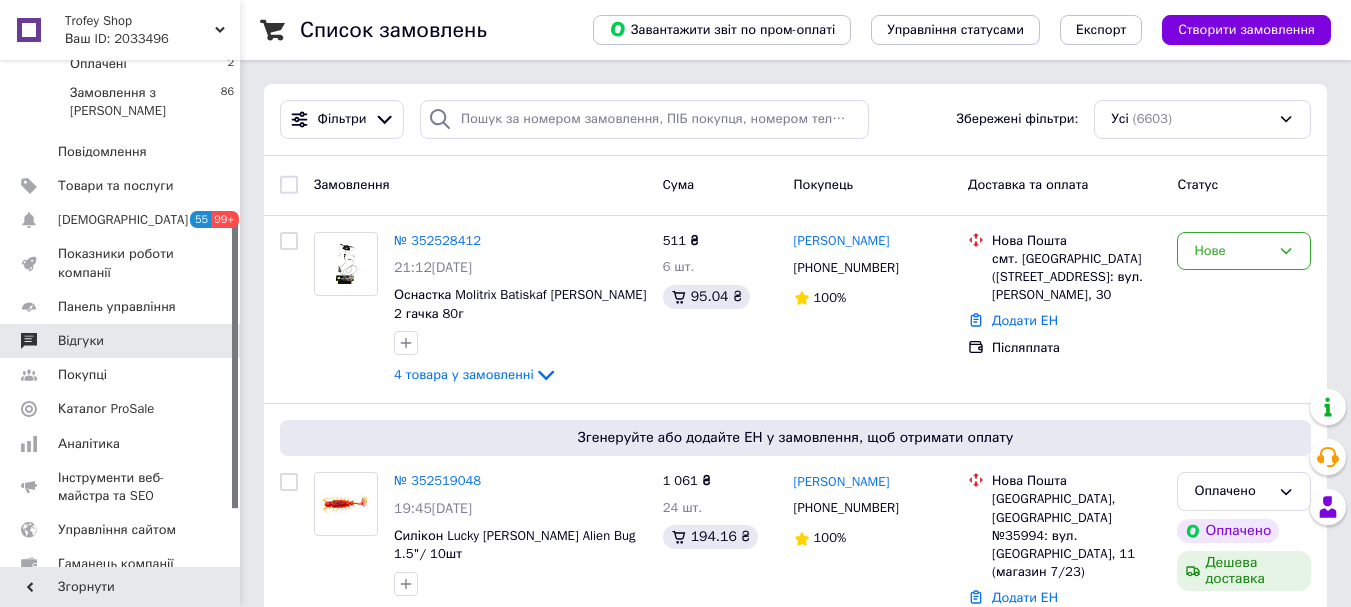 click on "Відгуки" at bounding box center [121, 341] 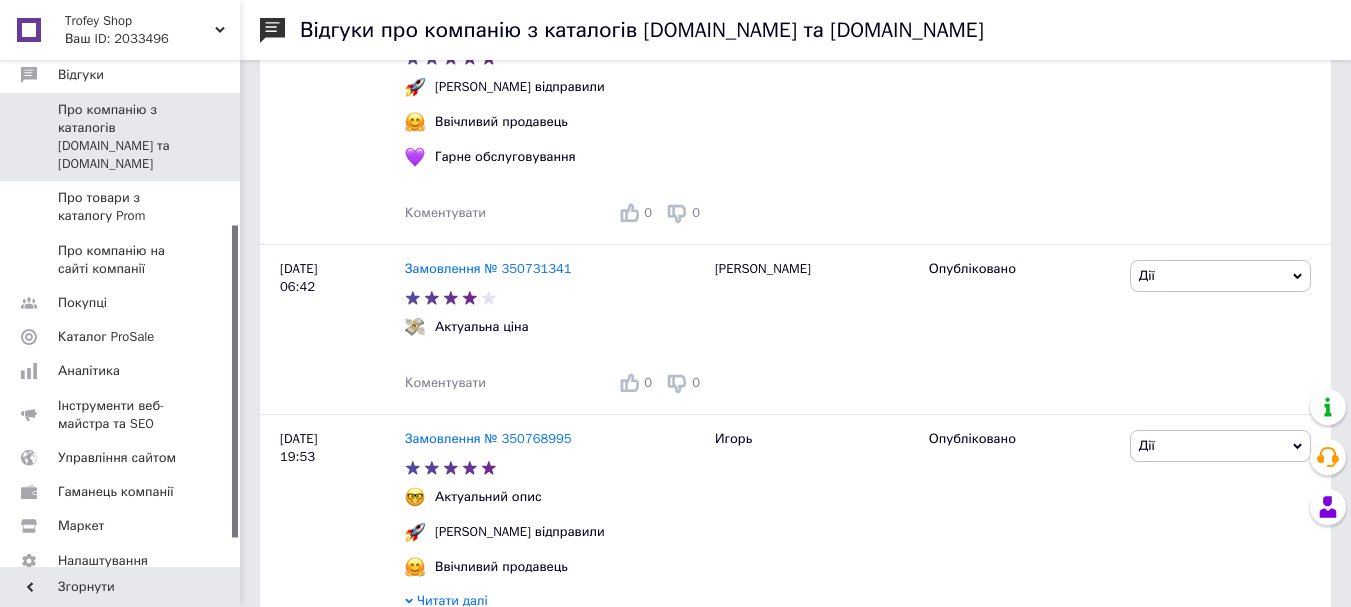 scroll, scrollTop: 4731, scrollLeft: 0, axis: vertical 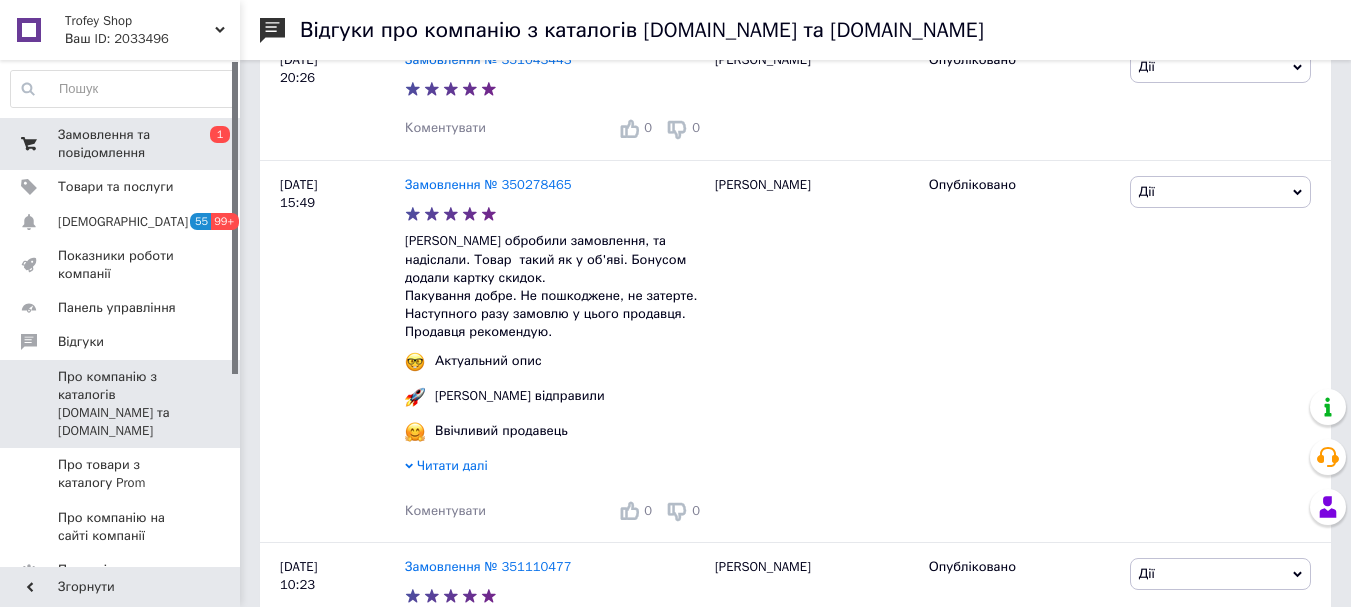 click on "Замовлення та повідомлення" at bounding box center [121, 144] 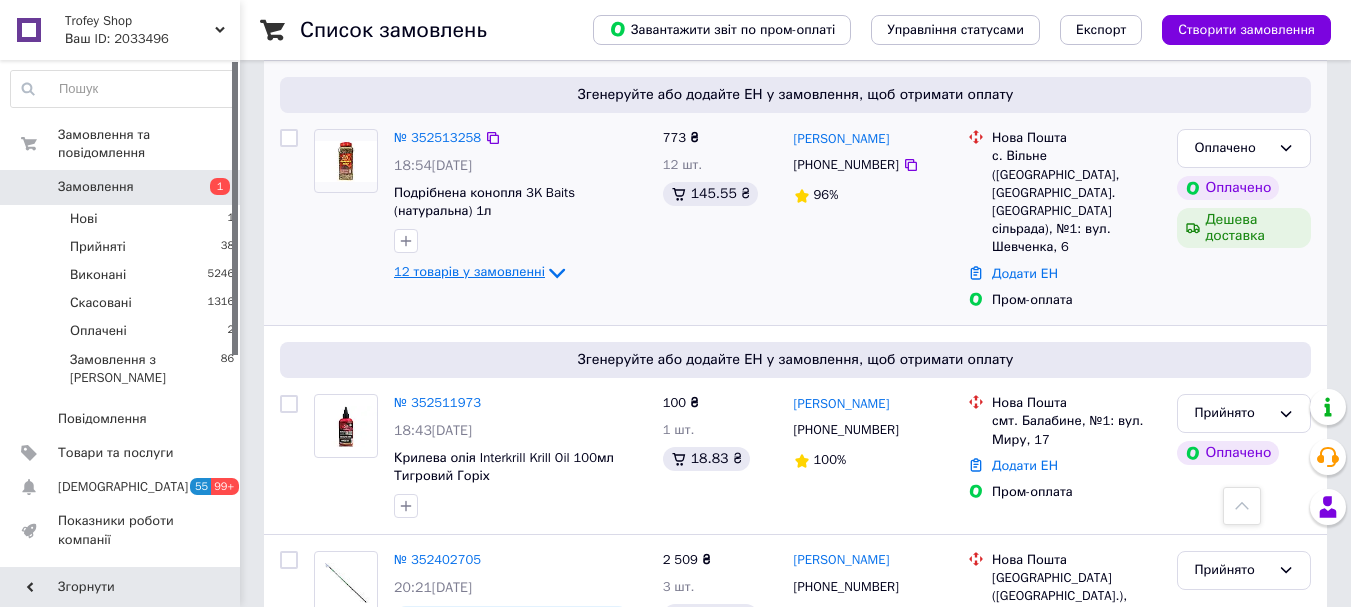 scroll, scrollTop: 533, scrollLeft: 0, axis: vertical 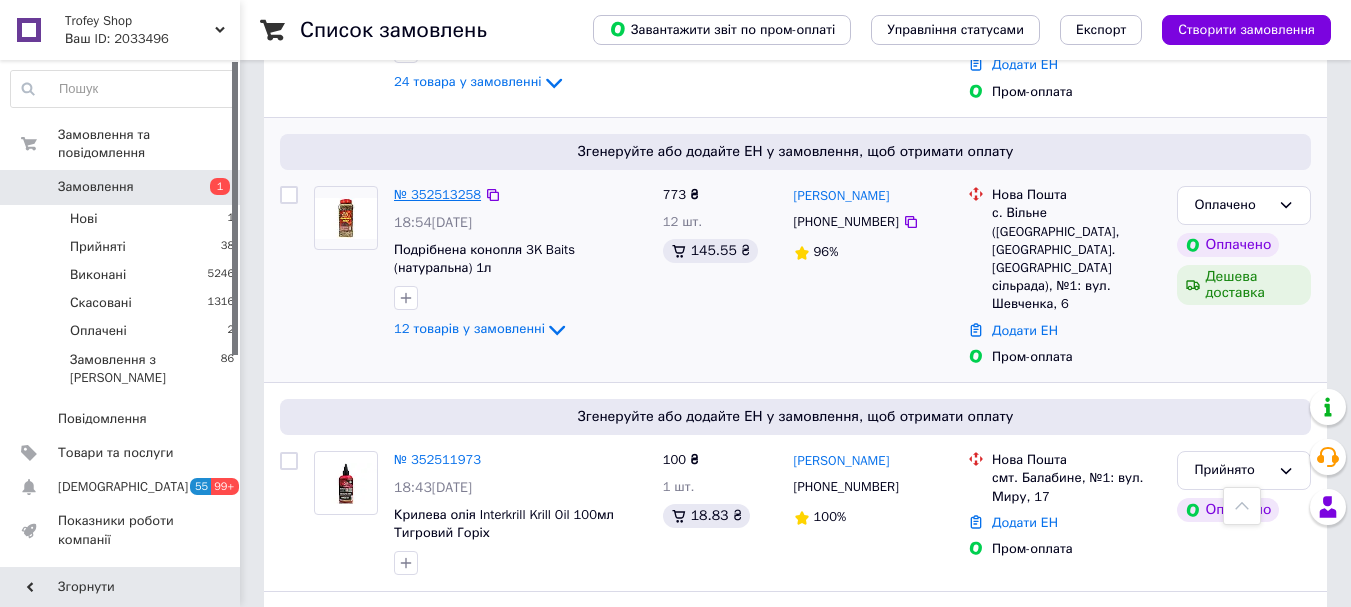 click on "№ 352513258" at bounding box center (437, 194) 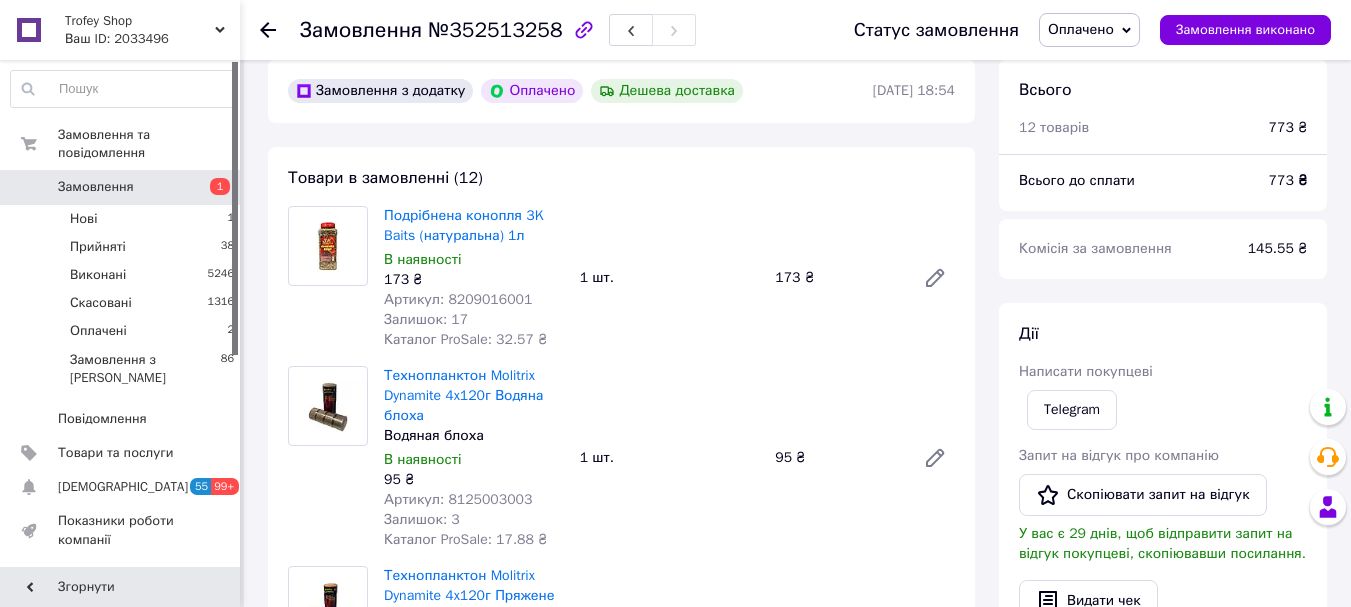 scroll, scrollTop: 666, scrollLeft: 0, axis: vertical 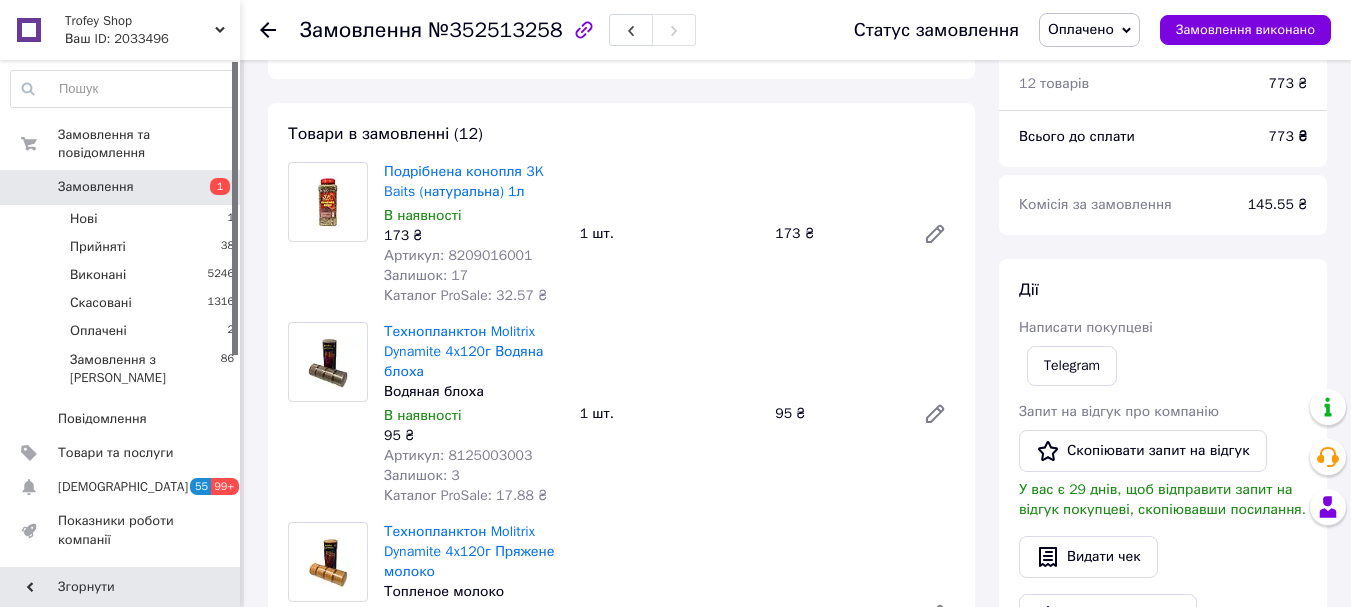 click on "Артикул: 8209016001" at bounding box center [458, 255] 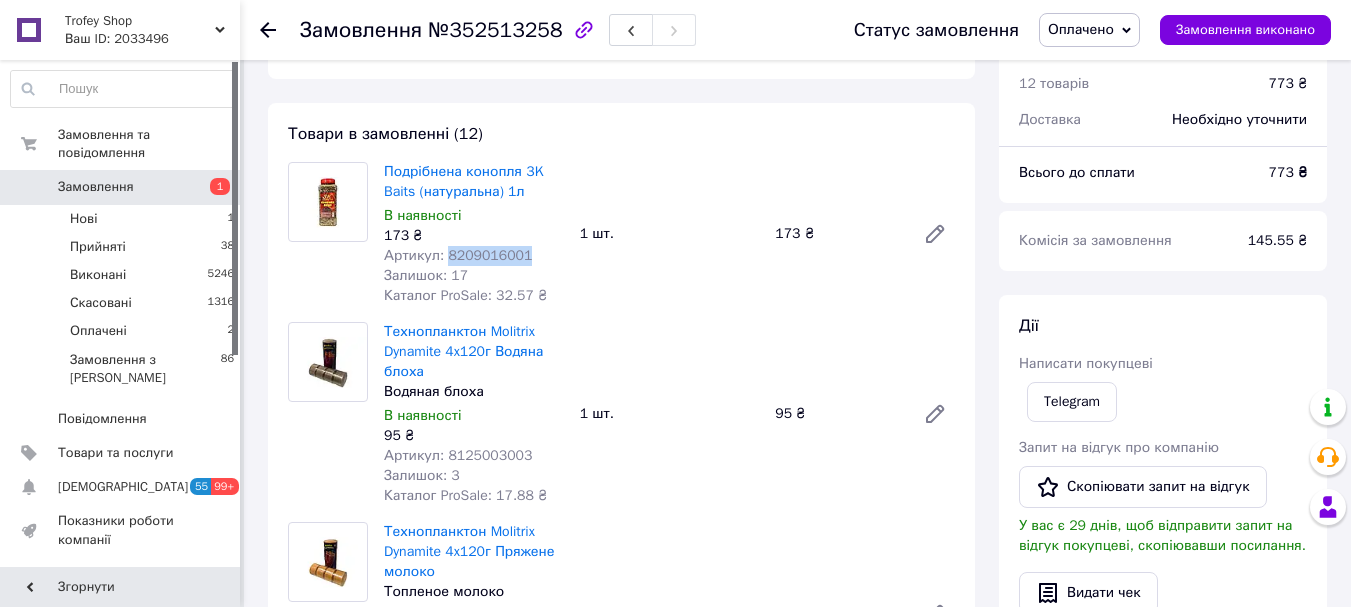 click on "Артикул: 8209016001" at bounding box center (458, 255) 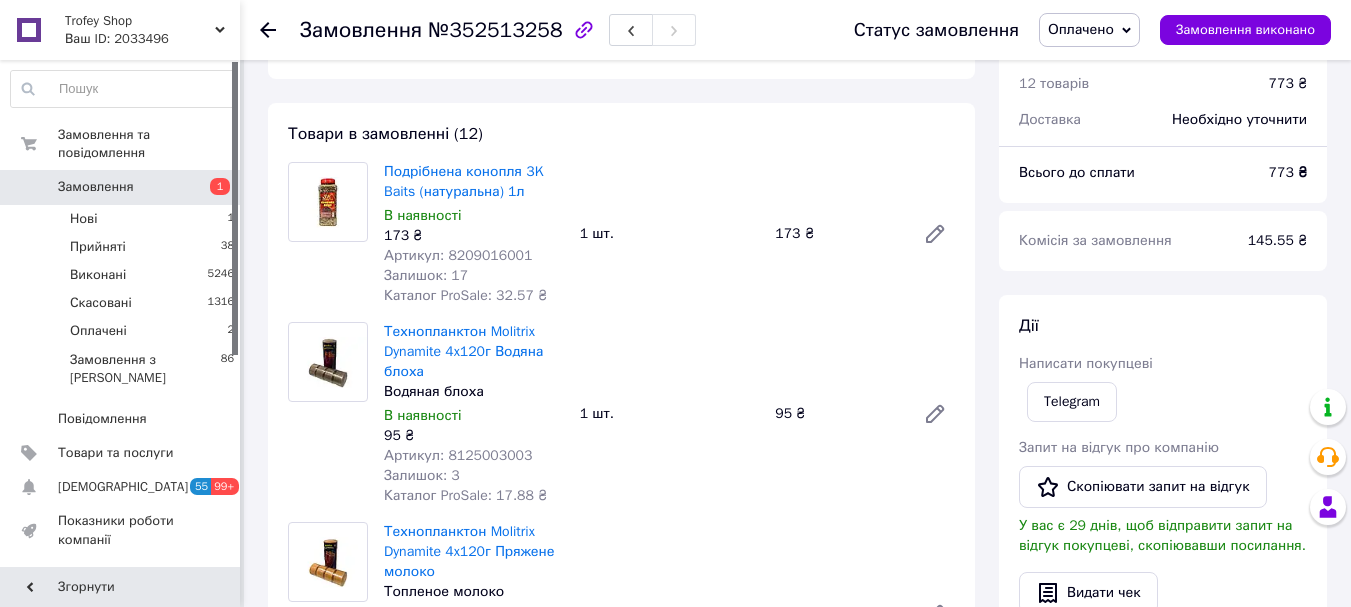 click on "Артикул: 8125003003" at bounding box center [458, 455] 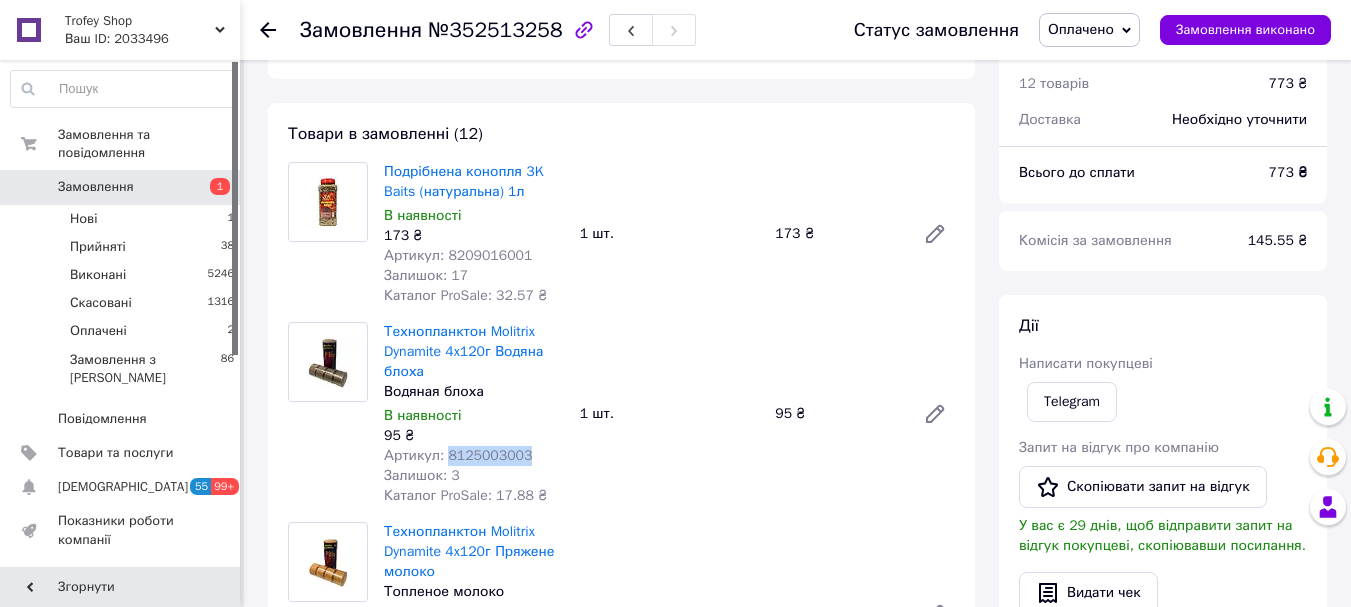 click on "Артикул: 8125003003" at bounding box center [458, 455] 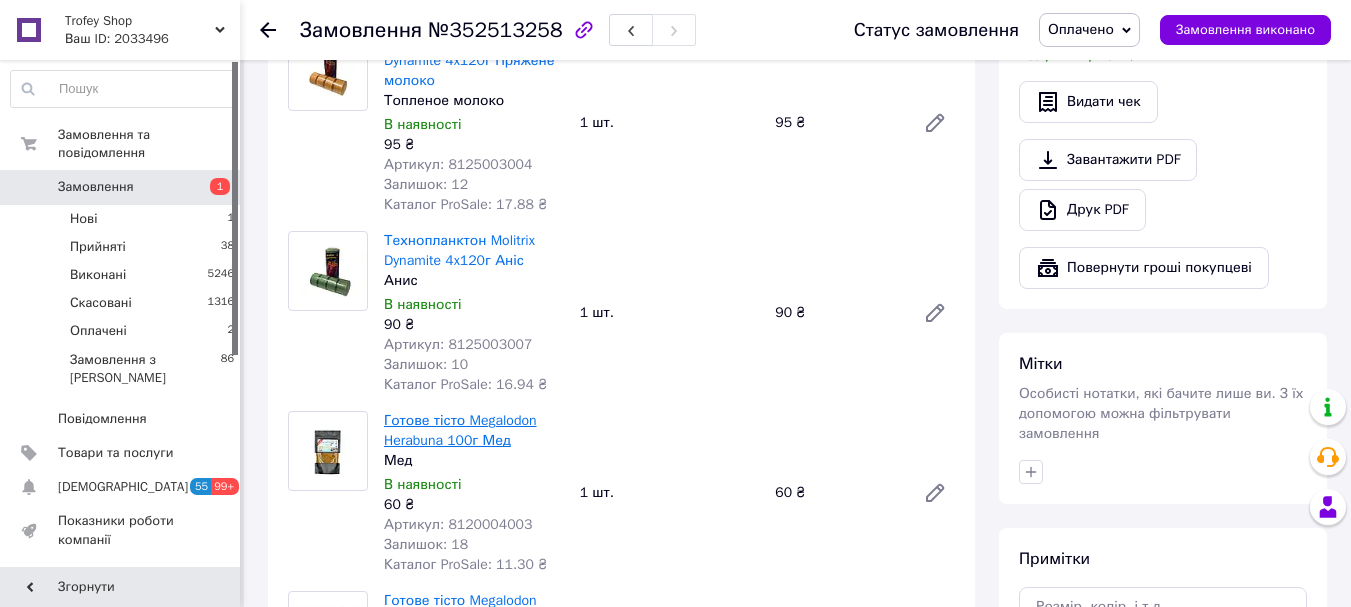 scroll, scrollTop: 1200, scrollLeft: 0, axis: vertical 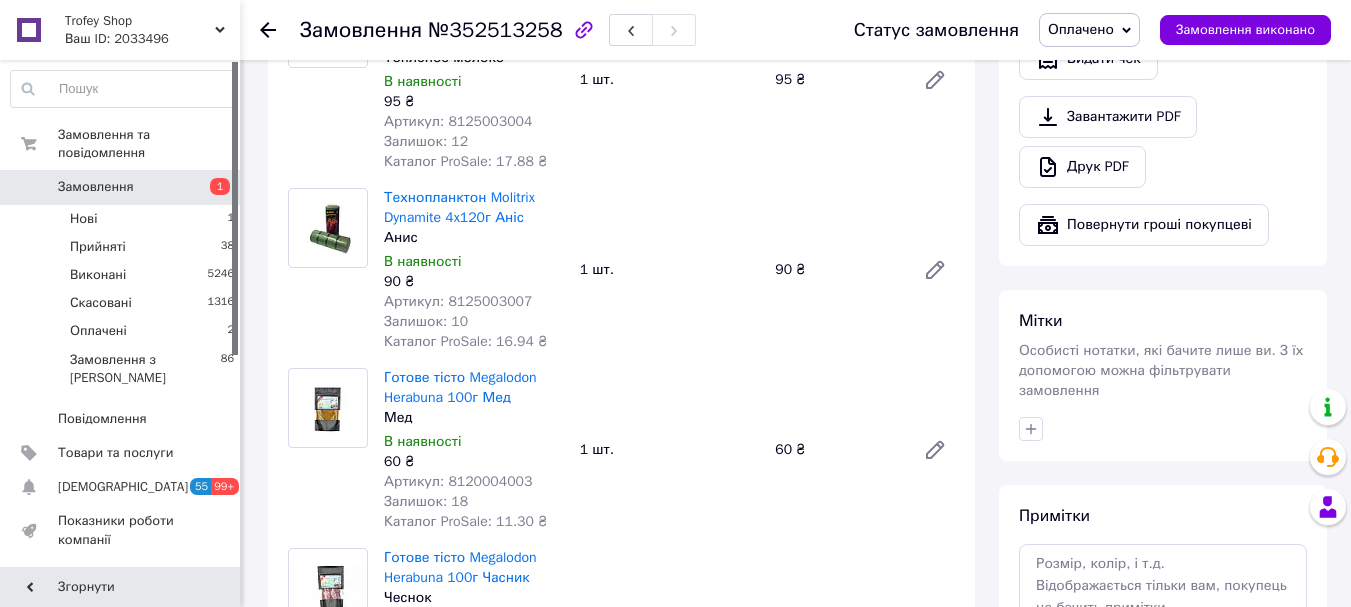 click on "Артикул: 8120004003" at bounding box center [458, 481] 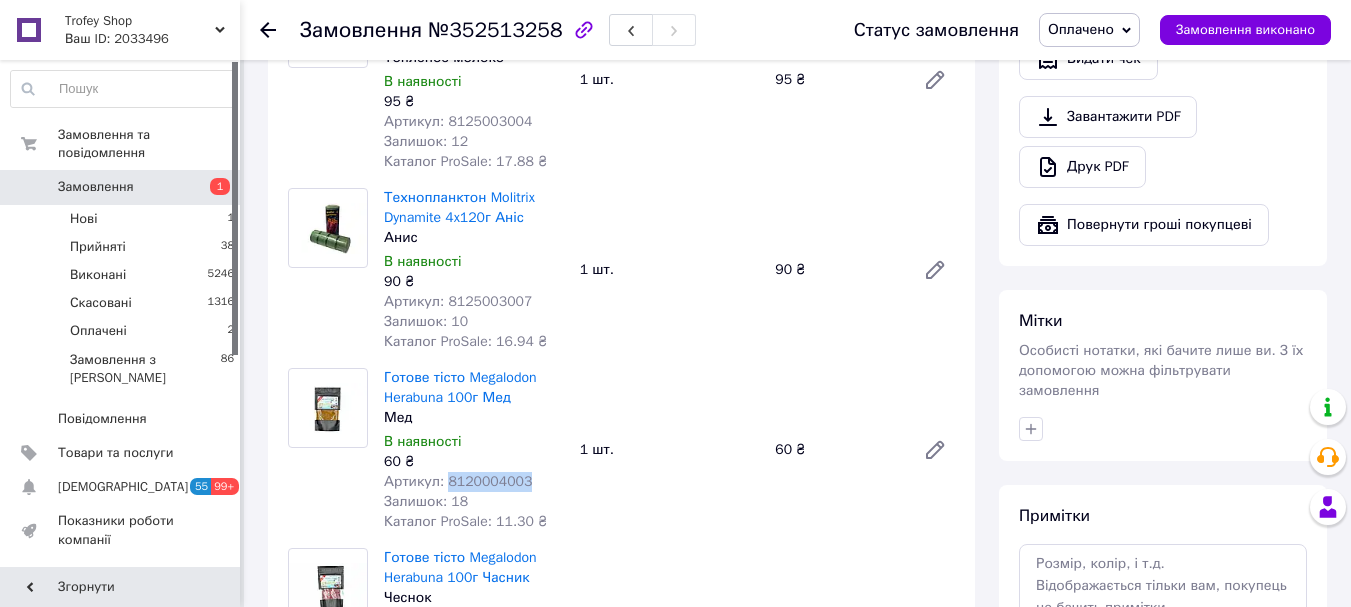 click on "Артикул: 8120004003" at bounding box center (458, 481) 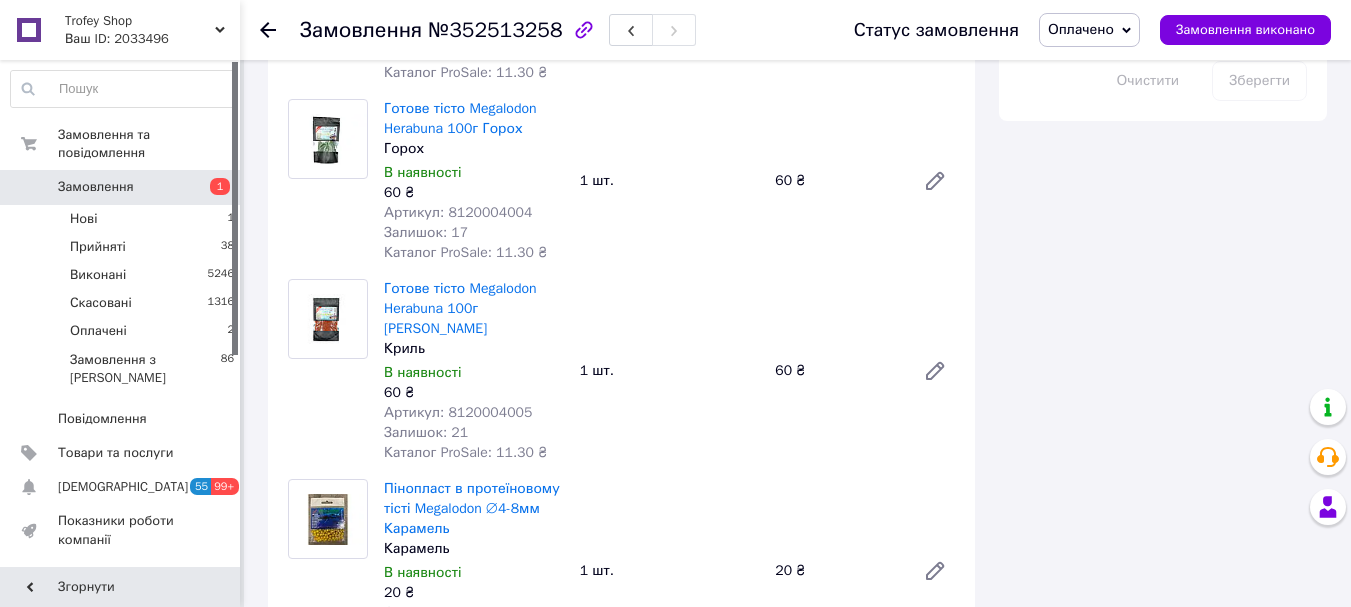 scroll, scrollTop: 1866, scrollLeft: 0, axis: vertical 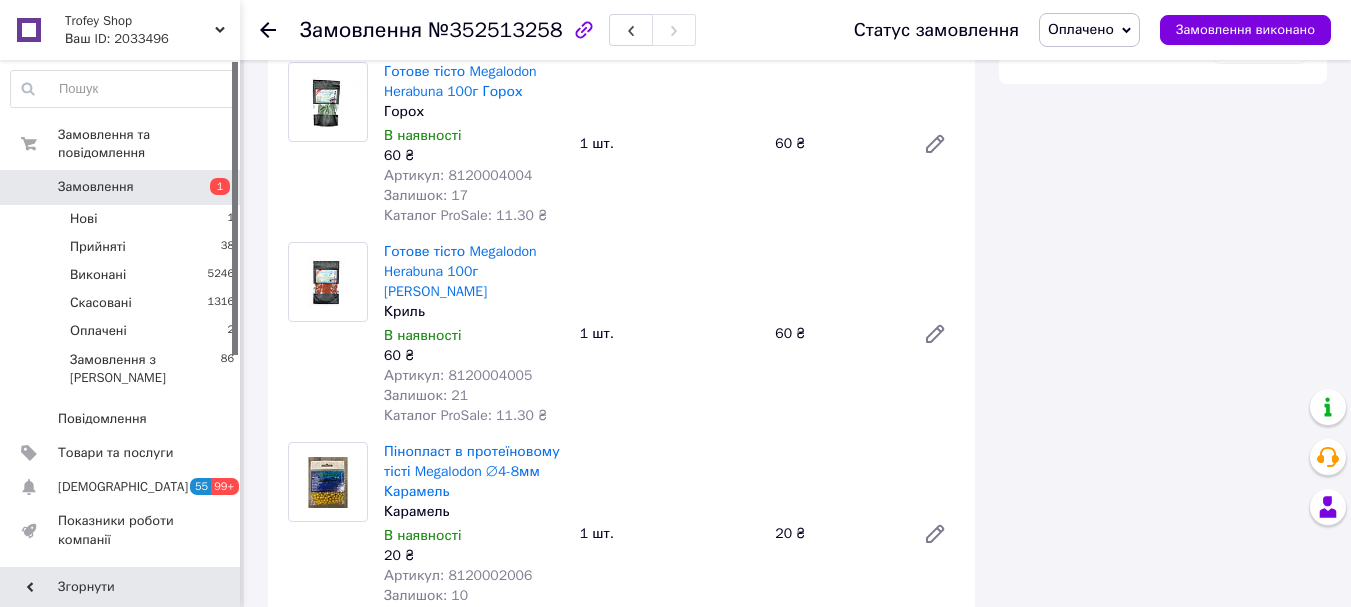 click on "Артикул: 8120002006" at bounding box center (458, 575) 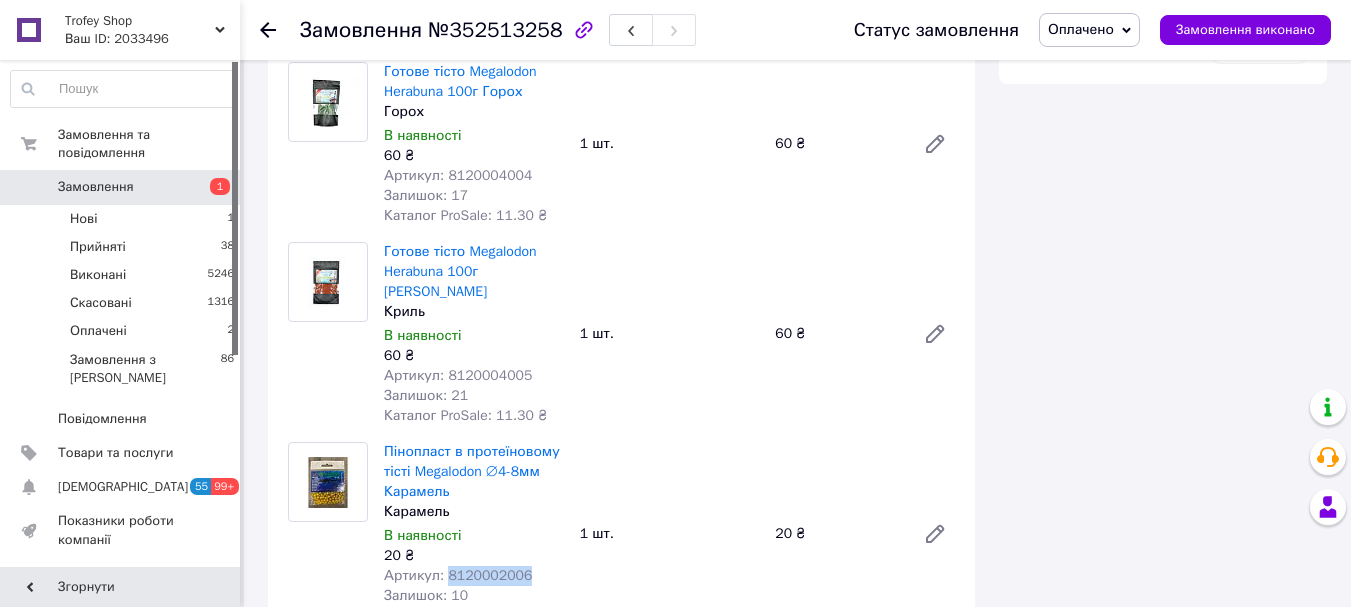 click on "Артикул: 8120002006" at bounding box center [458, 575] 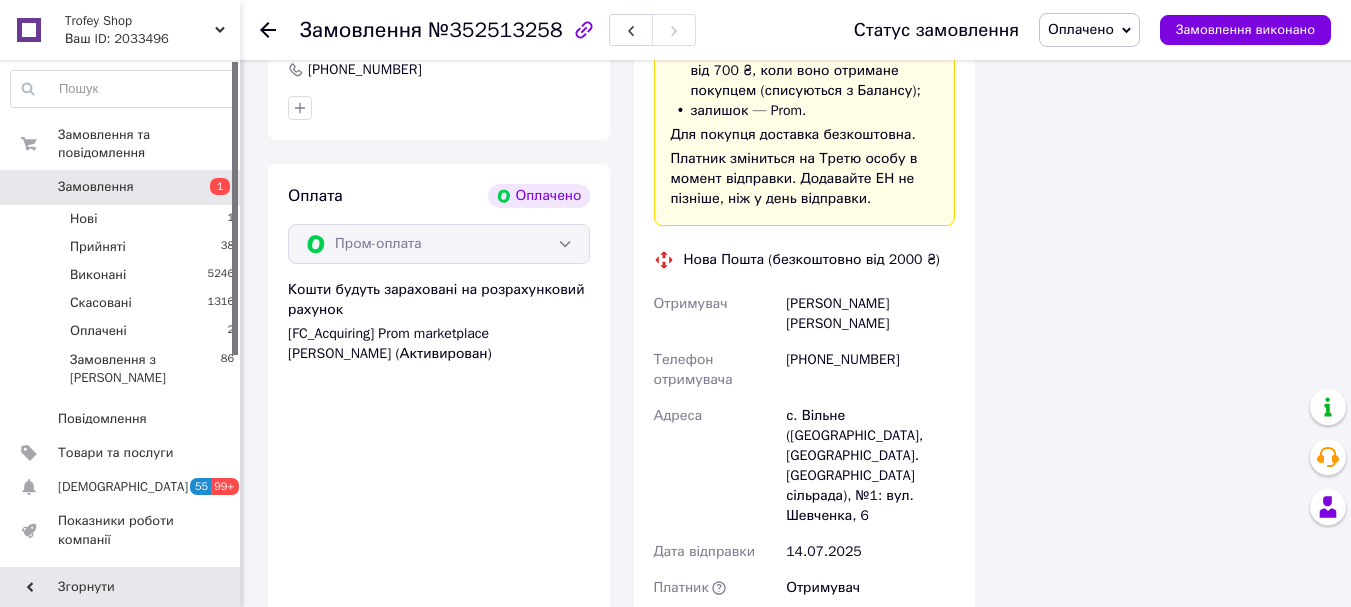 scroll, scrollTop: 3333, scrollLeft: 0, axis: vertical 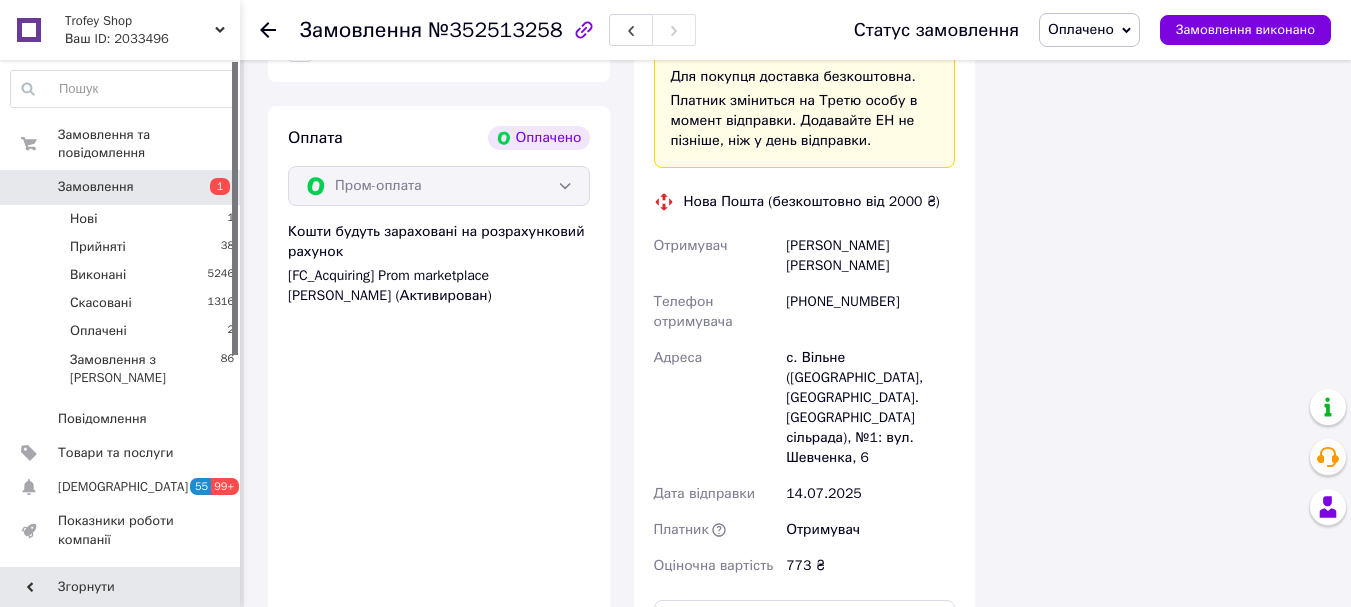 click on "[PERSON_NAME] [PERSON_NAME]" at bounding box center (870, 256) 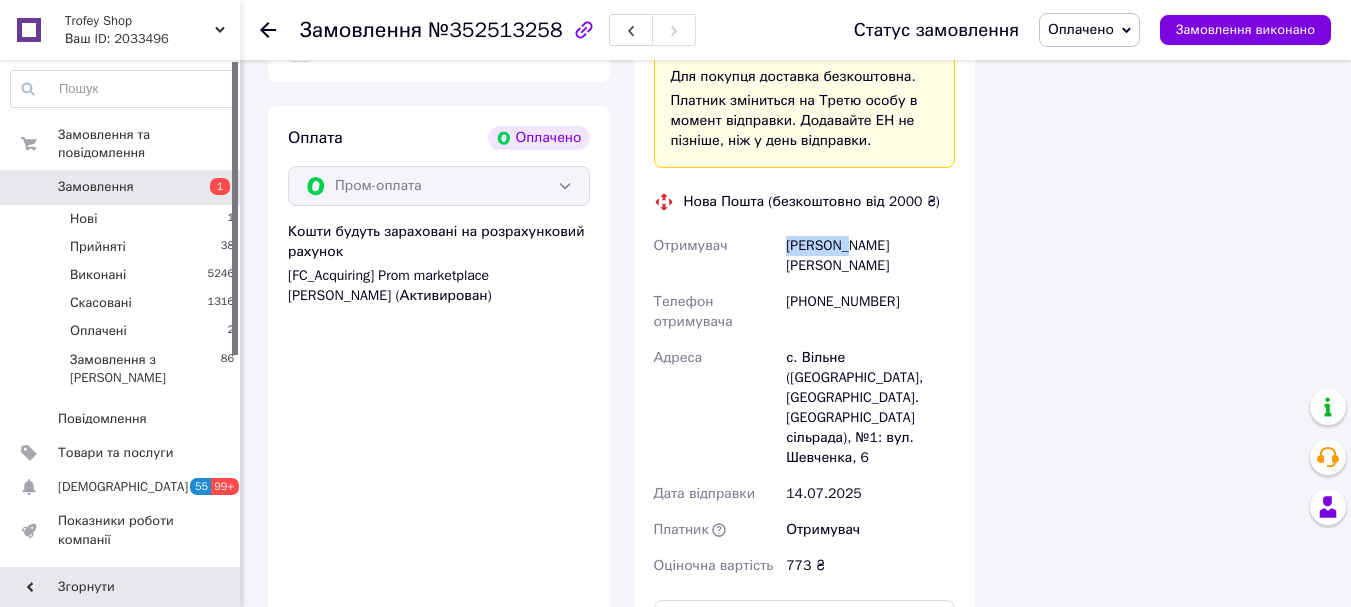 click on "[PERSON_NAME] [PERSON_NAME]" at bounding box center [870, 256] 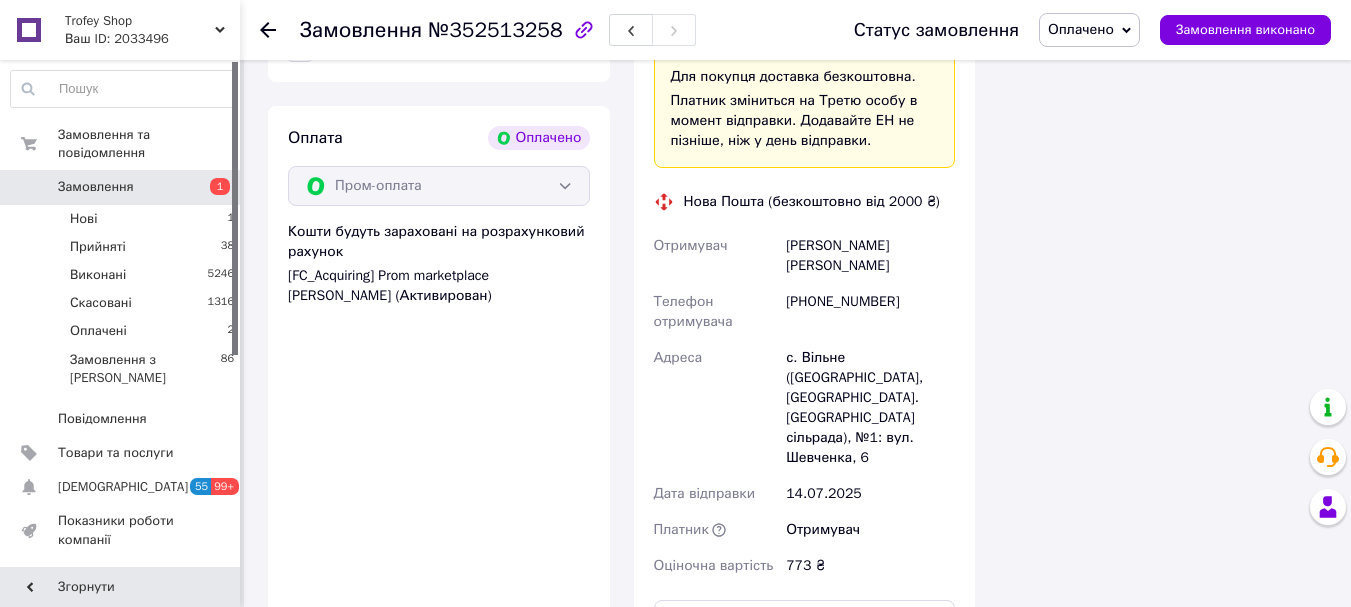 click on "[PERSON_NAME] [PERSON_NAME]" at bounding box center [870, 256] 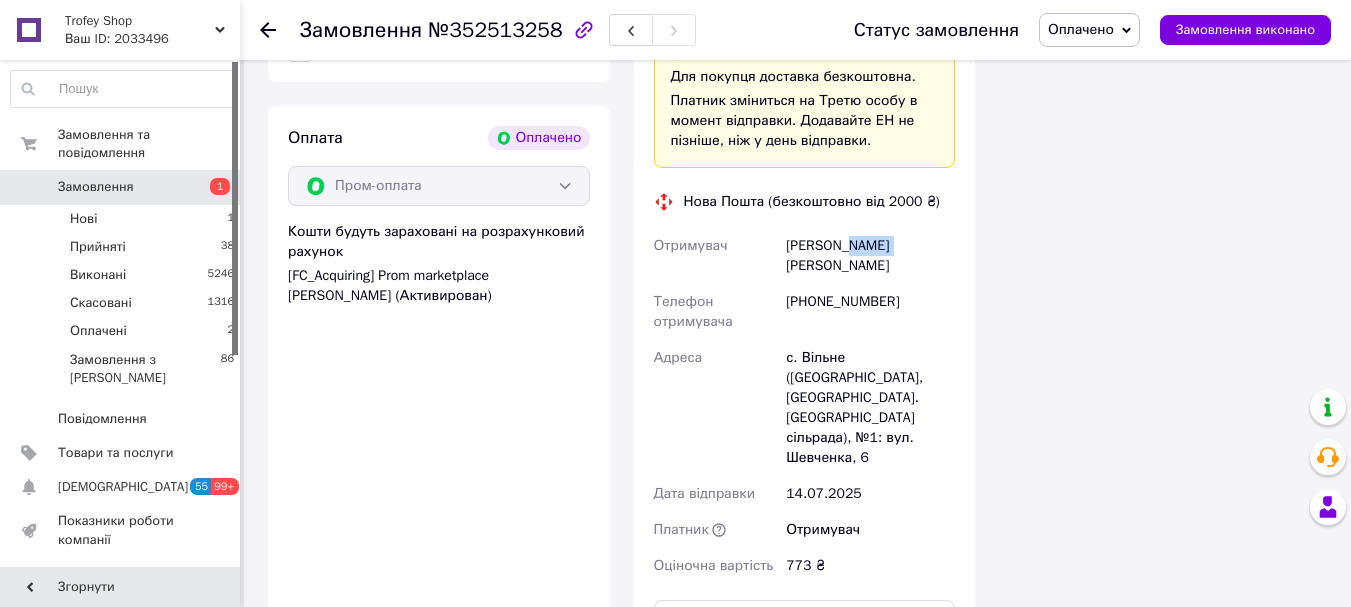 click on "[PERSON_NAME] [PERSON_NAME]" at bounding box center (870, 256) 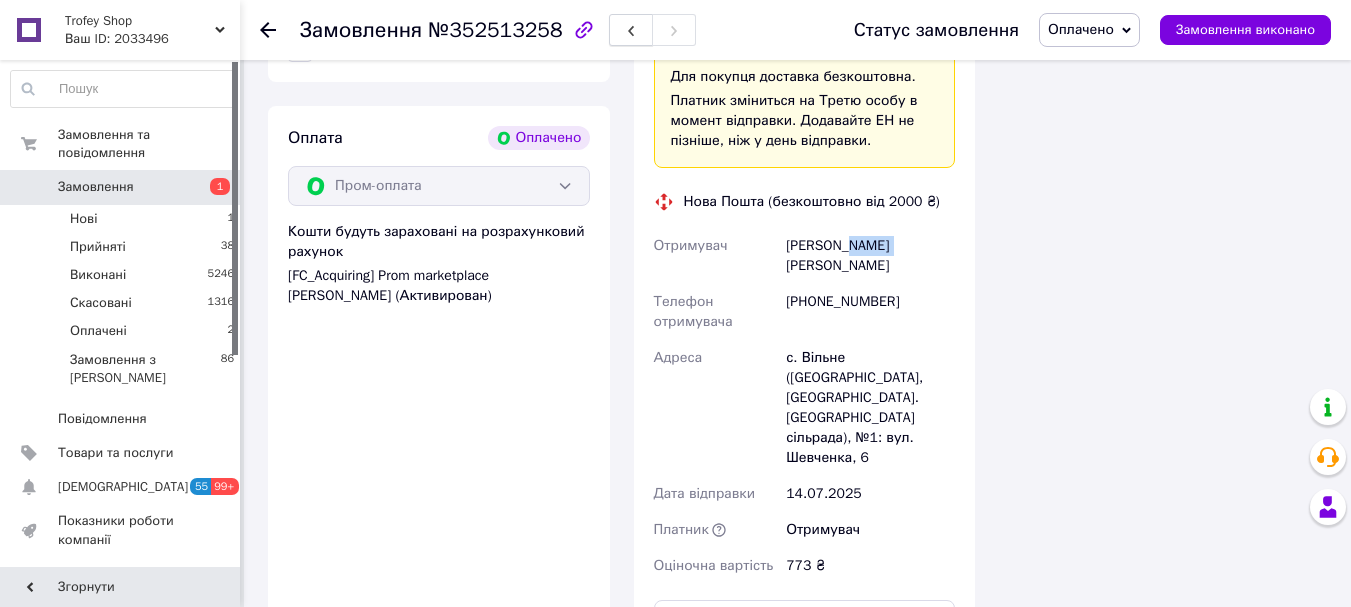 copy on "[PERSON_NAME]" 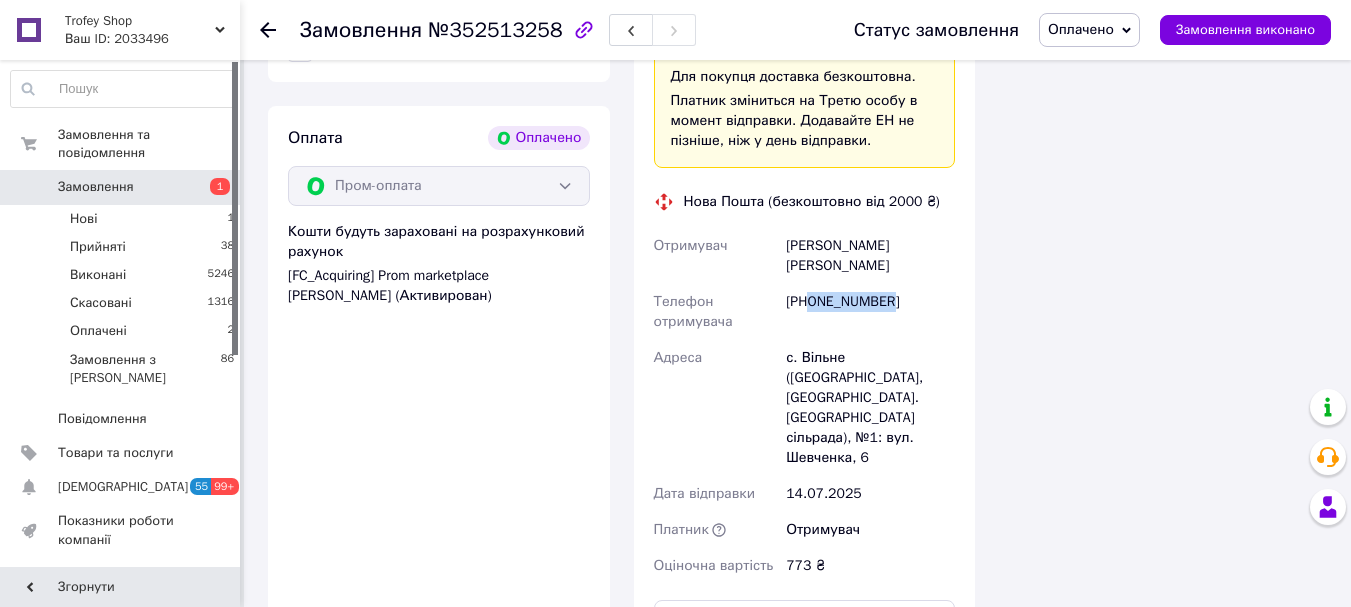 drag, startPoint x: 913, startPoint y: 239, endPoint x: 811, endPoint y: 246, distance: 102.239914 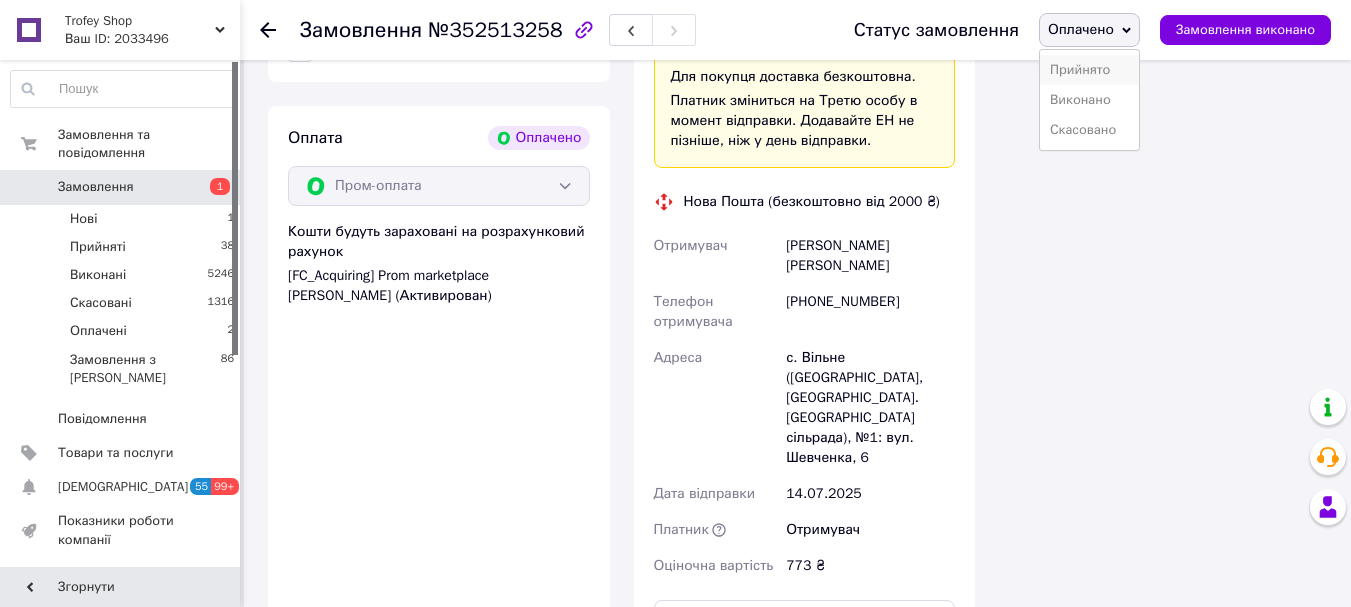 click on "Прийнято" at bounding box center [1089, 70] 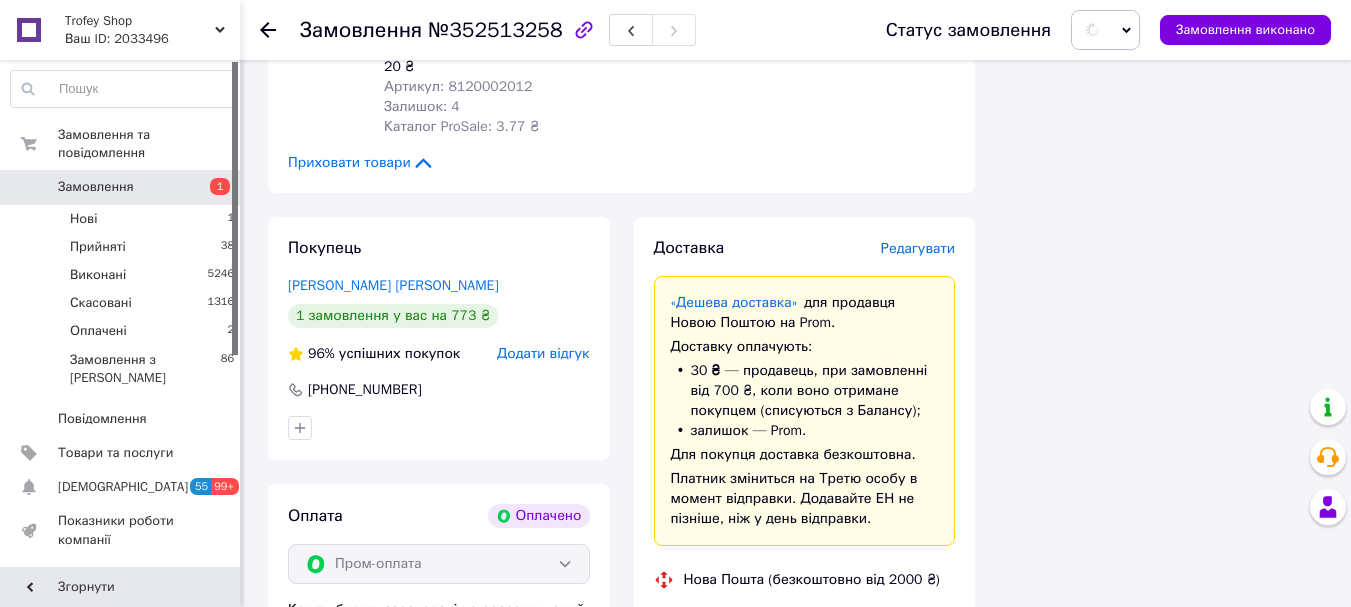 scroll, scrollTop: 2933, scrollLeft: 0, axis: vertical 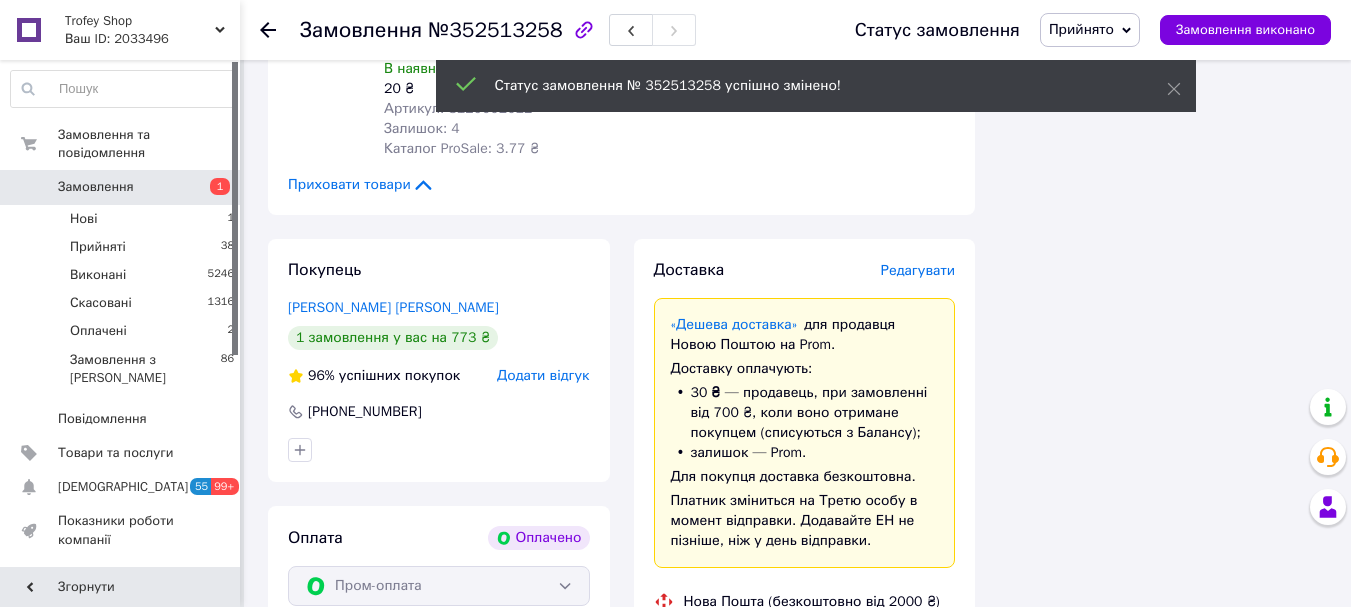 click on "Замовлення" at bounding box center (361, 30) 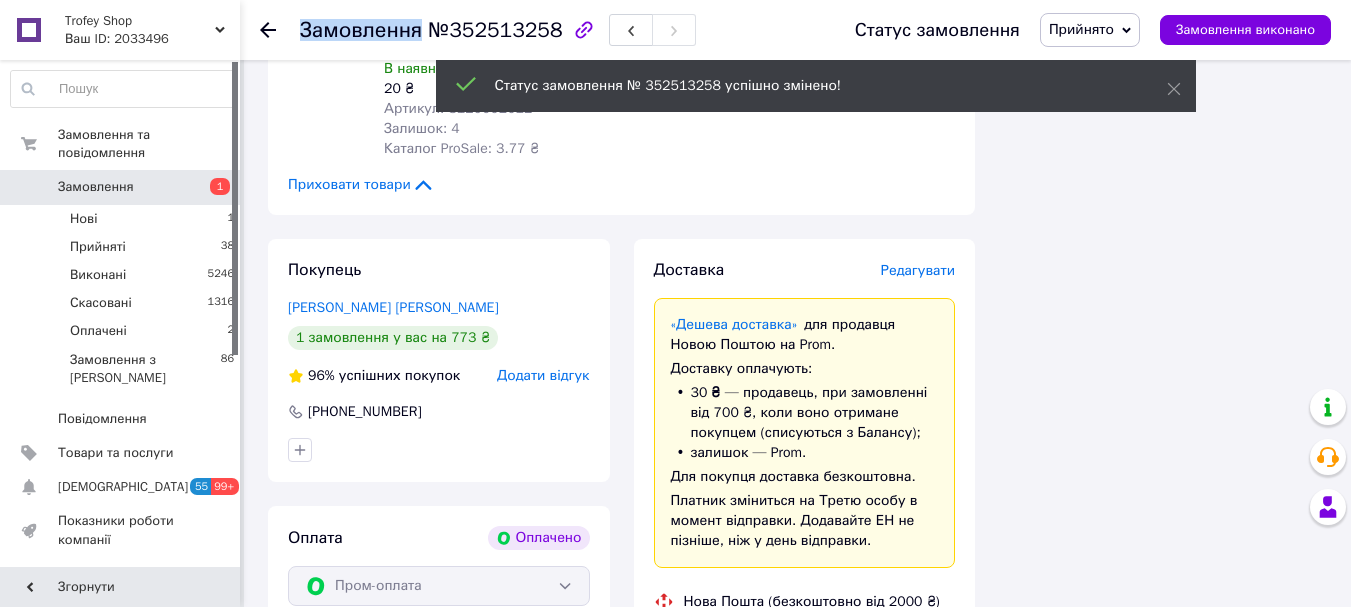 click on "Замовлення" at bounding box center [361, 30] 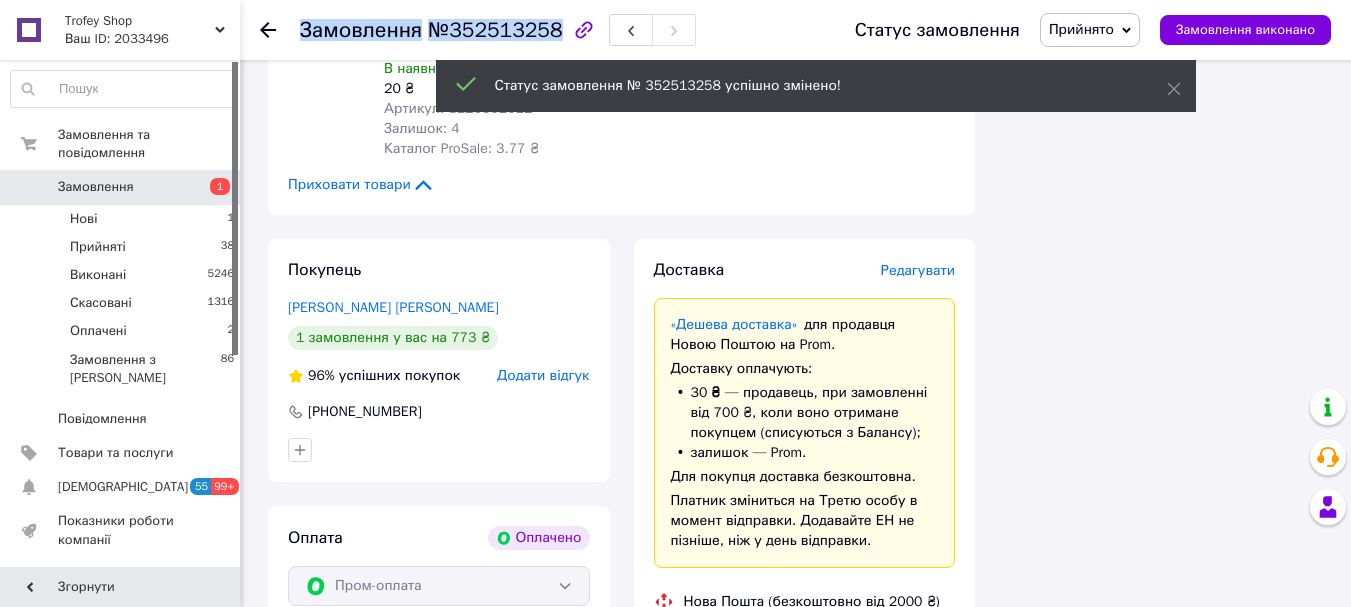 click on "Замовлення" at bounding box center (361, 30) 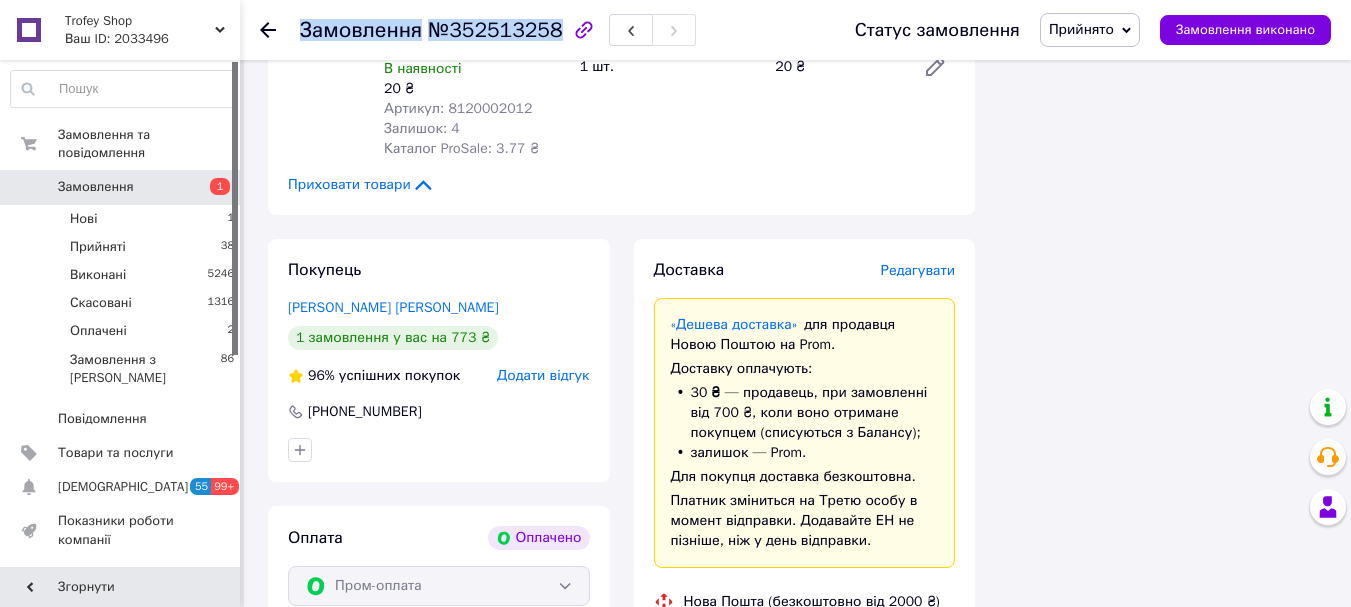 click on "Замовлення" at bounding box center (121, 187) 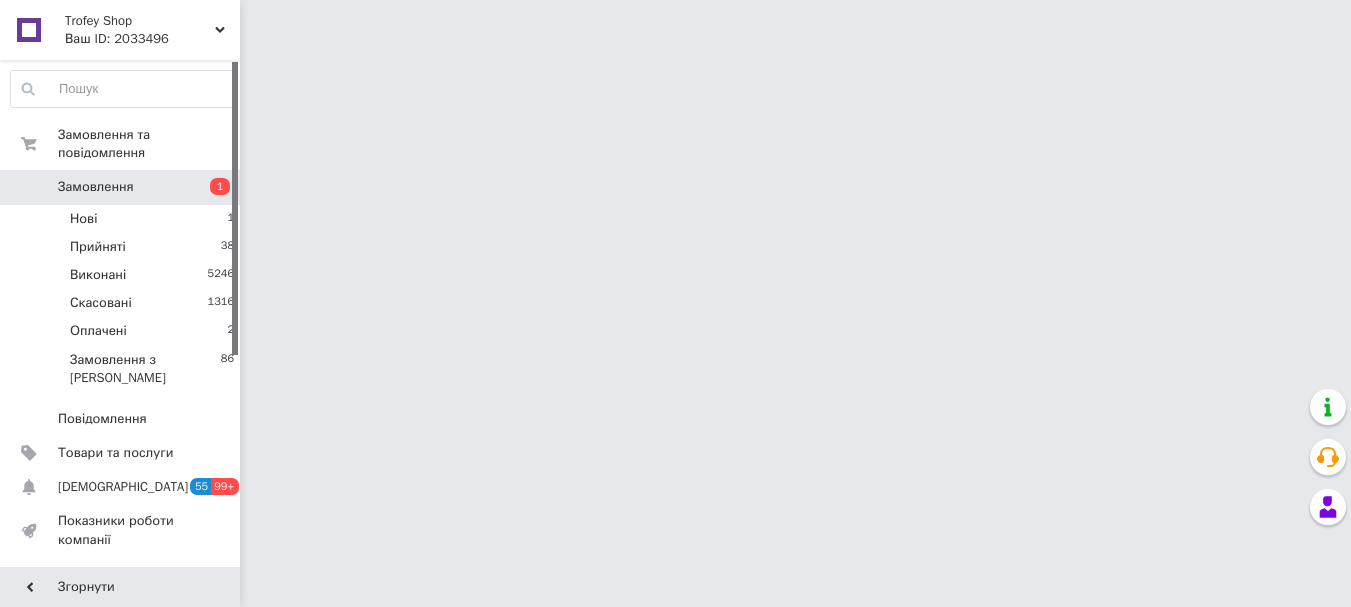 scroll, scrollTop: 0, scrollLeft: 0, axis: both 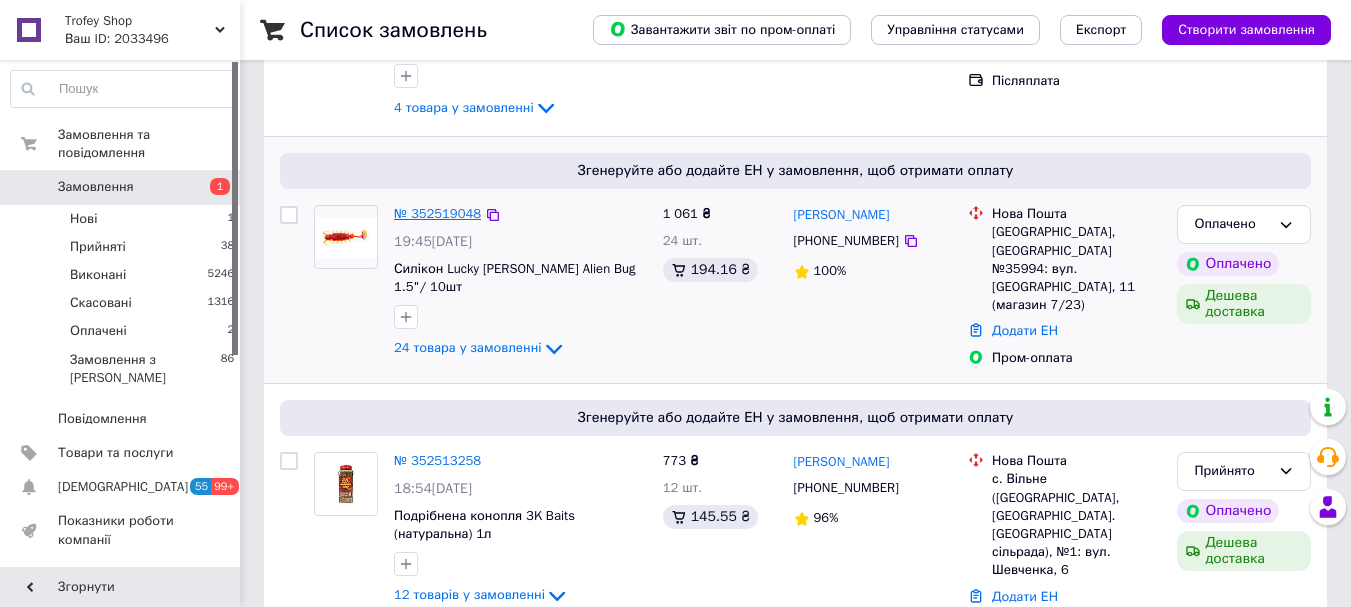 click on "№ 352519048" at bounding box center (437, 213) 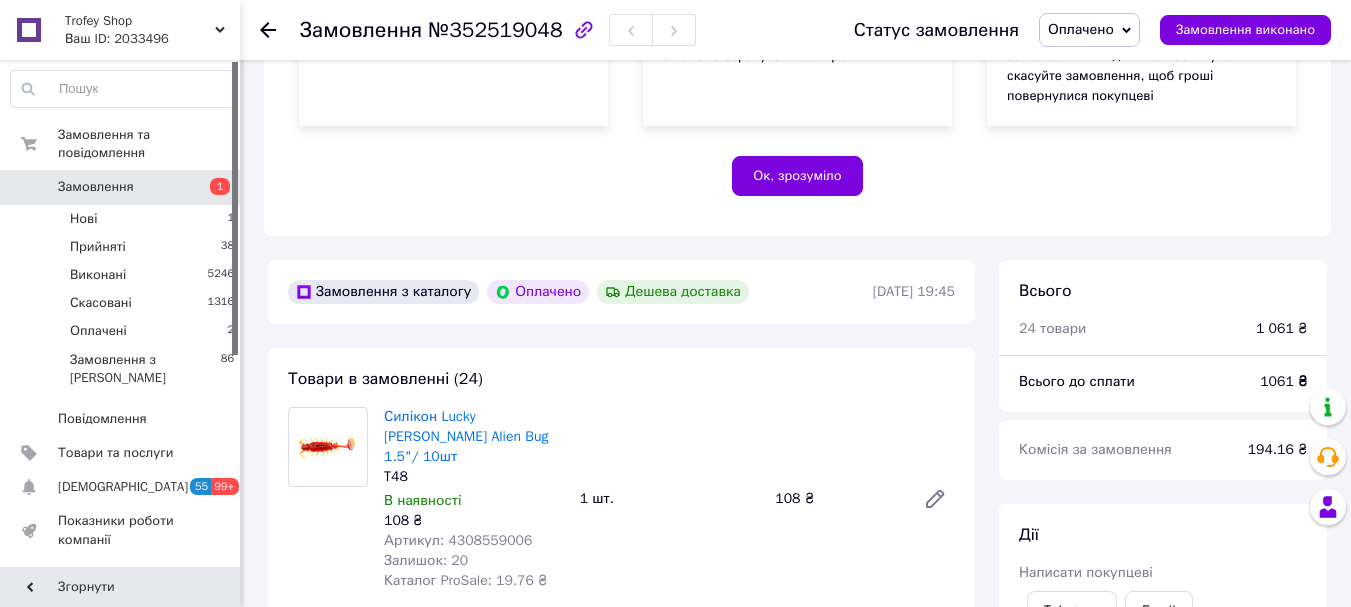 scroll, scrollTop: 667, scrollLeft: 0, axis: vertical 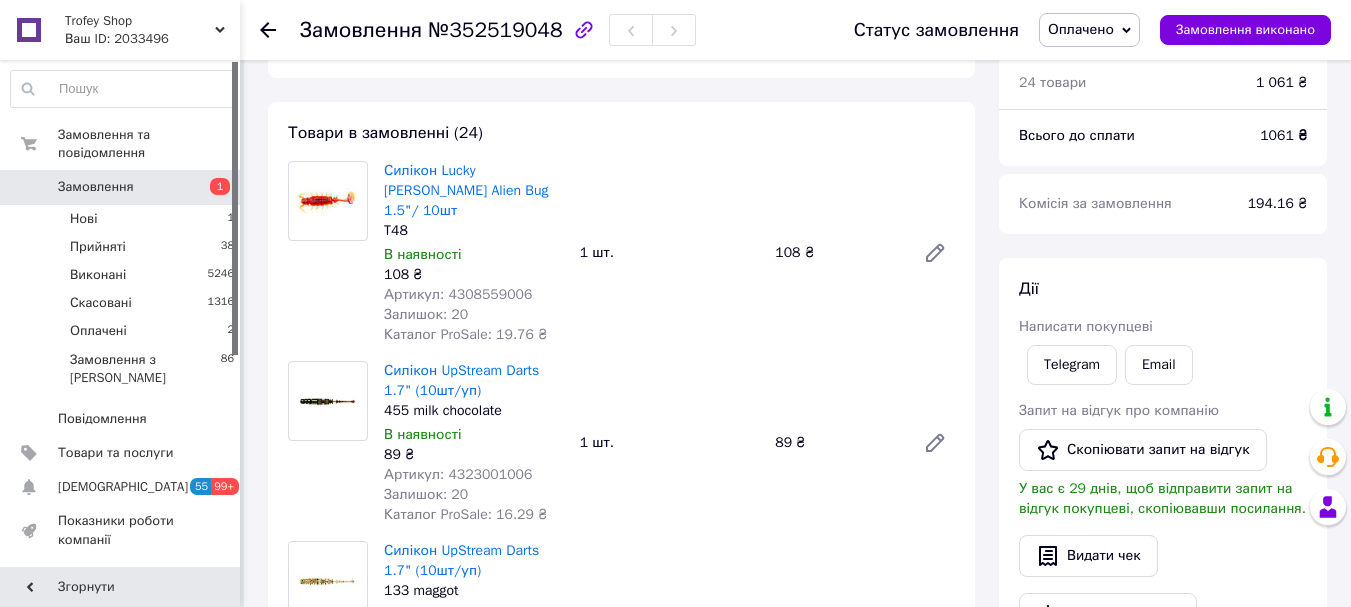 click on "Артикул: 4308559006" at bounding box center [458, 294] 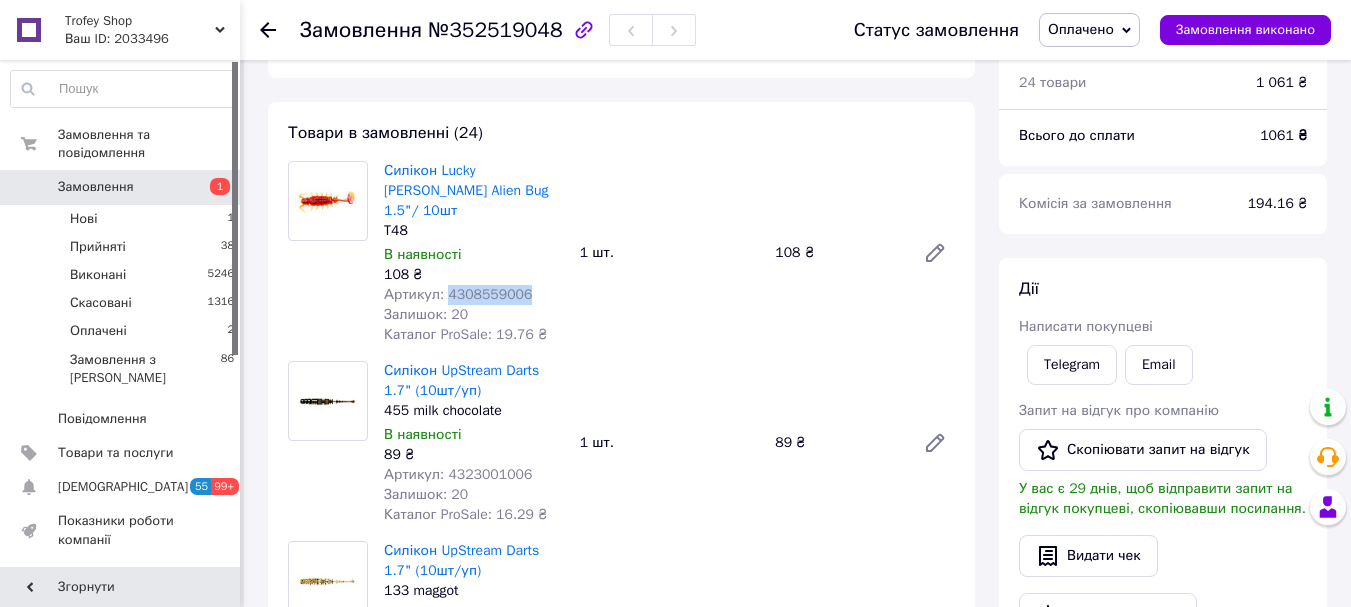 click on "Артикул: 4308559006" at bounding box center [458, 294] 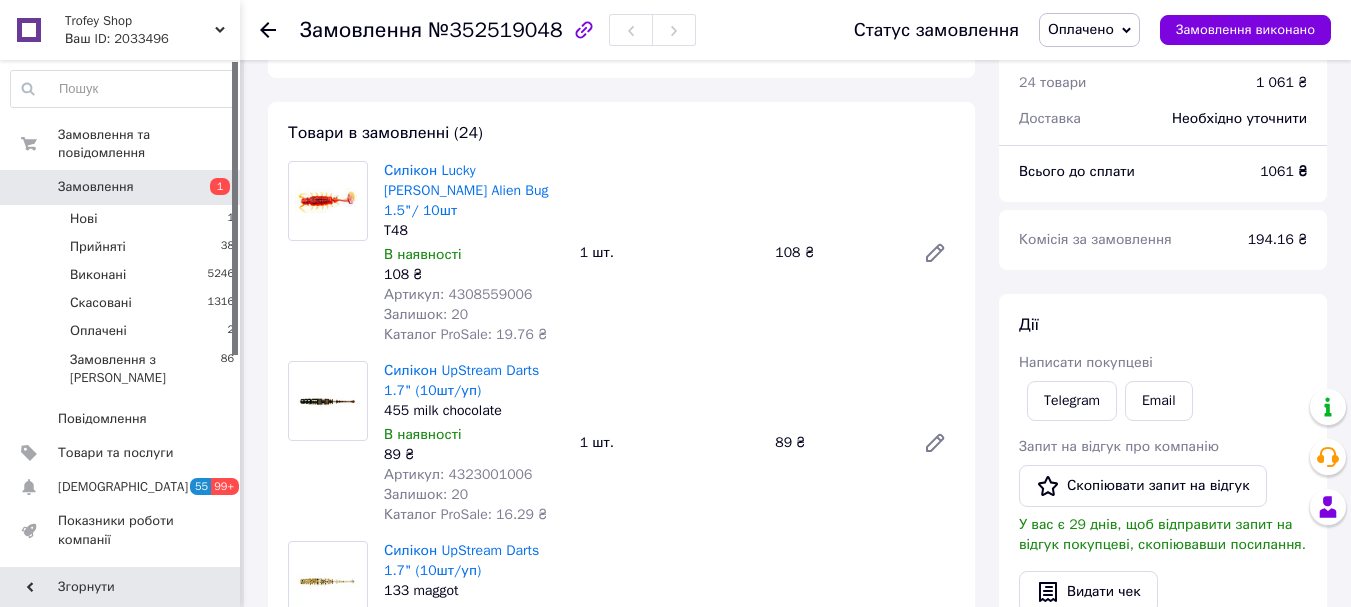 click on "Артикул: 4323001006" at bounding box center (458, 474) 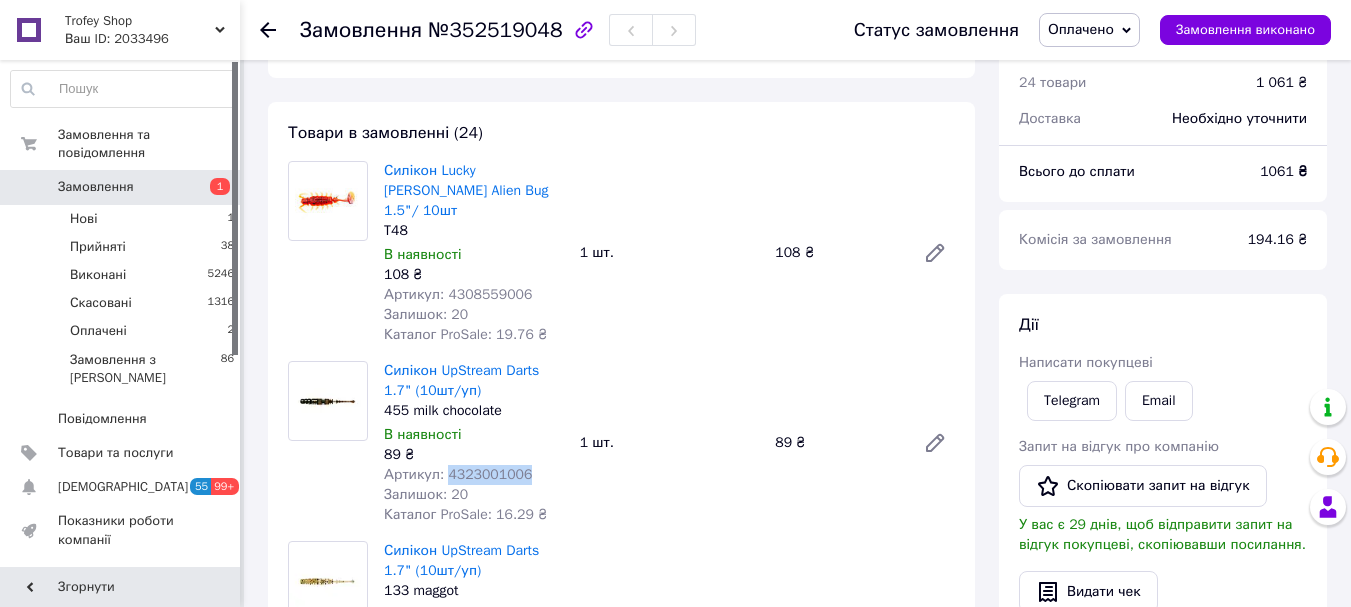 click on "Артикул: 4323001006" at bounding box center (458, 474) 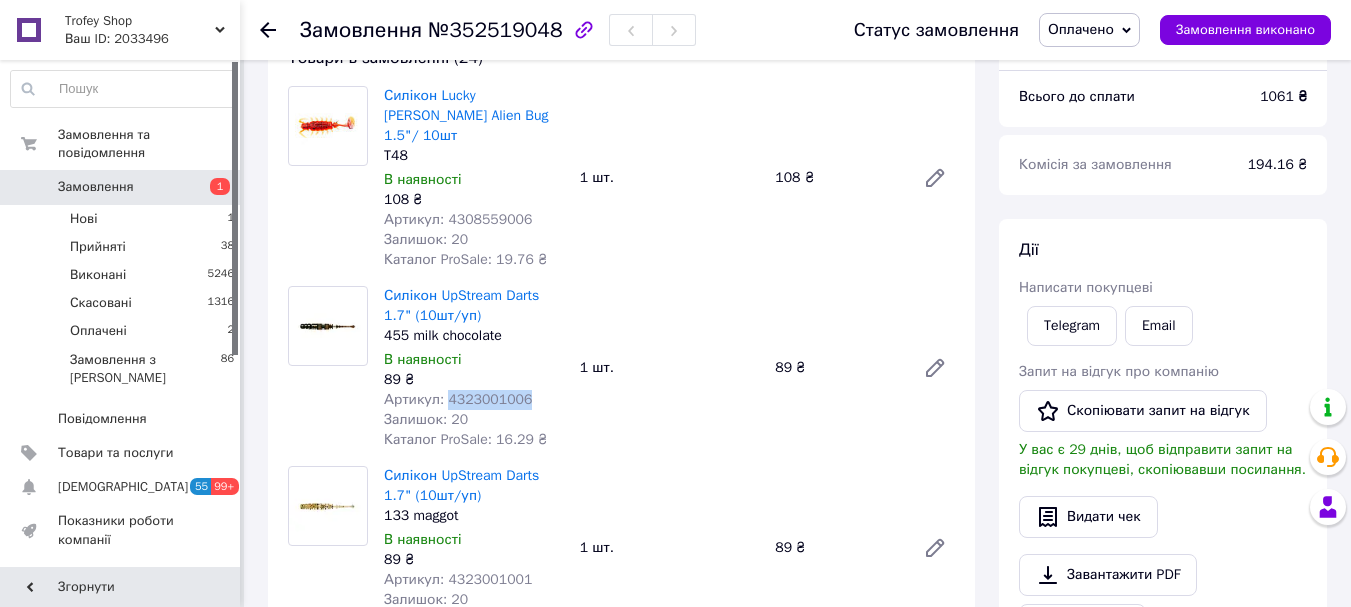 scroll, scrollTop: 933, scrollLeft: 0, axis: vertical 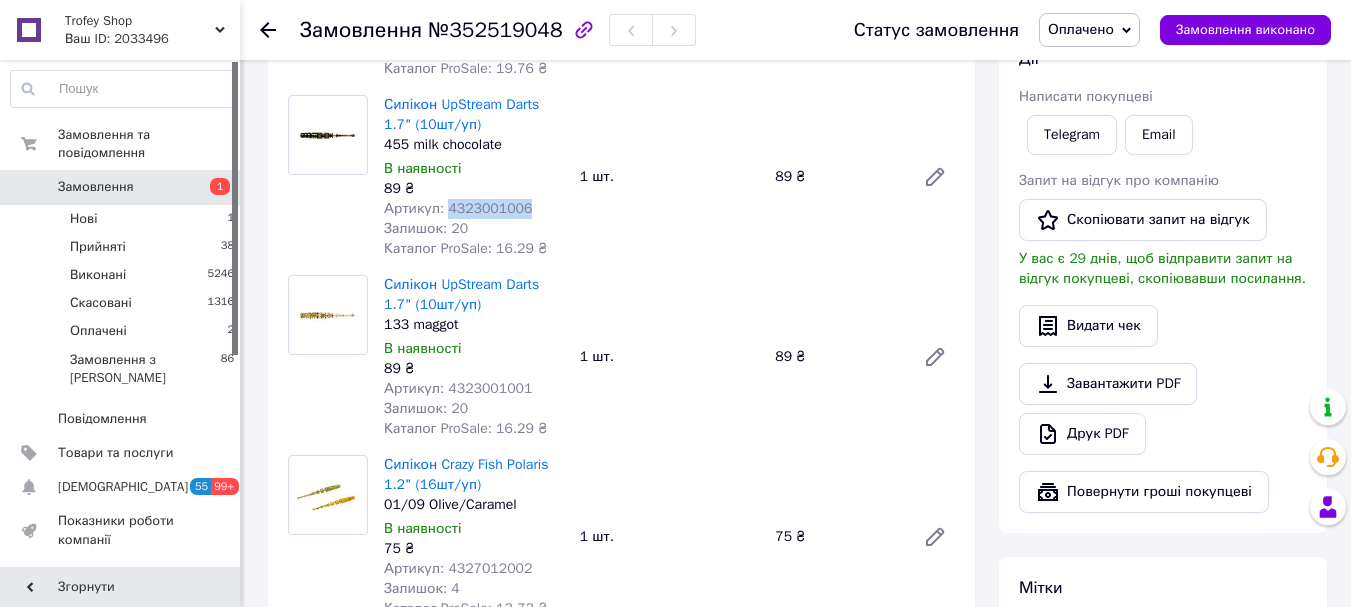 click on "Артикул: 4323001001" at bounding box center [458, 388] 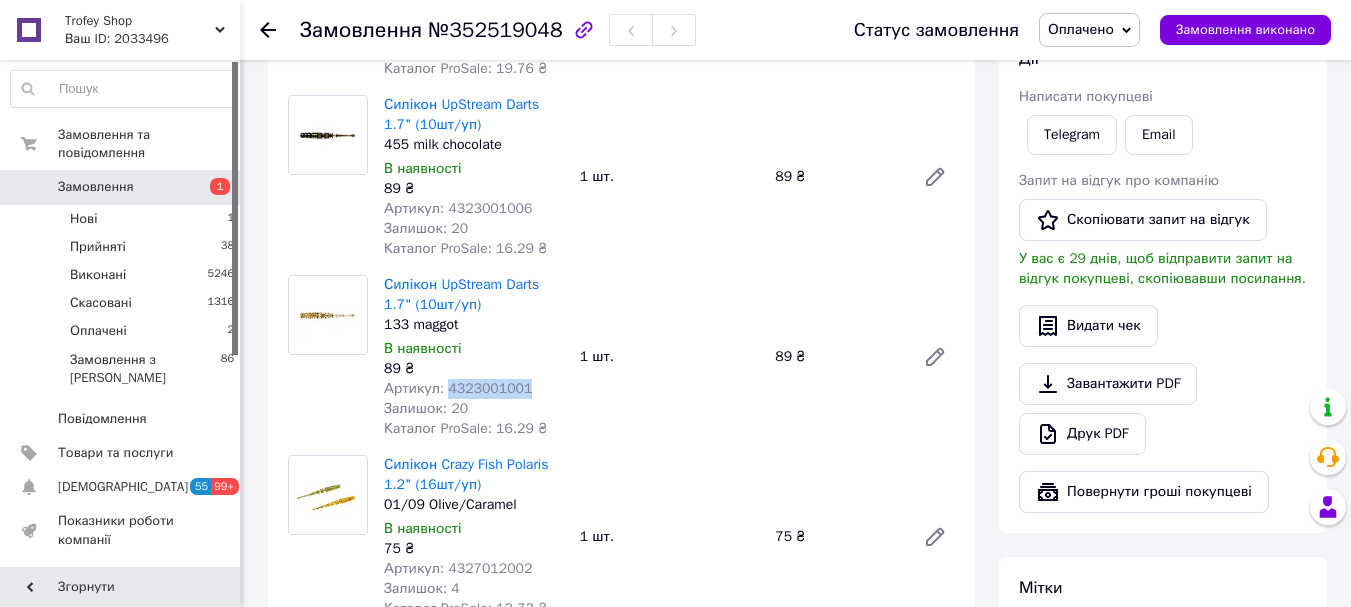 click on "Артикул: 4323001001" at bounding box center [458, 388] 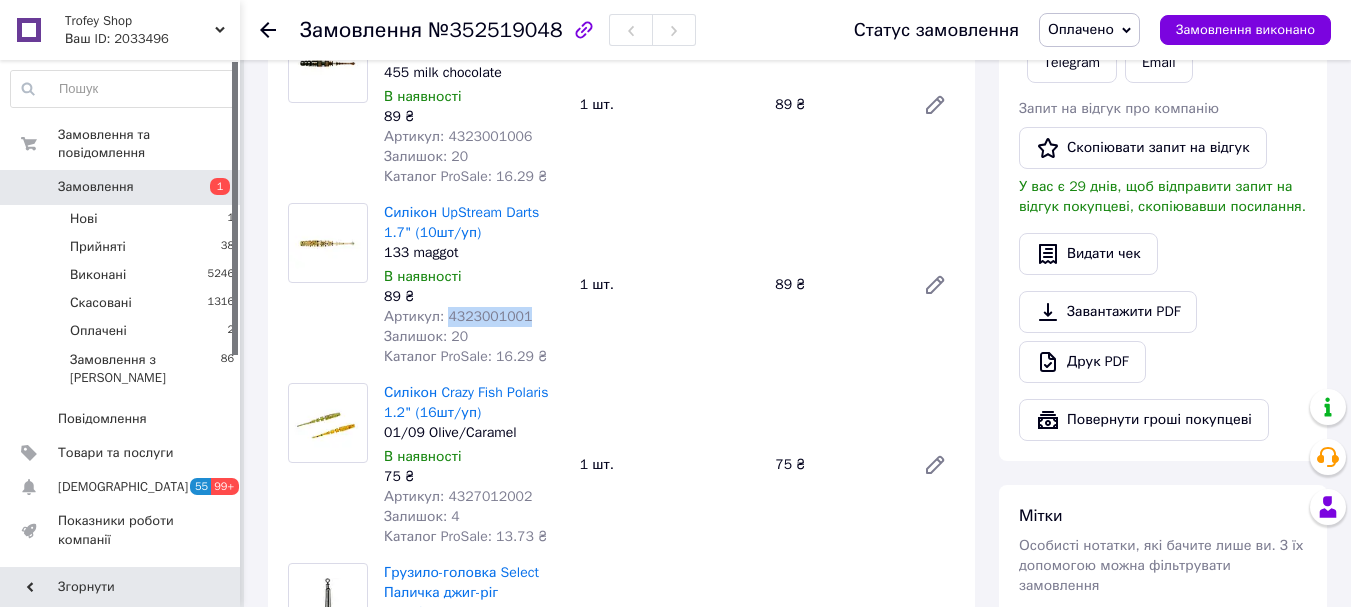 scroll, scrollTop: 1067, scrollLeft: 0, axis: vertical 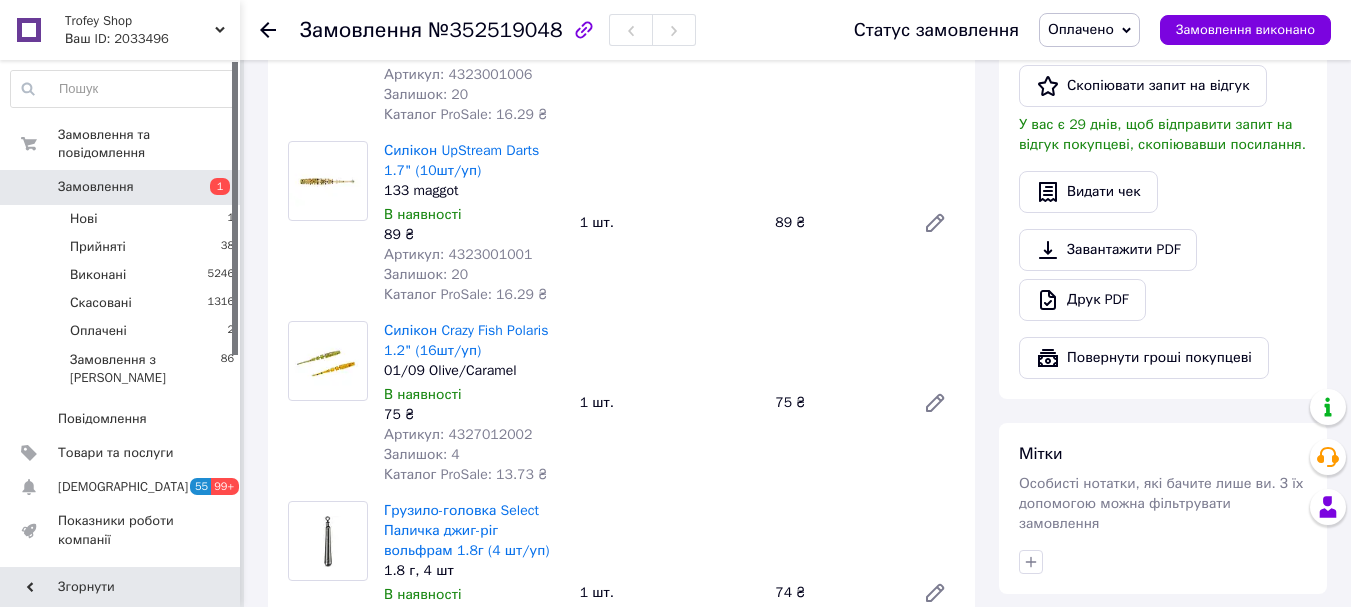 click on "Артикул: 4327012002" at bounding box center (458, 434) 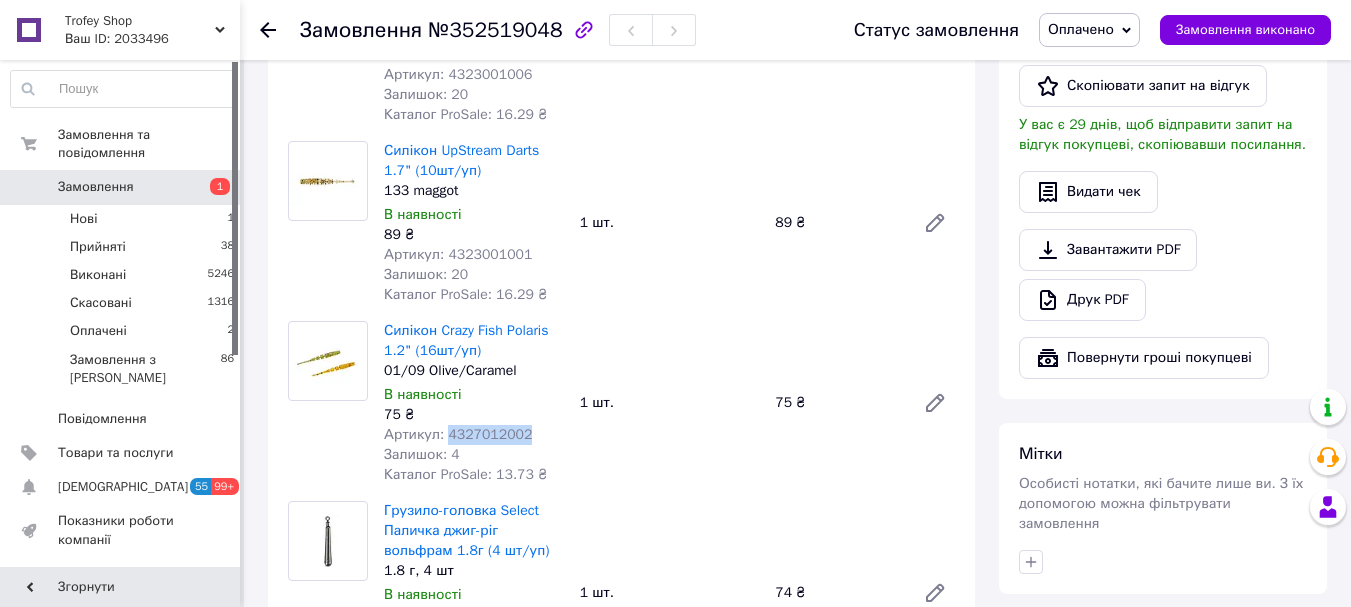 click on "Артикул: 4327012002" at bounding box center (458, 434) 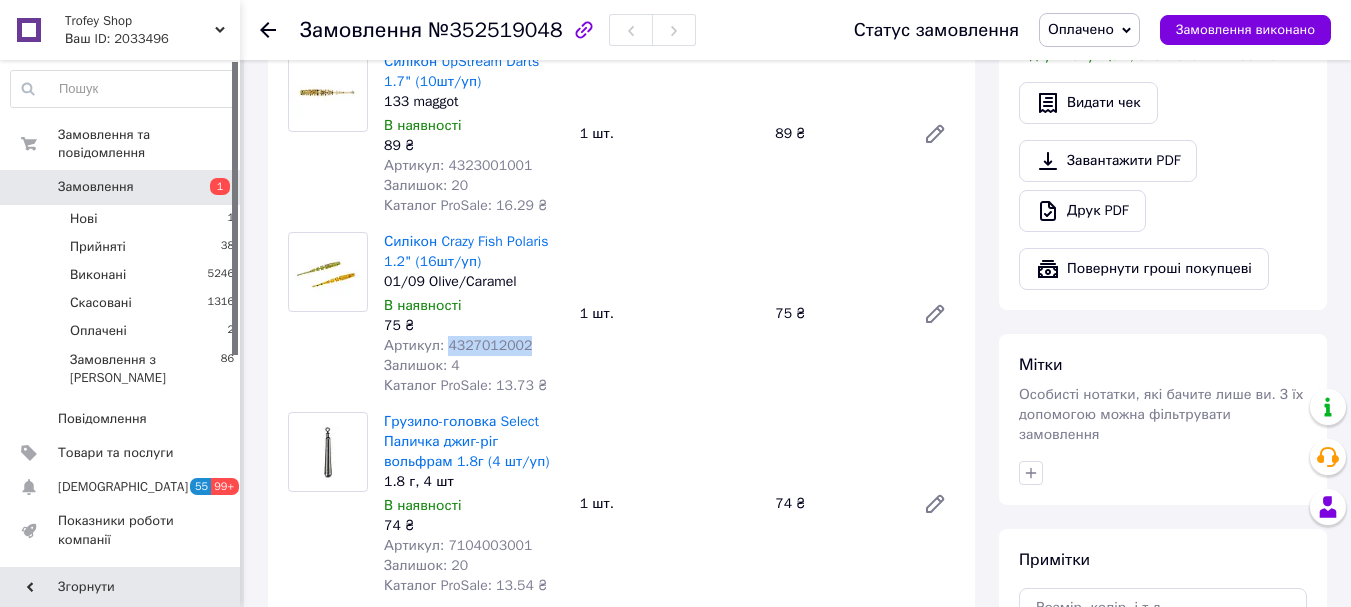 scroll, scrollTop: 1200, scrollLeft: 0, axis: vertical 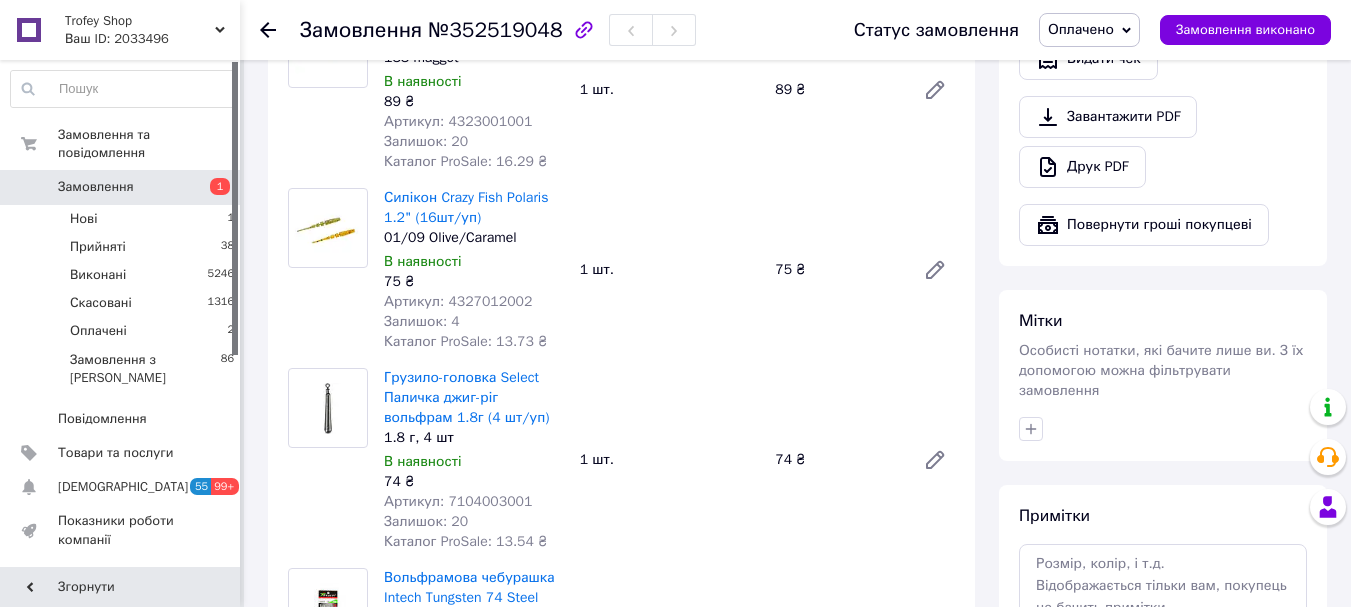 click on "Артикул: 7104003001" at bounding box center (458, 501) 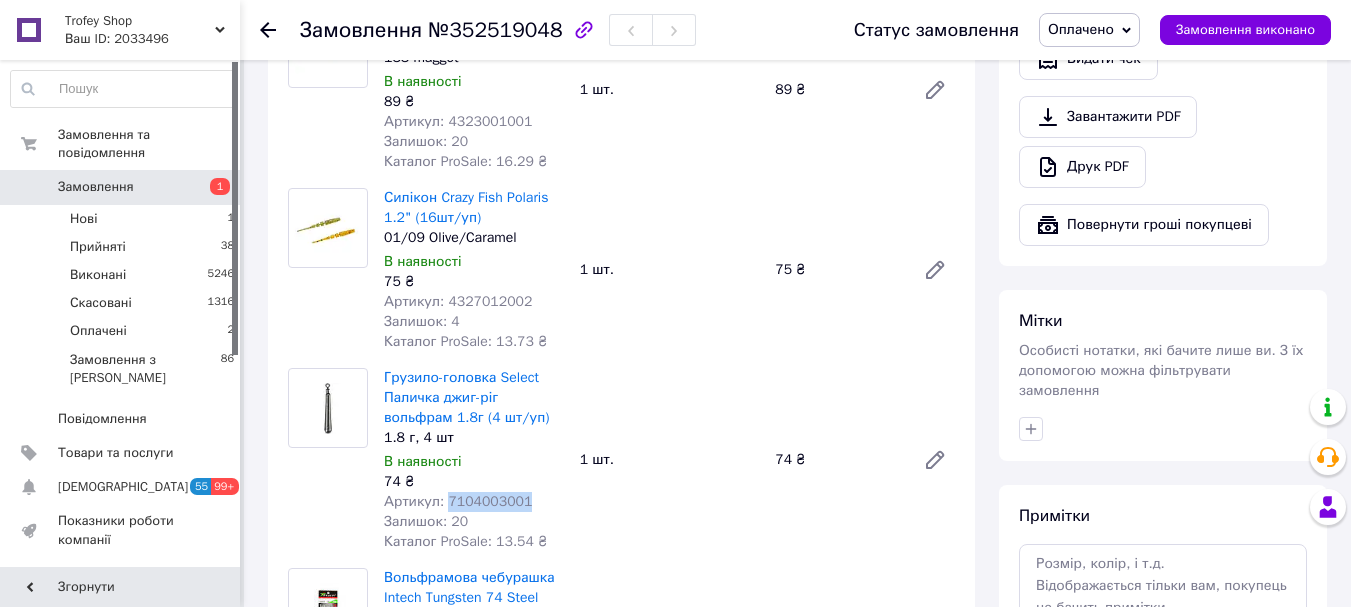 click on "Артикул: 7104003001" at bounding box center [458, 501] 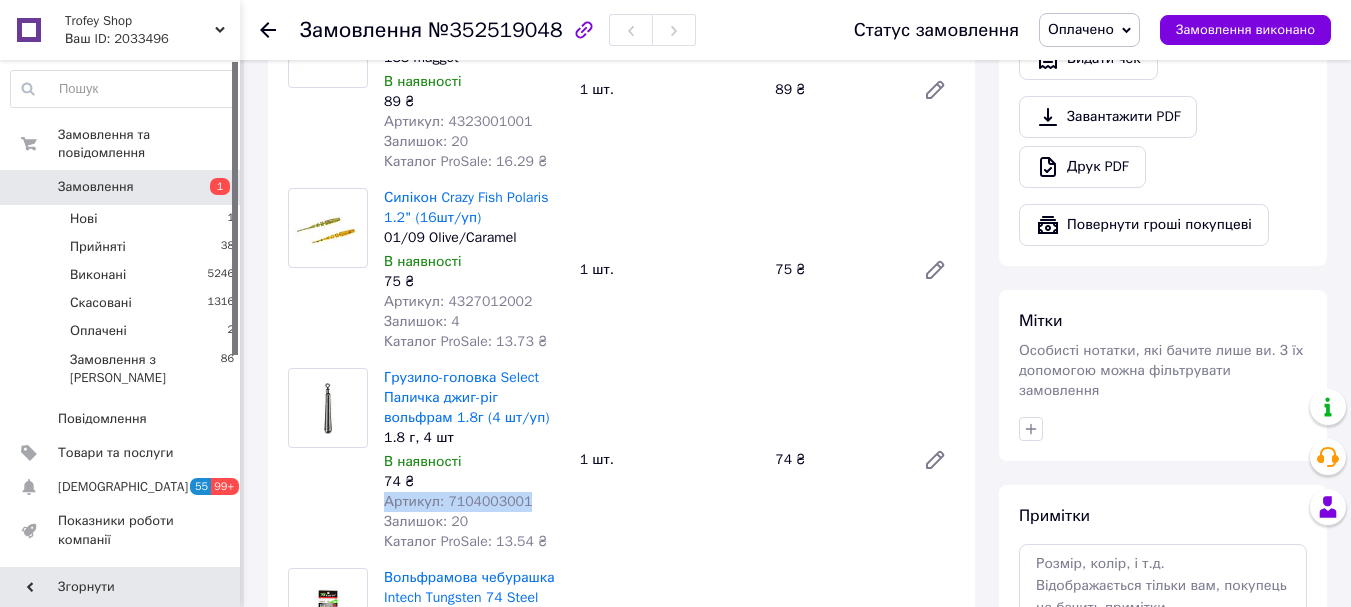 click on "Артикул: 7104003001" at bounding box center [458, 501] 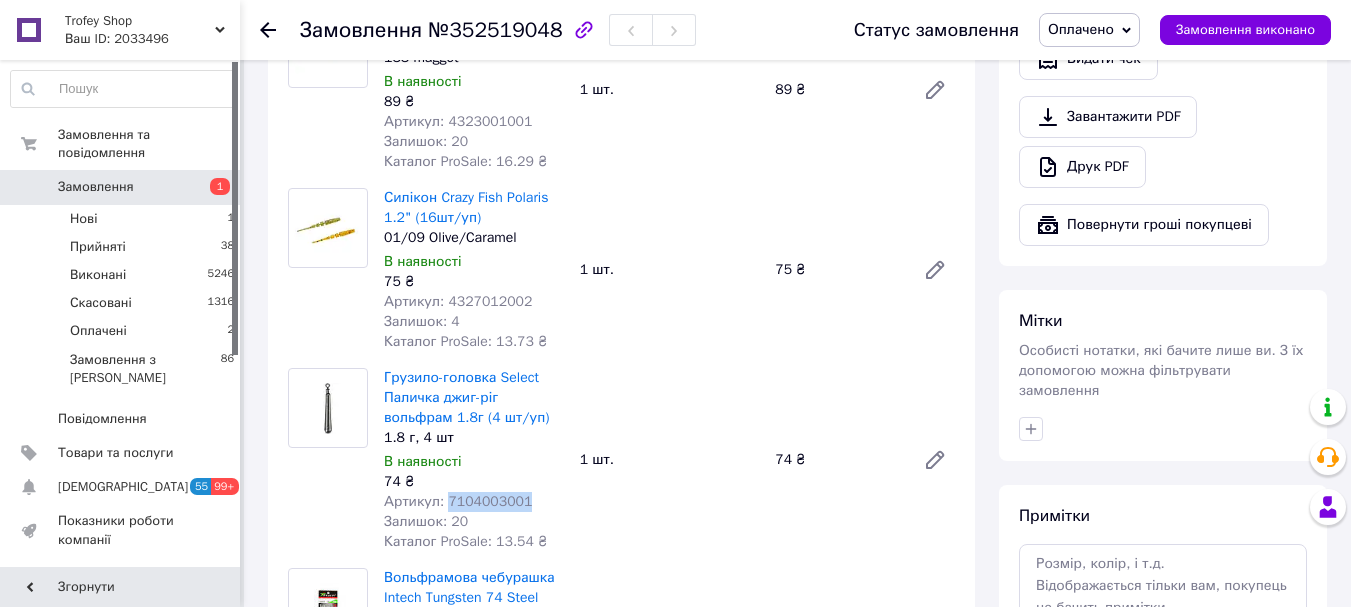 click on "Артикул: 7104003001" at bounding box center (458, 501) 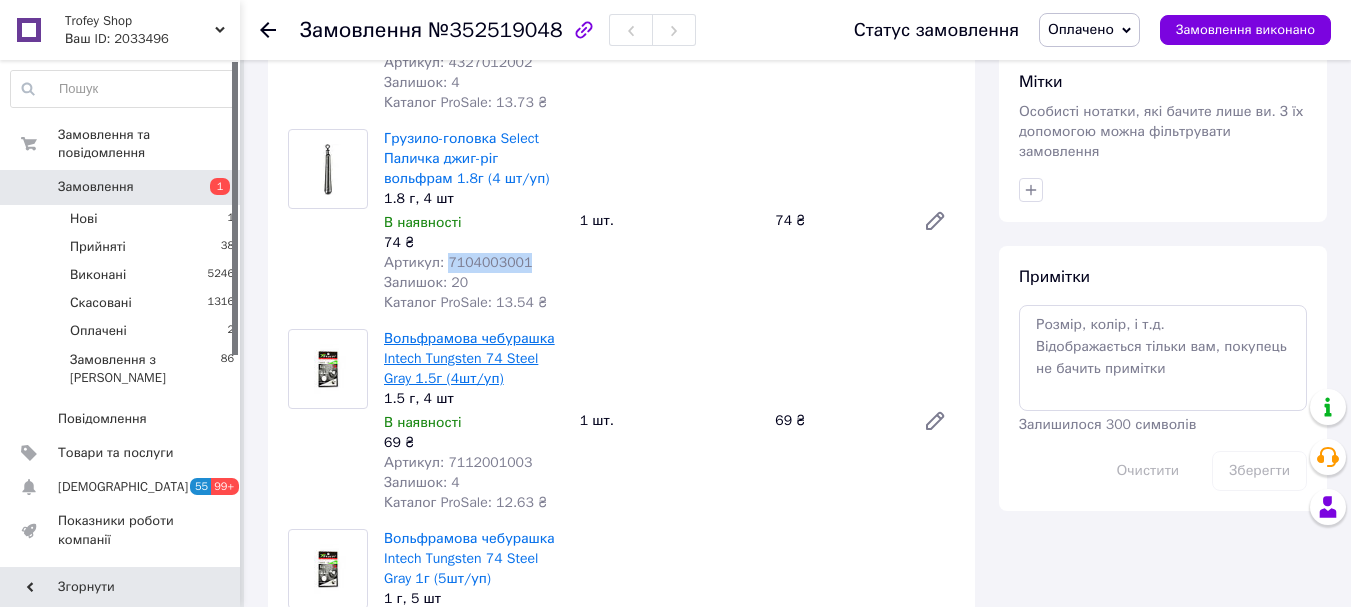 scroll, scrollTop: 1467, scrollLeft: 0, axis: vertical 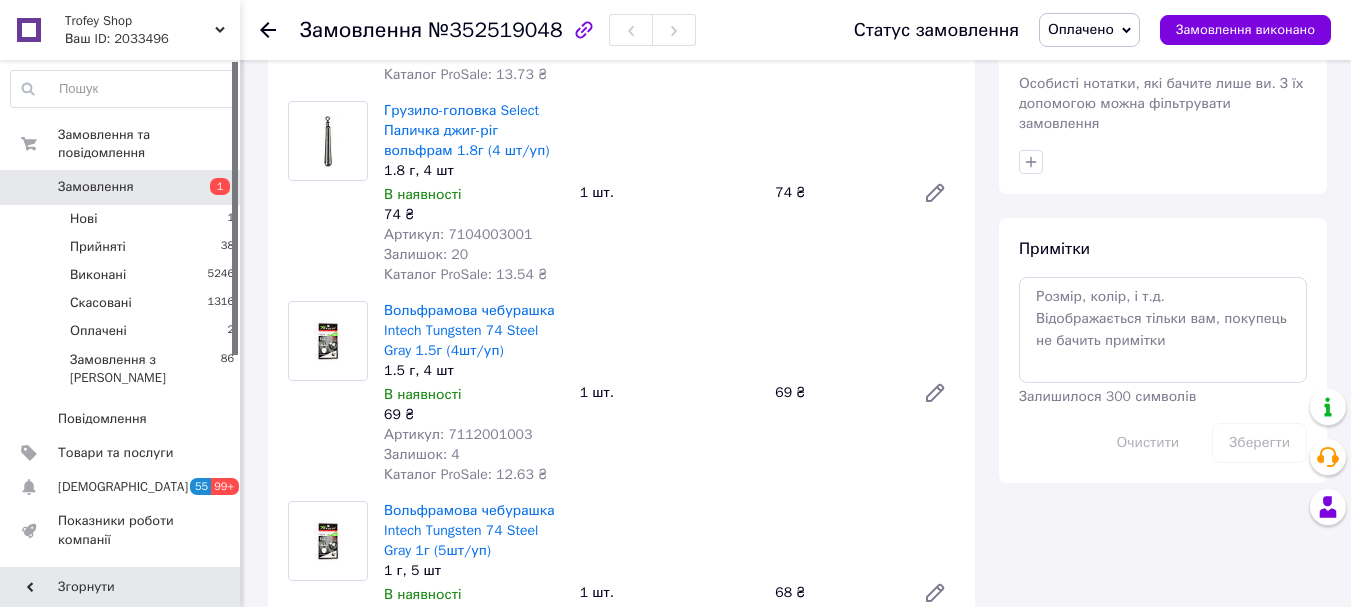 click on "Артикул: 7112001003" at bounding box center [458, 434] 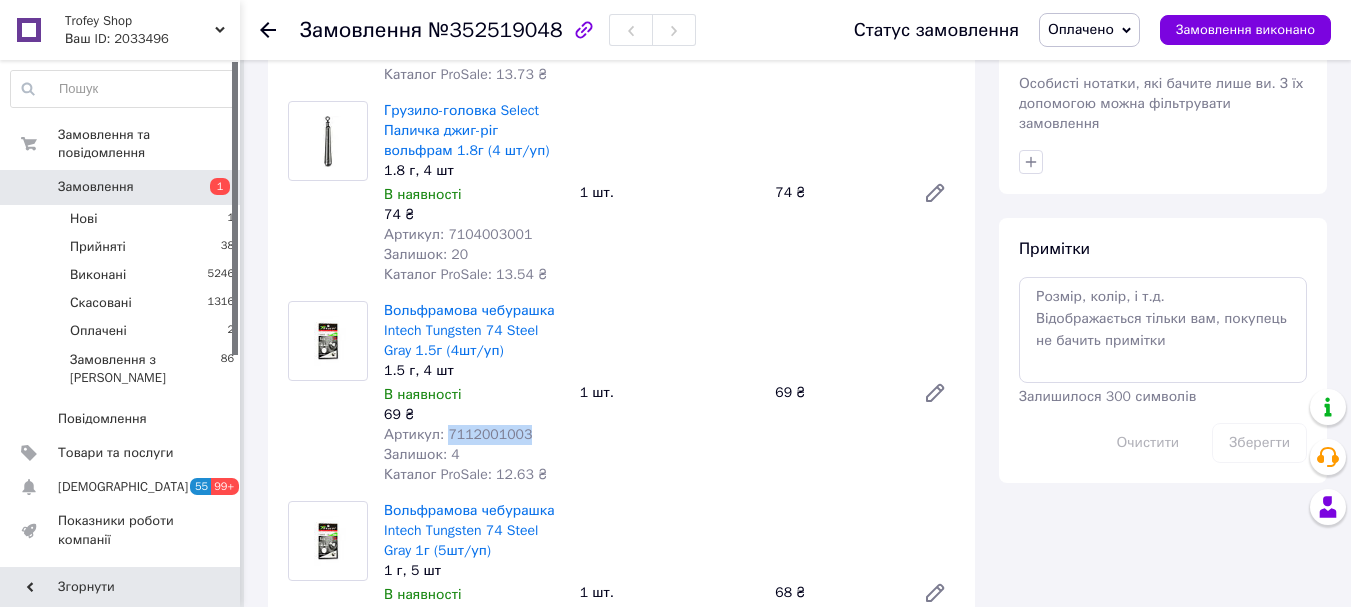 click on "Артикул: 7112001003" at bounding box center [458, 434] 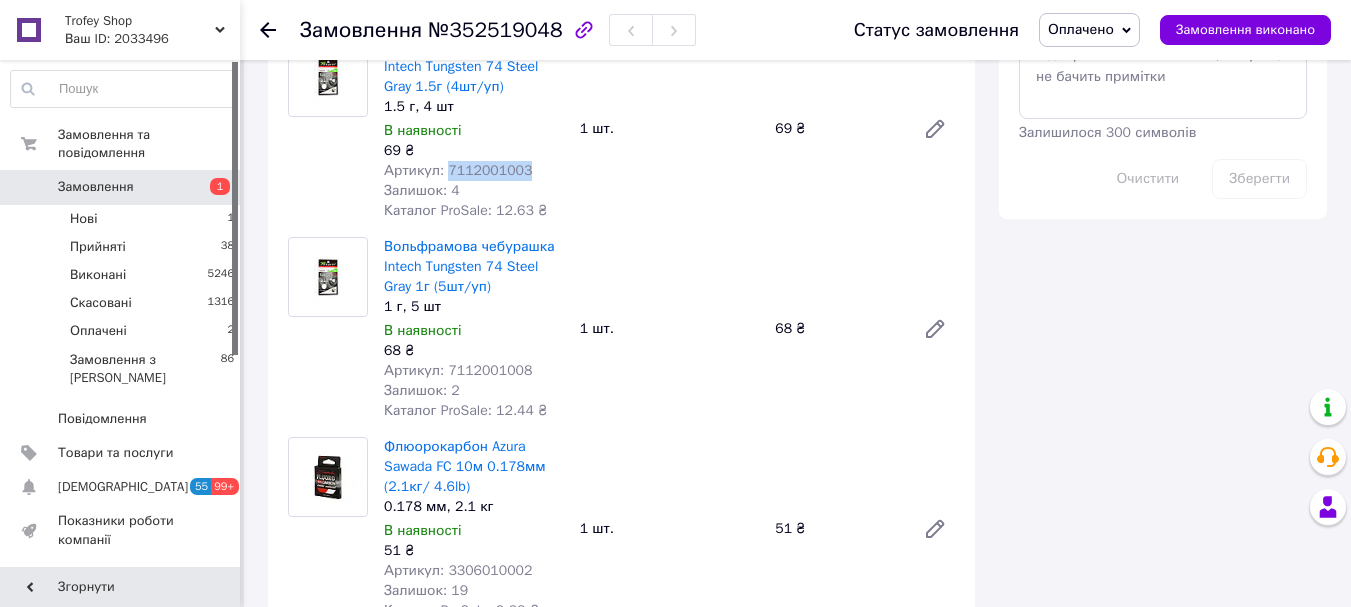scroll, scrollTop: 1733, scrollLeft: 0, axis: vertical 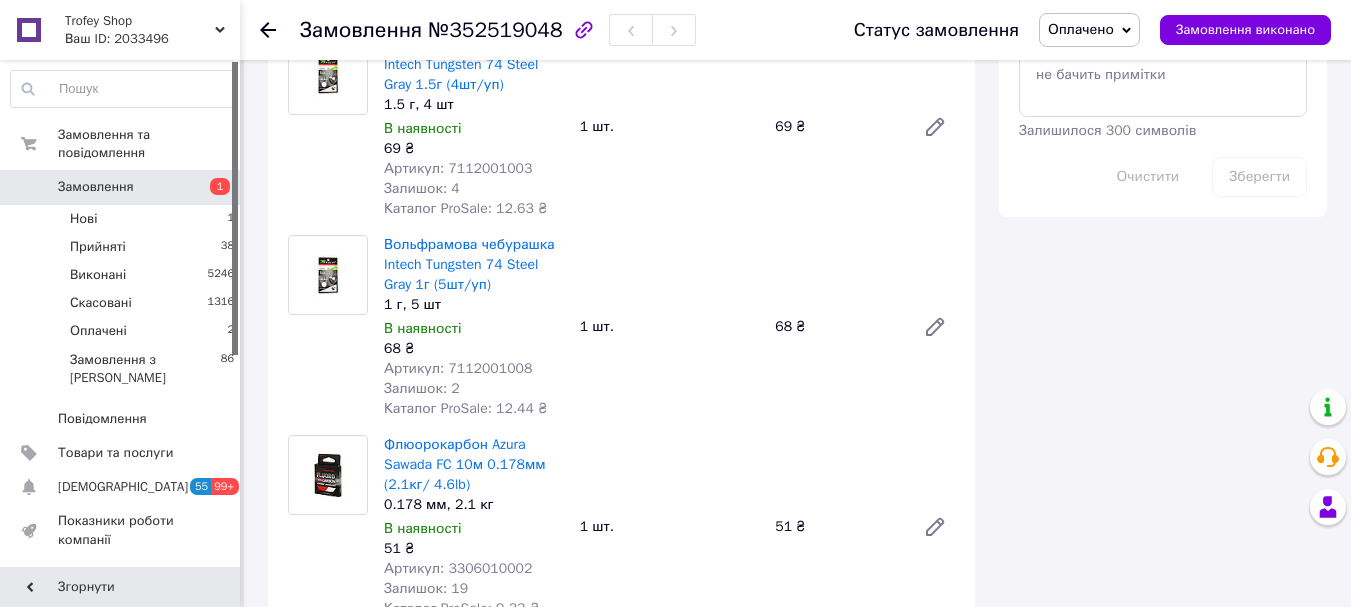 click on "Артикул: 7112001008" at bounding box center (458, 368) 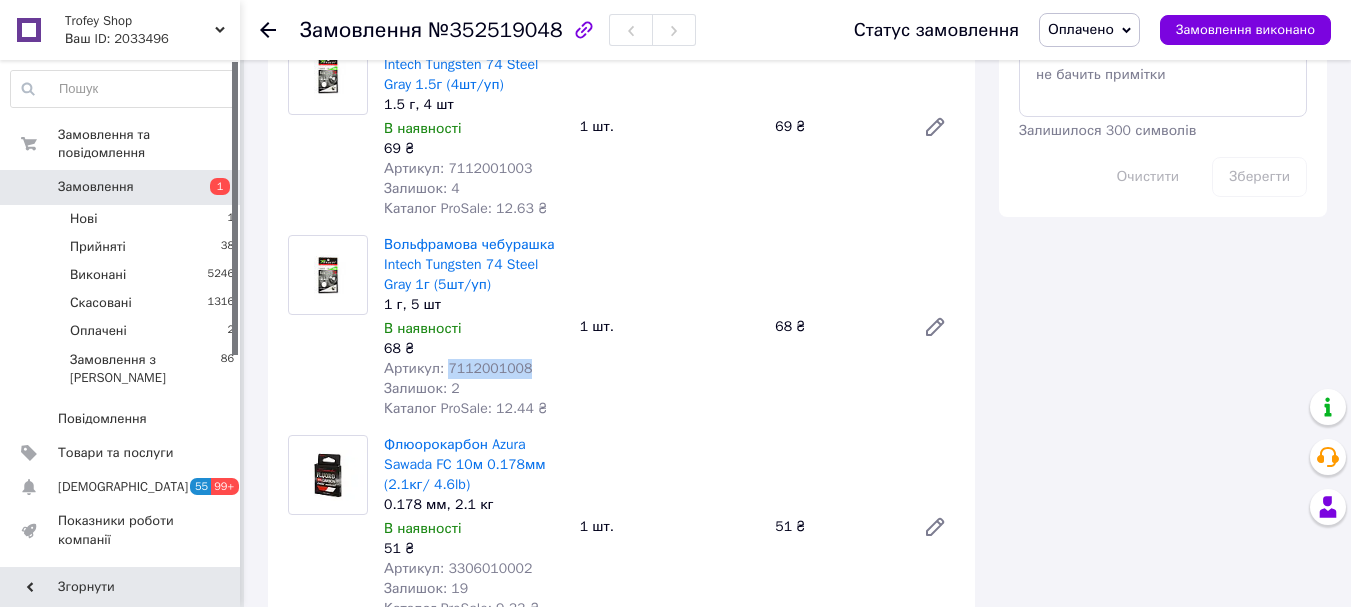 click on "Артикул: 7112001008" at bounding box center [458, 368] 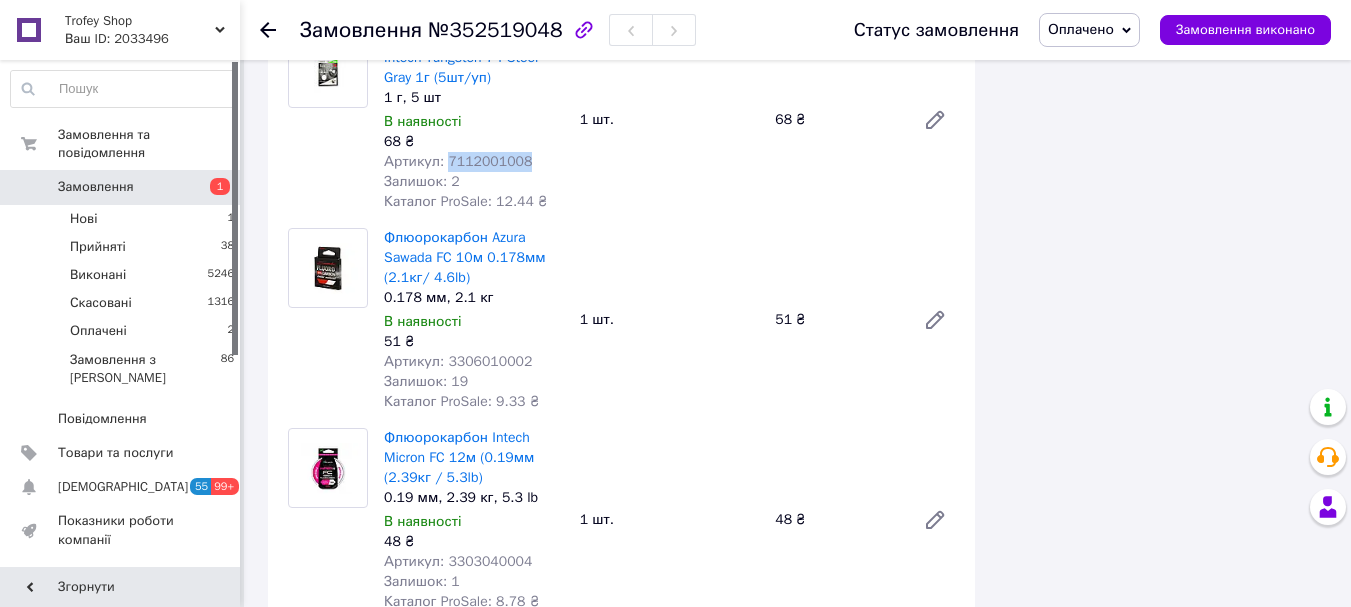 scroll, scrollTop: 2000, scrollLeft: 0, axis: vertical 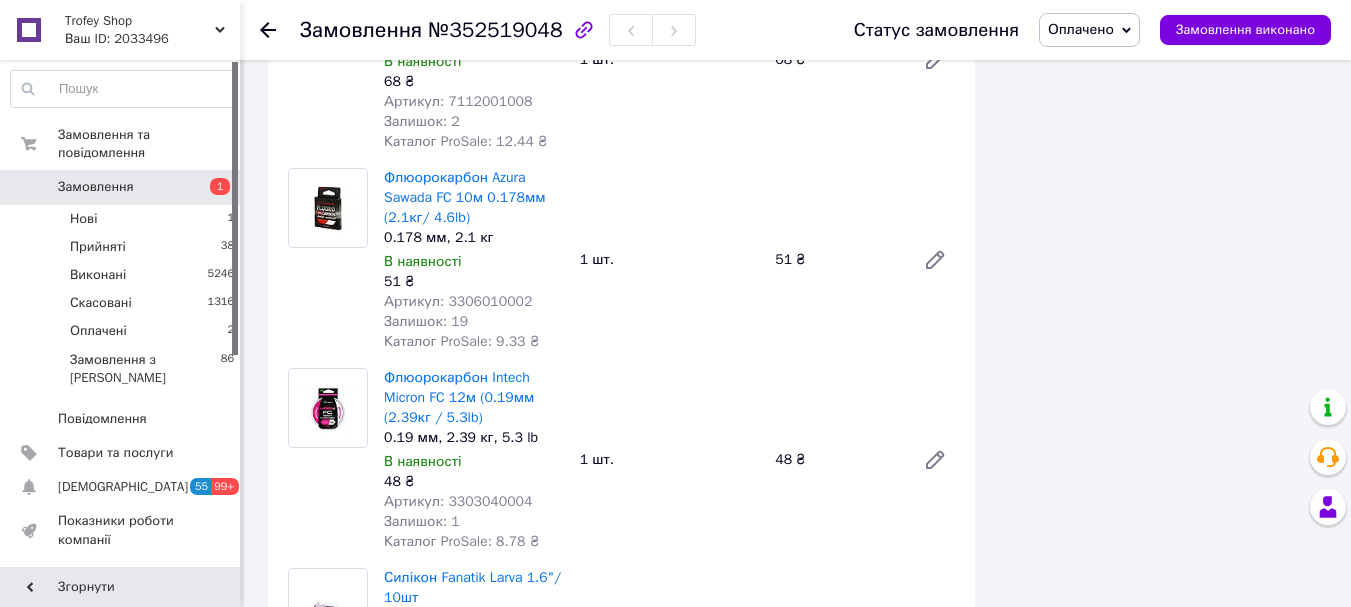 click on "Артикул: 3306010002" at bounding box center [458, 301] 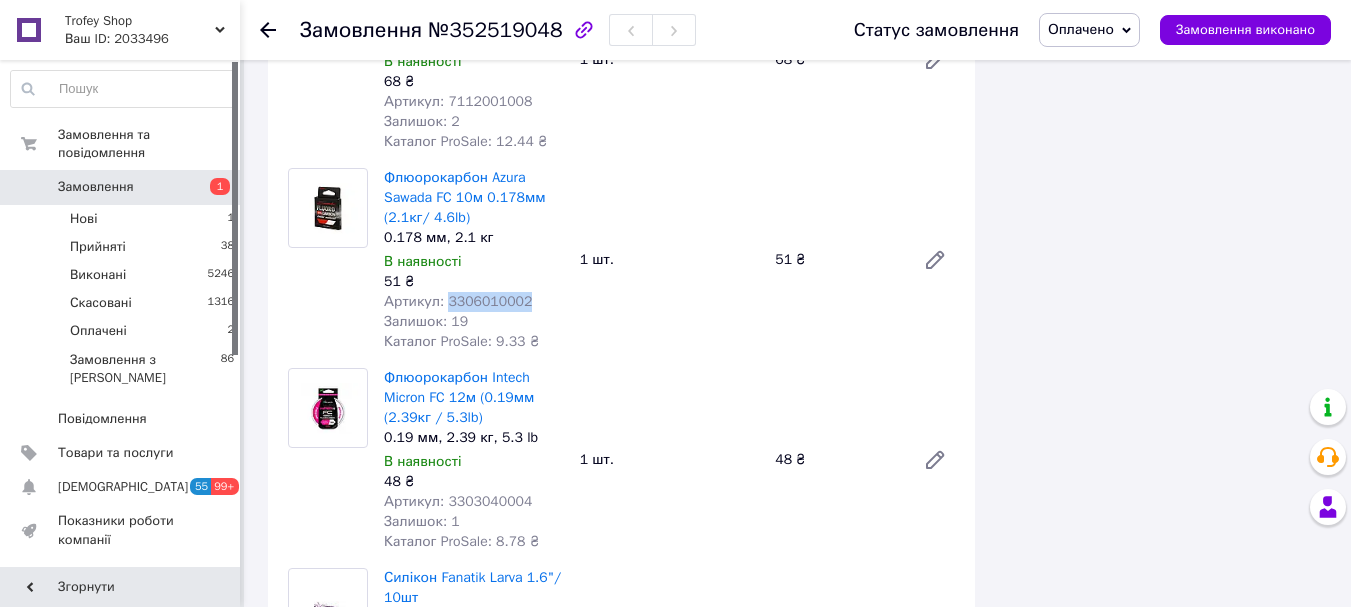 click on "Артикул: 3306010002" at bounding box center (458, 301) 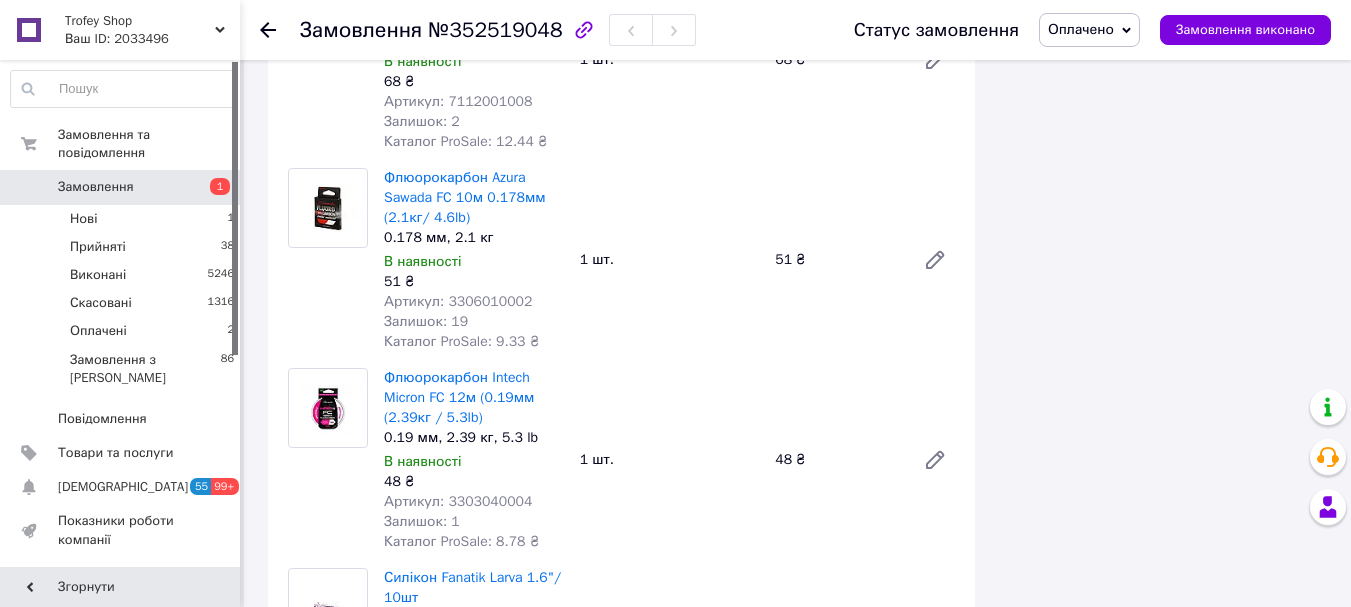 click on "Артикул: 3303040004" at bounding box center [458, 501] 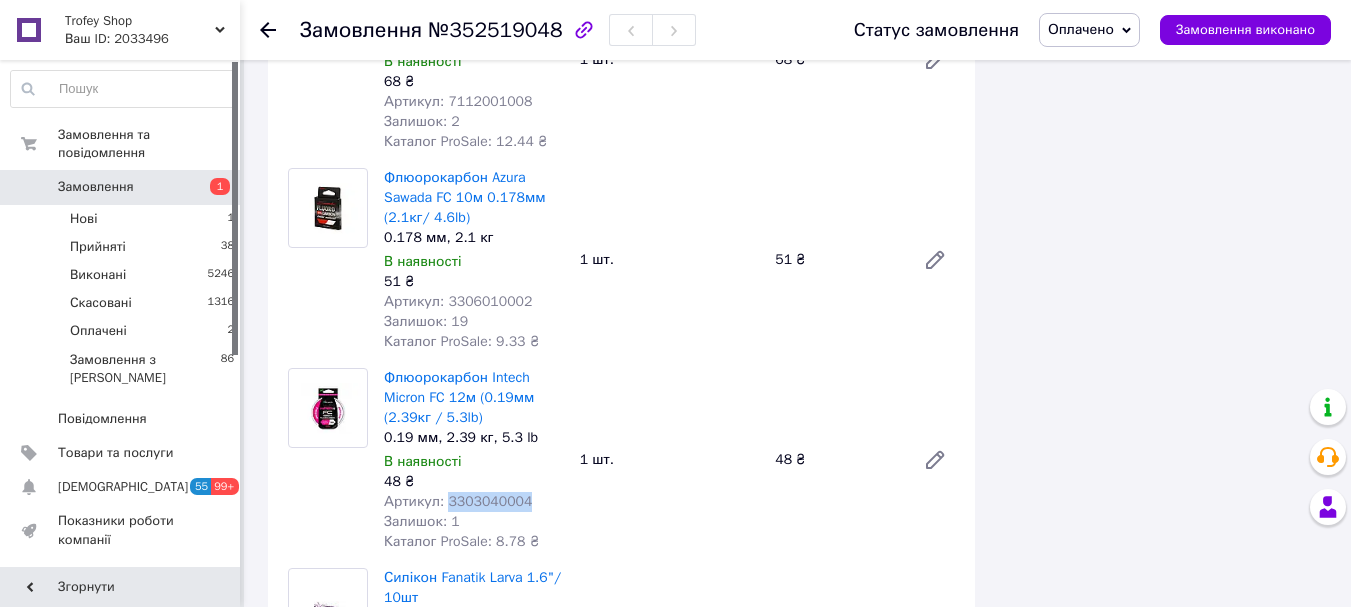 click on "Артикул: 3303040004" at bounding box center (458, 501) 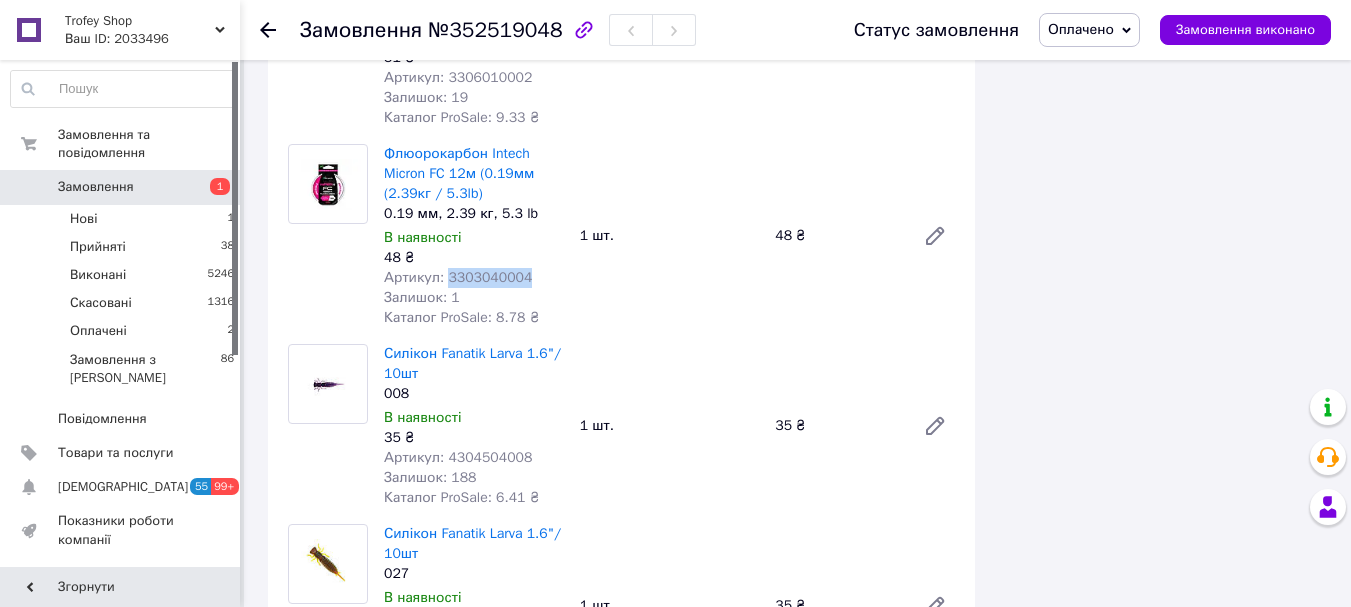 scroll, scrollTop: 2267, scrollLeft: 0, axis: vertical 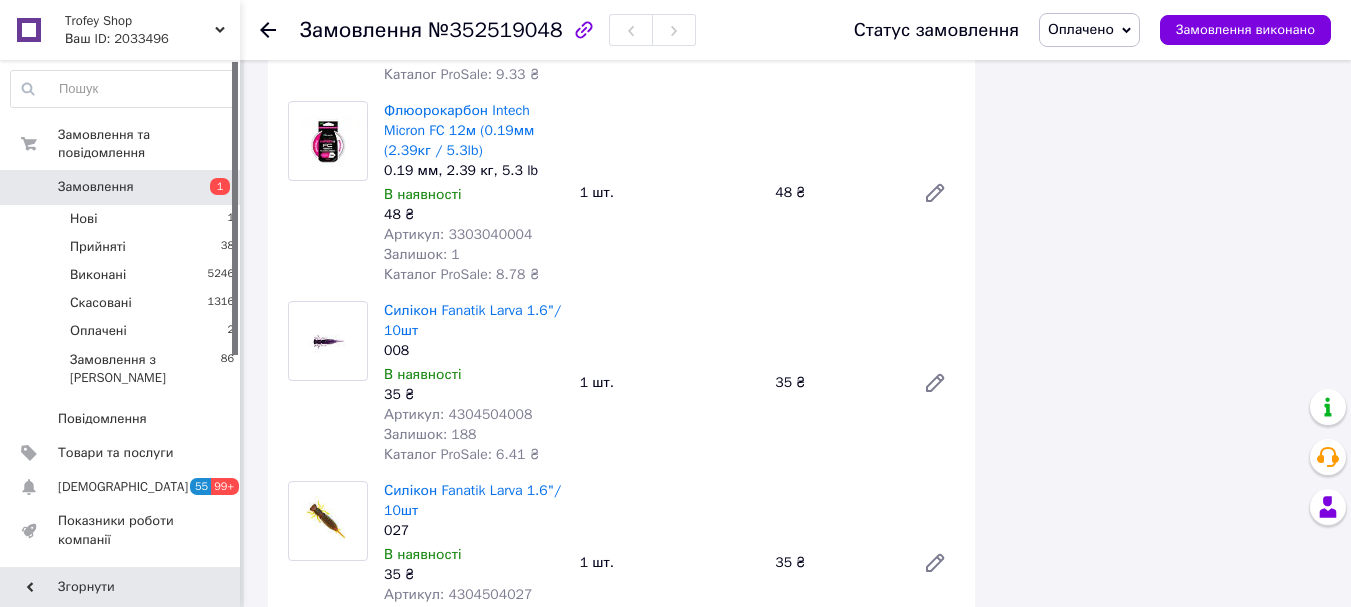 click on "Артикул: 4304504008" at bounding box center [458, 414] 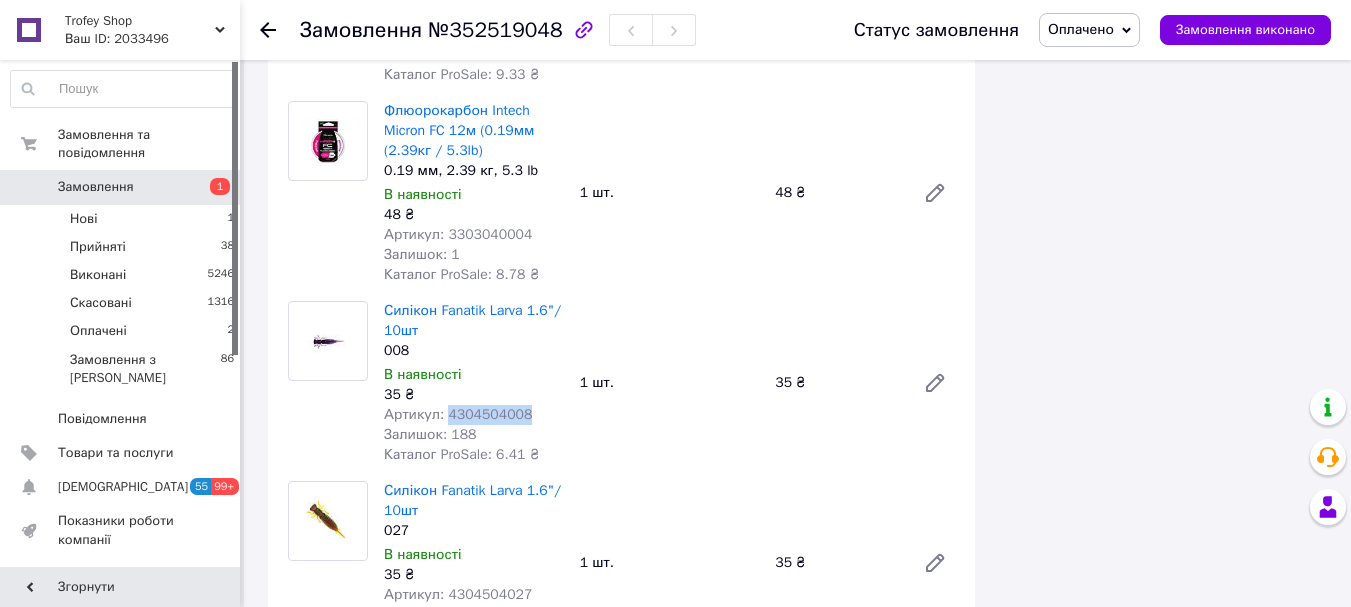 click on "Артикул: 4304504008" at bounding box center (458, 414) 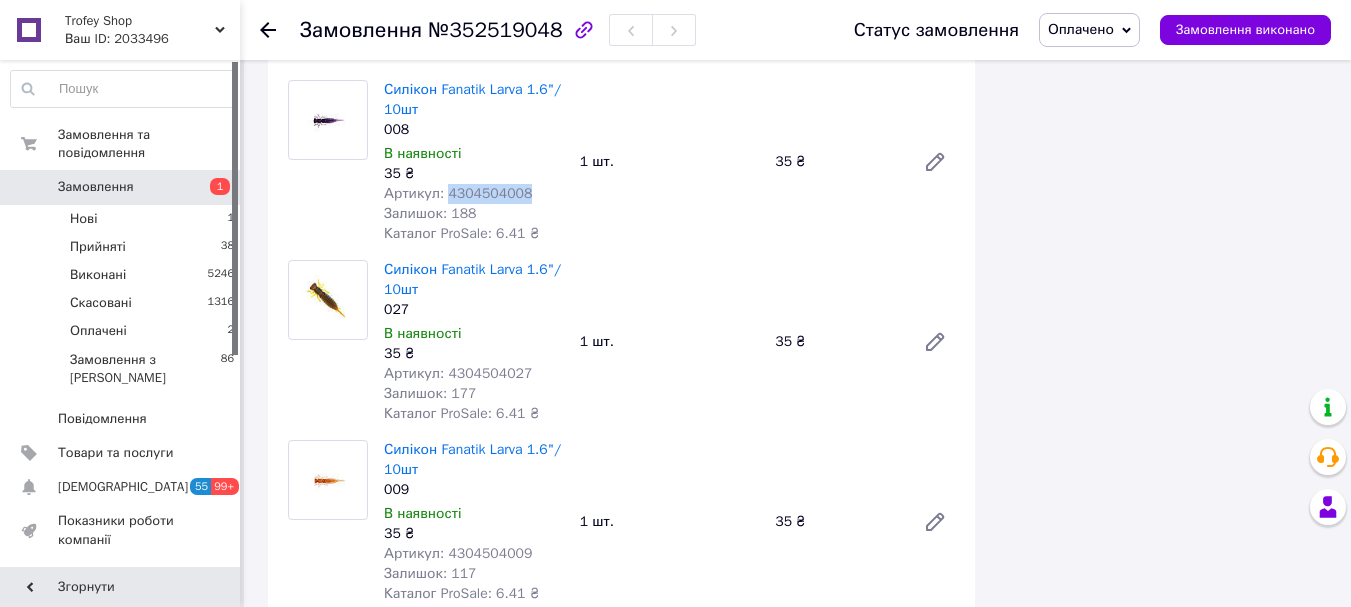scroll, scrollTop: 2533, scrollLeft: 0, axis: vertical 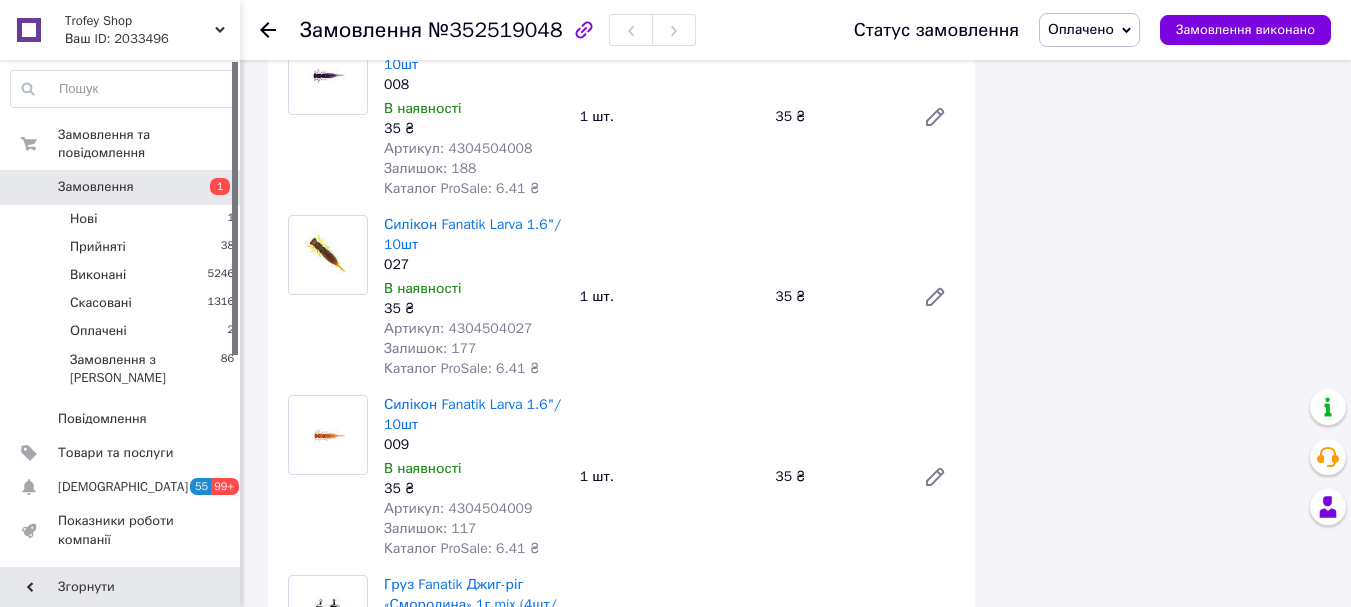 click on "Артикул: 4304504027" at bounding box center [458, 328] 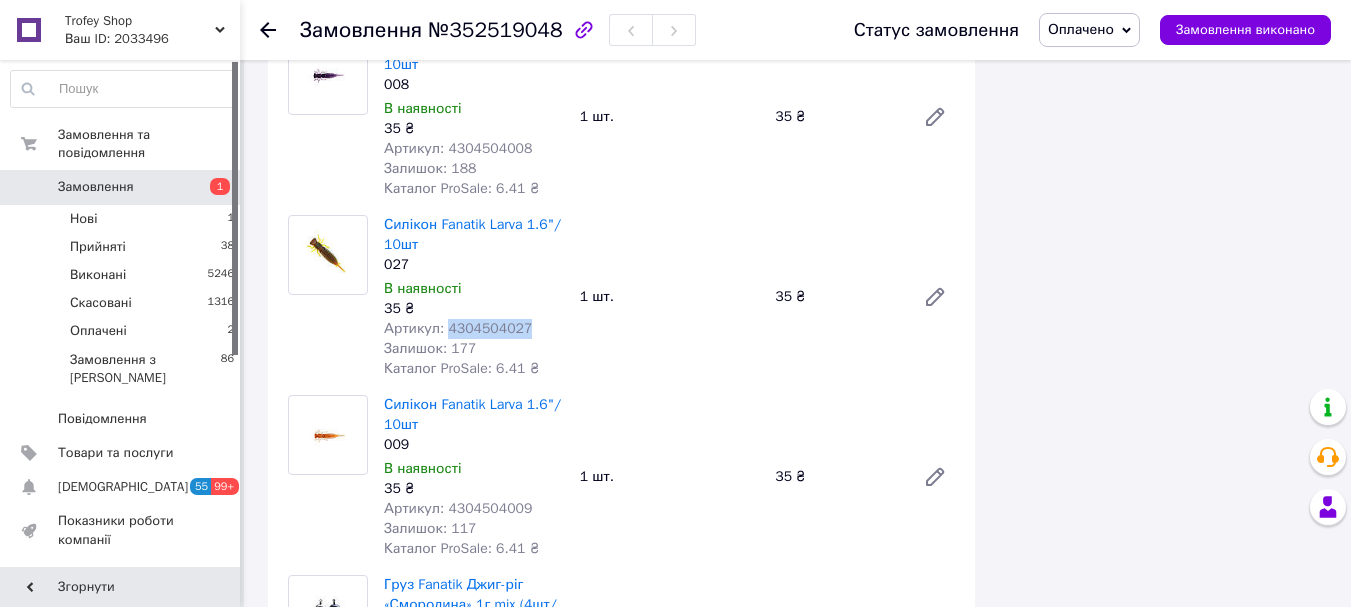 click on "Артикул: 4304504027" at bounding box center (458, 328) 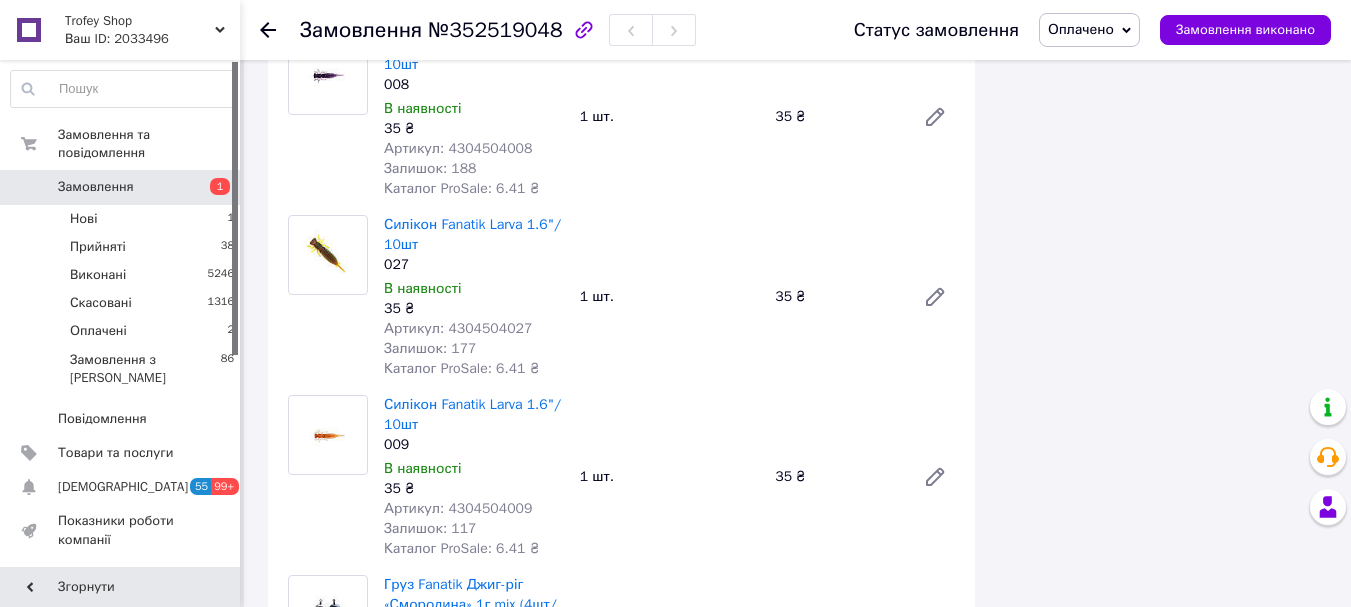 click on "Артикул: 4304504009" at bounding box center [458, 508] 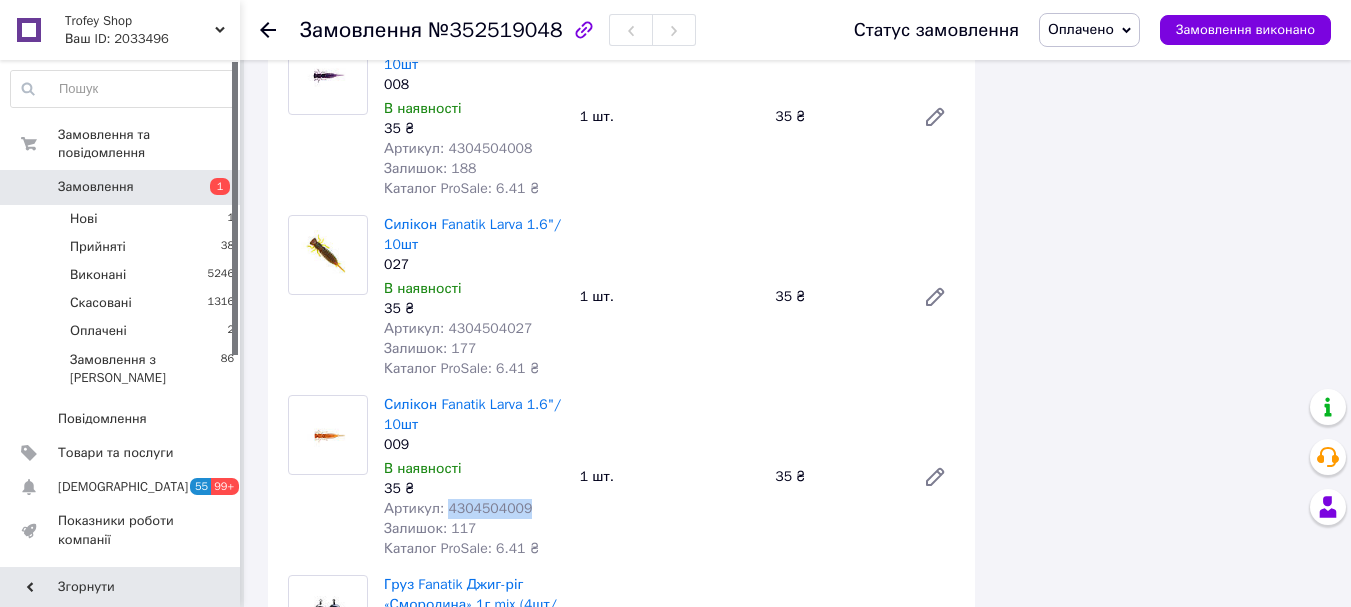 click on "Артикул: 4304504009" at bounding box center (458, 508) 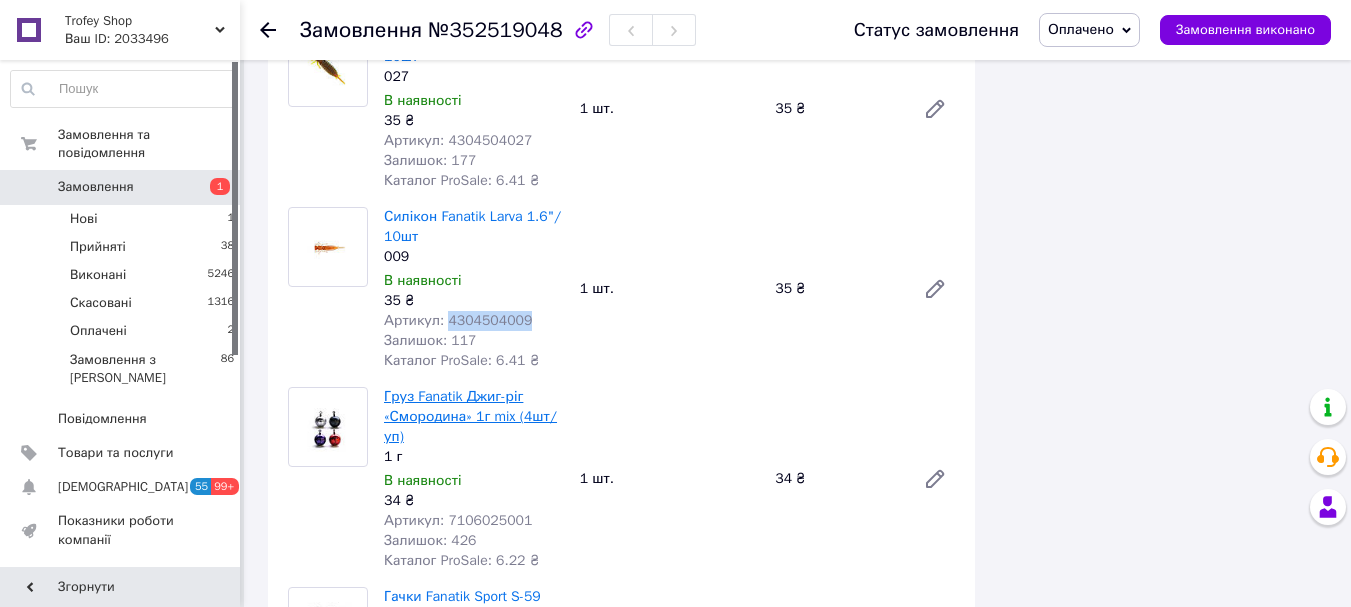 scroll, scrollTop: 2800, scrollLeft: 0, axis: vertical 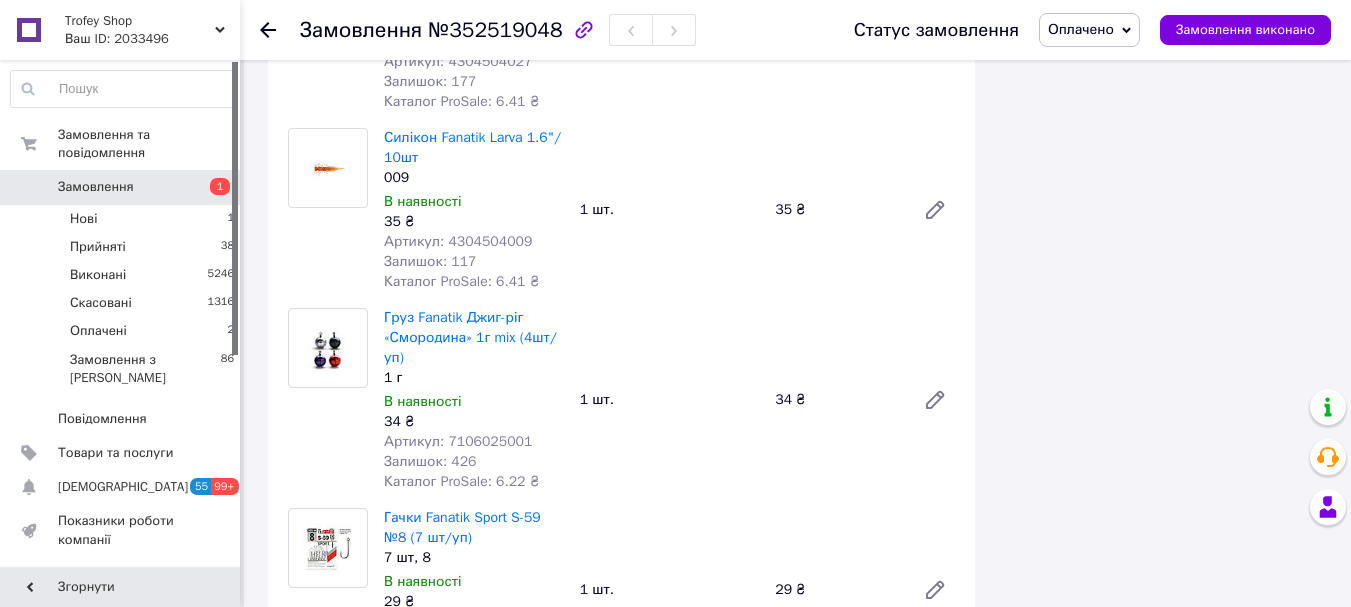 click on "Артикул: 7106025001" at bounding box center (458, 441) 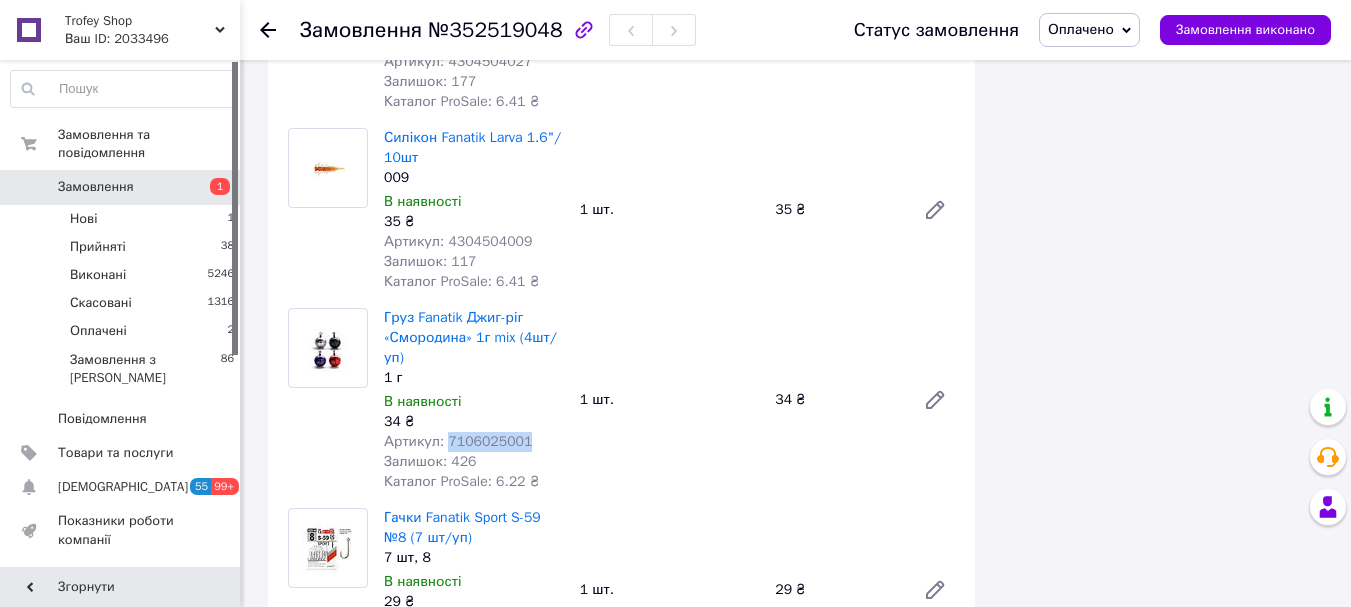click on "Артикул: 7106025001" at bounding box center [458, 441] 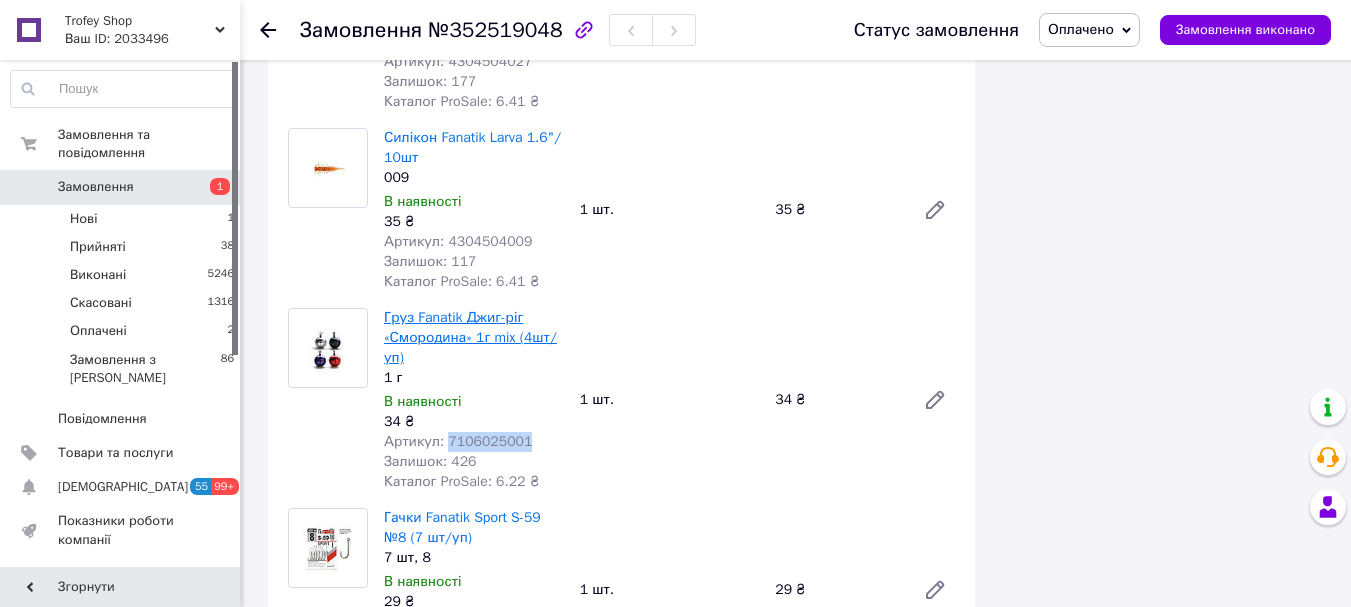 scroll, scrollTop: 2933, scrollLeft: 0, axis: vertical 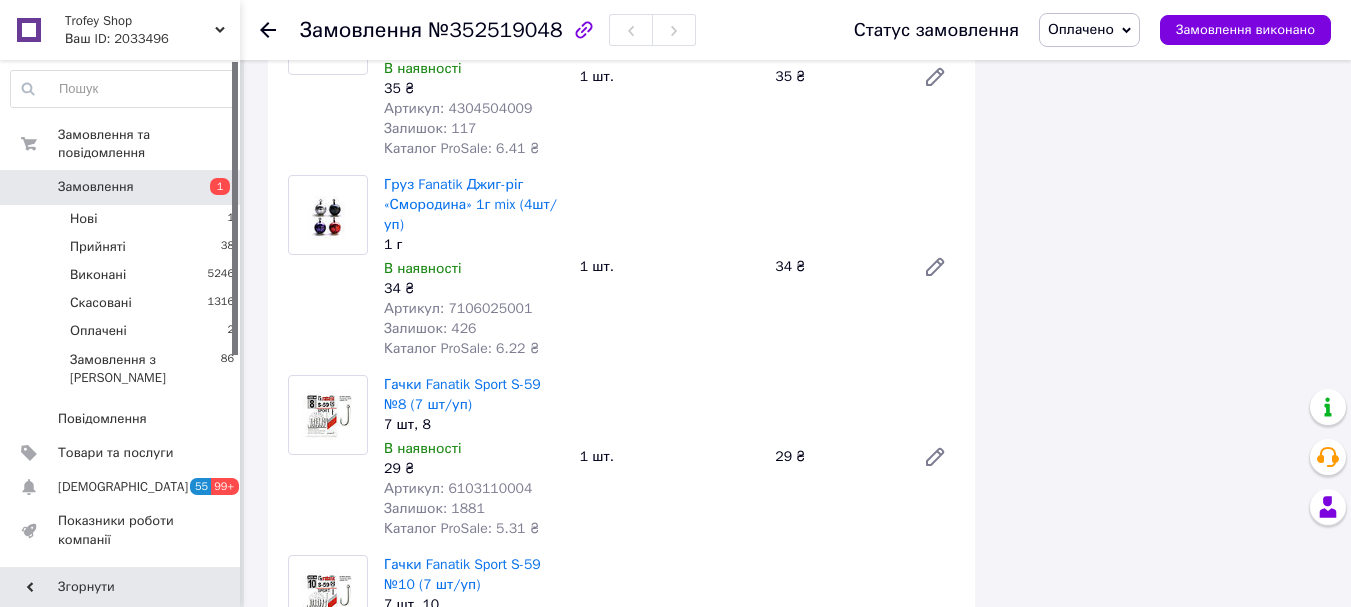 click on "Артикул: 6103110004" at bounding box center [458, 488] 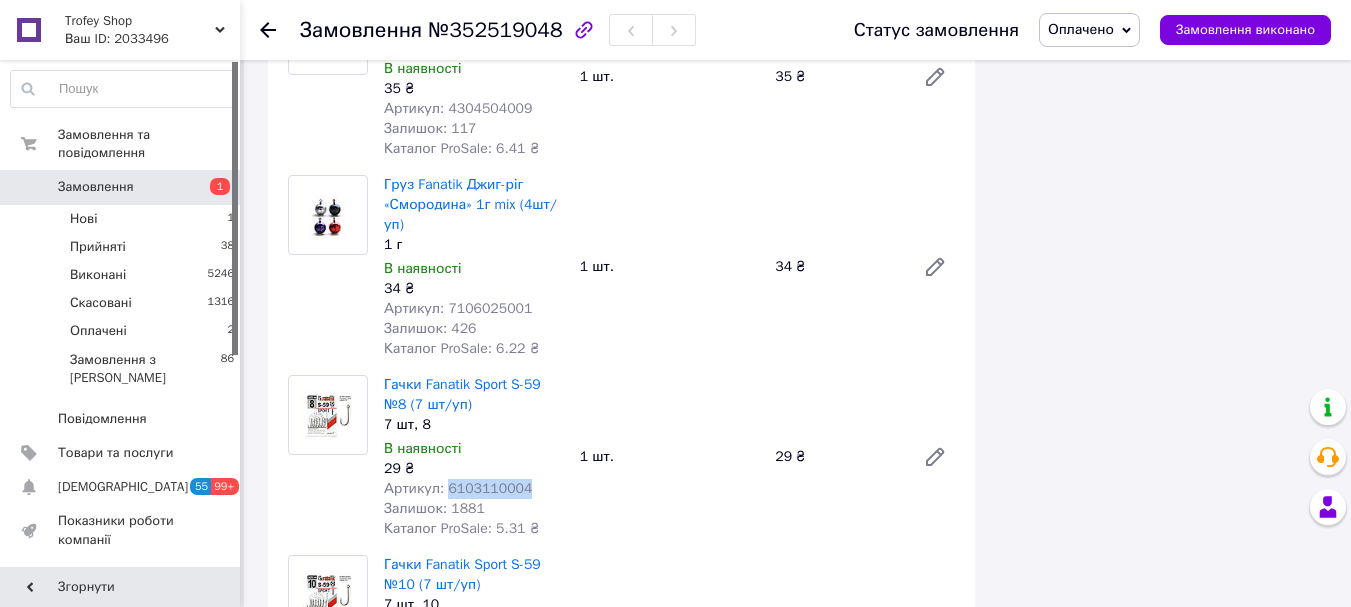 click on "Артикул: 6103110004" at bounding box center [458, 488] 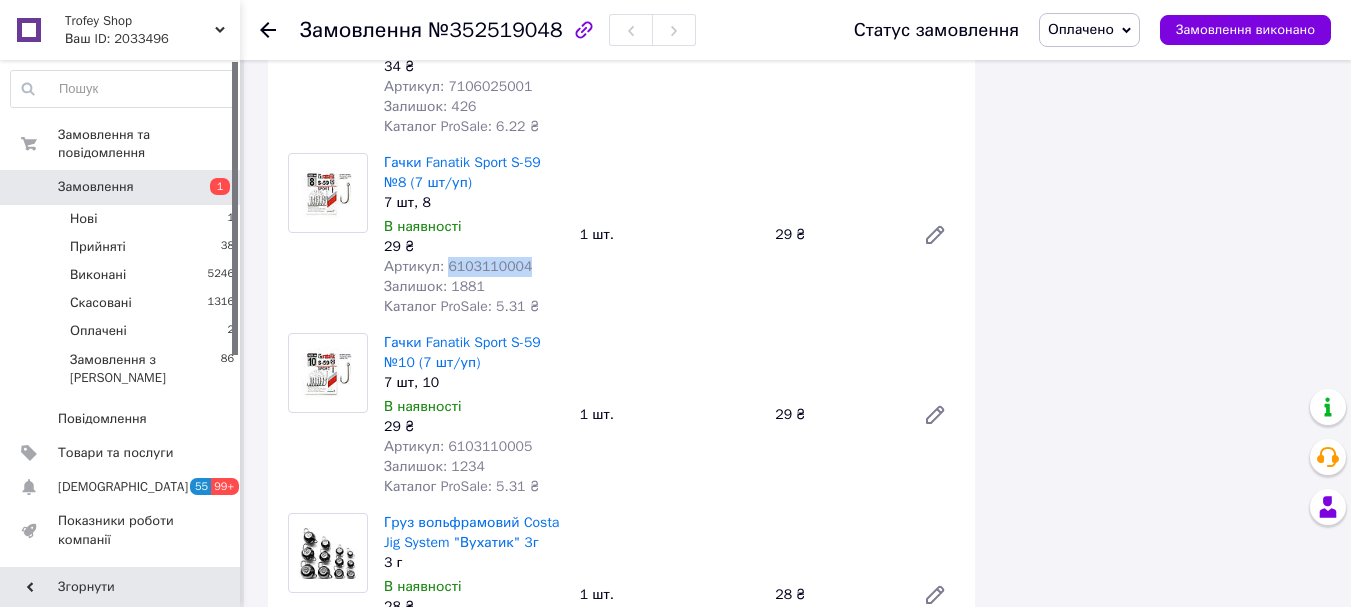scroll, scrollTop: 3200, scrollLeft: 0, axis: vertical 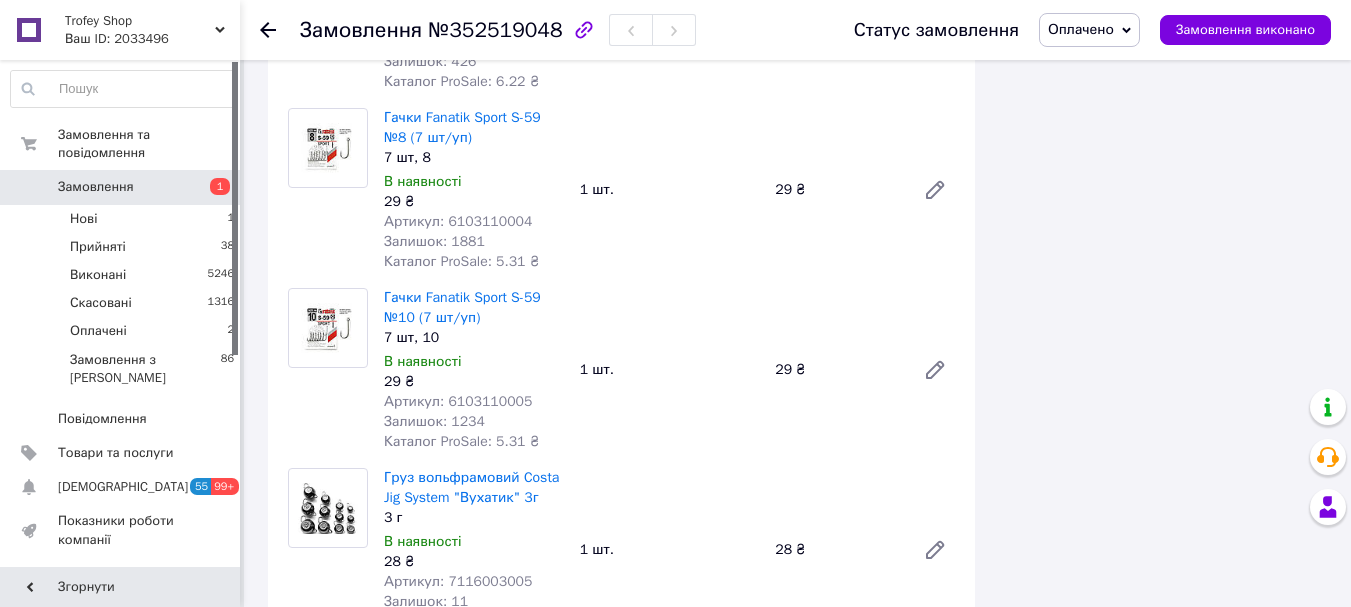 click on "Артикул: 6103110005" at bounding box center [458, 401] 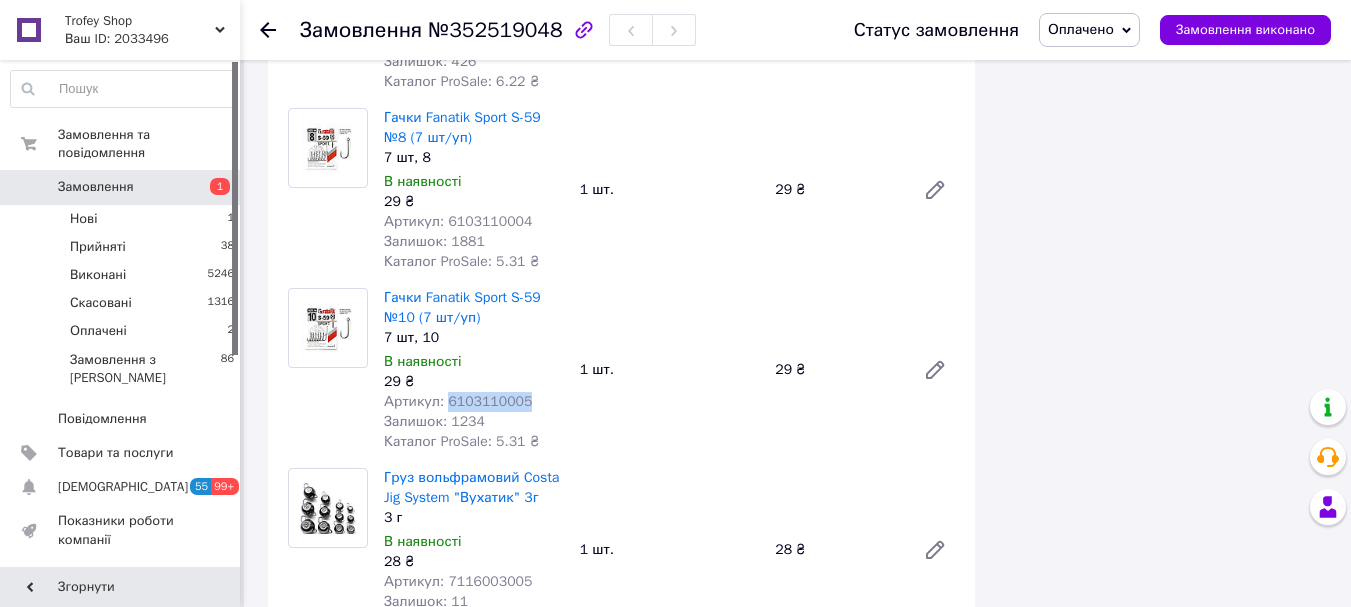 click on "Артикул: 6103110005" at bounding box center [458, 401] 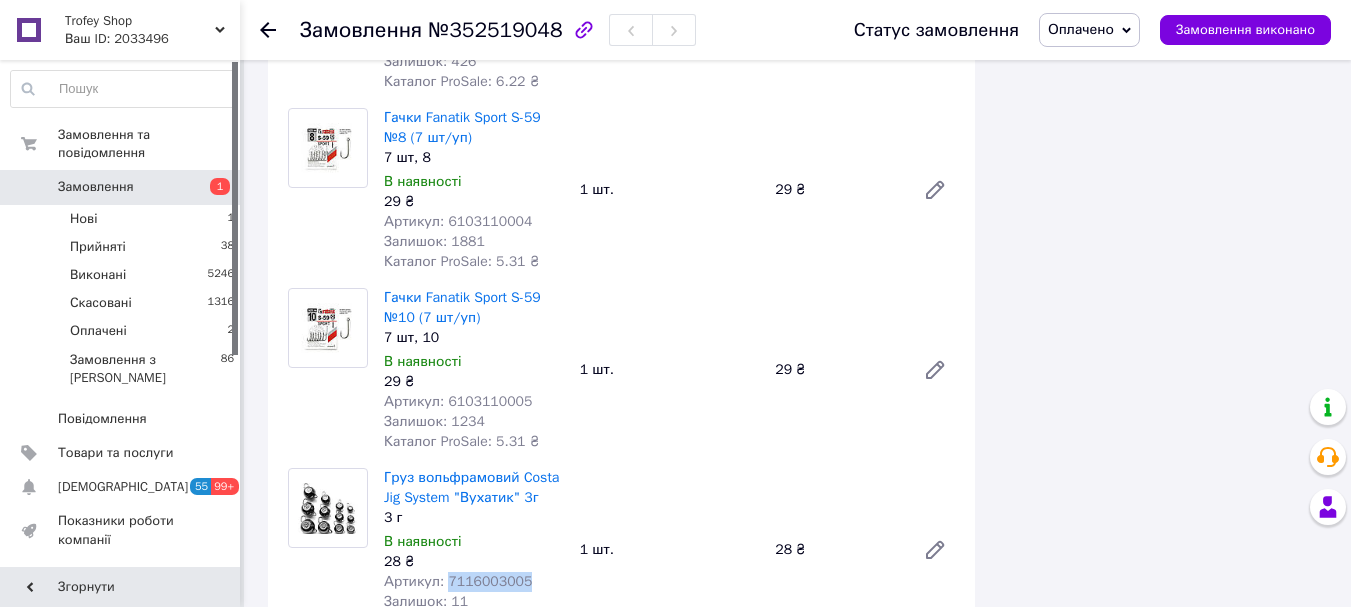 click on "Артикул: 7116003005" at bounding box center (458, 581) 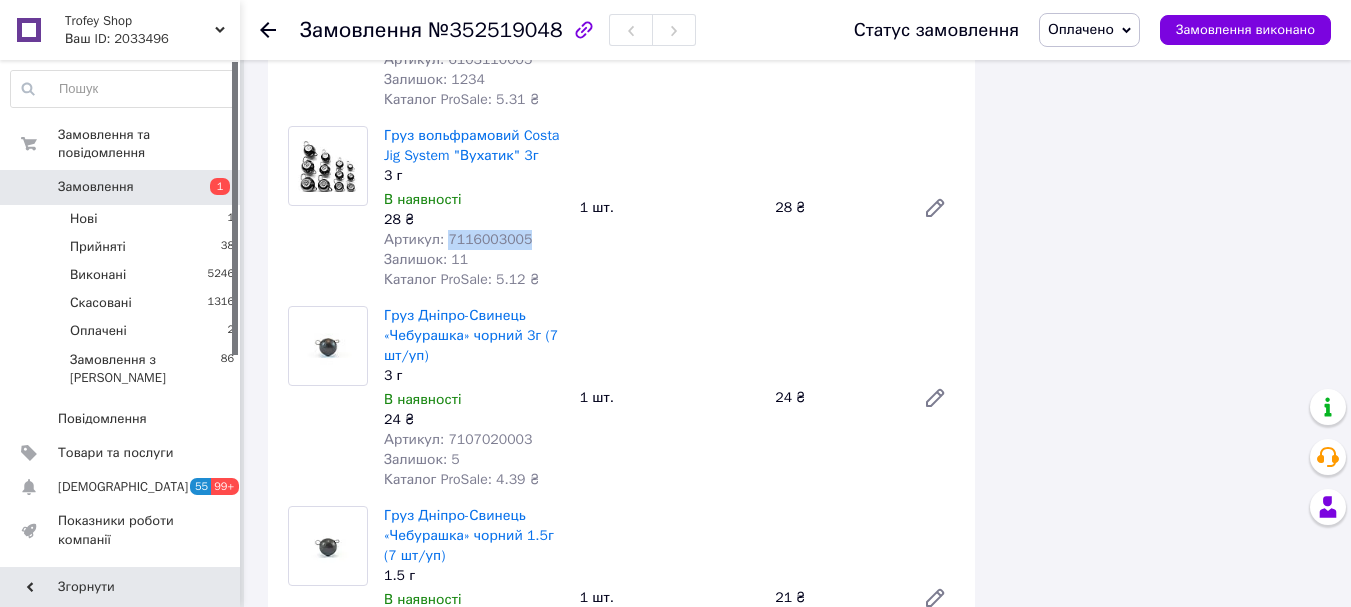 scroll, scrollTop: 3600, scrollLeft: 0, axis: vertical 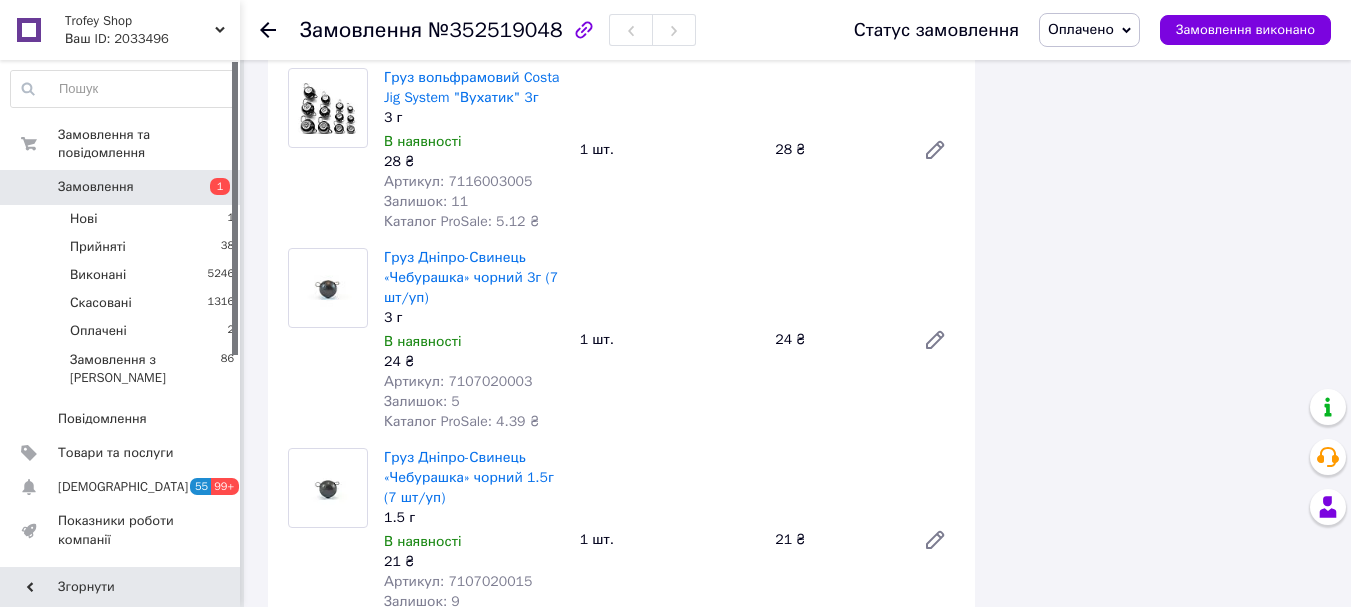 click on "Артикул: 7107020003" at bounding box center (458, 381) 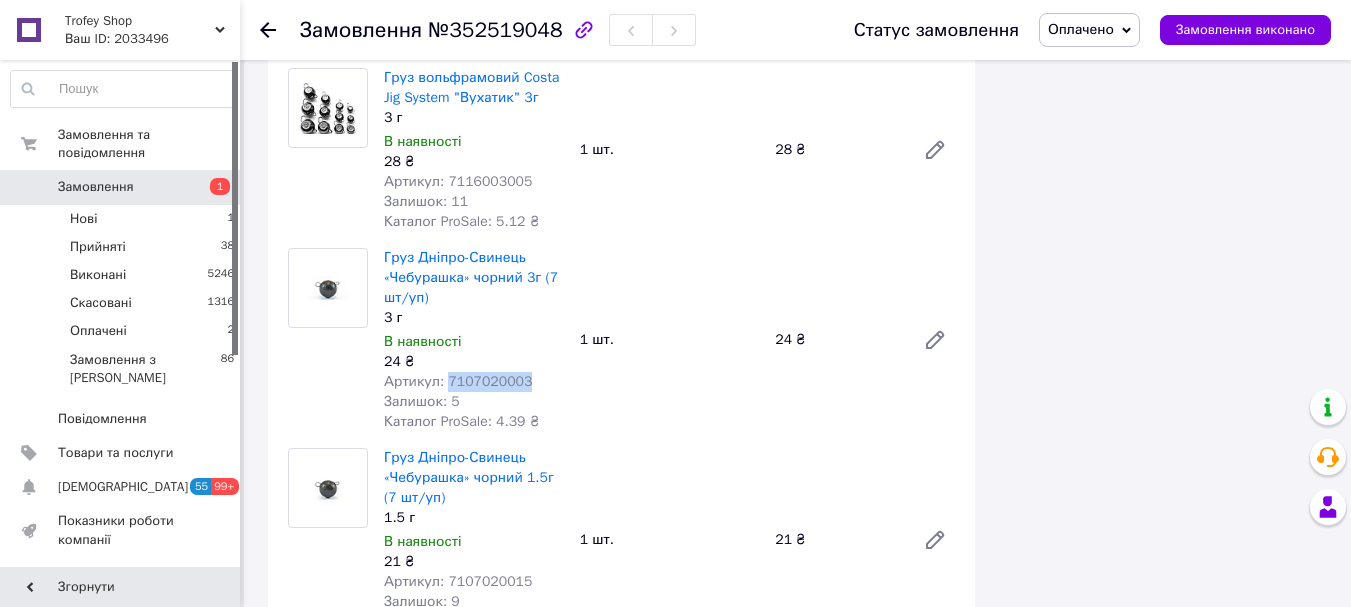 click on "Артикул: 7107020003" at bounding box center [458, 381] 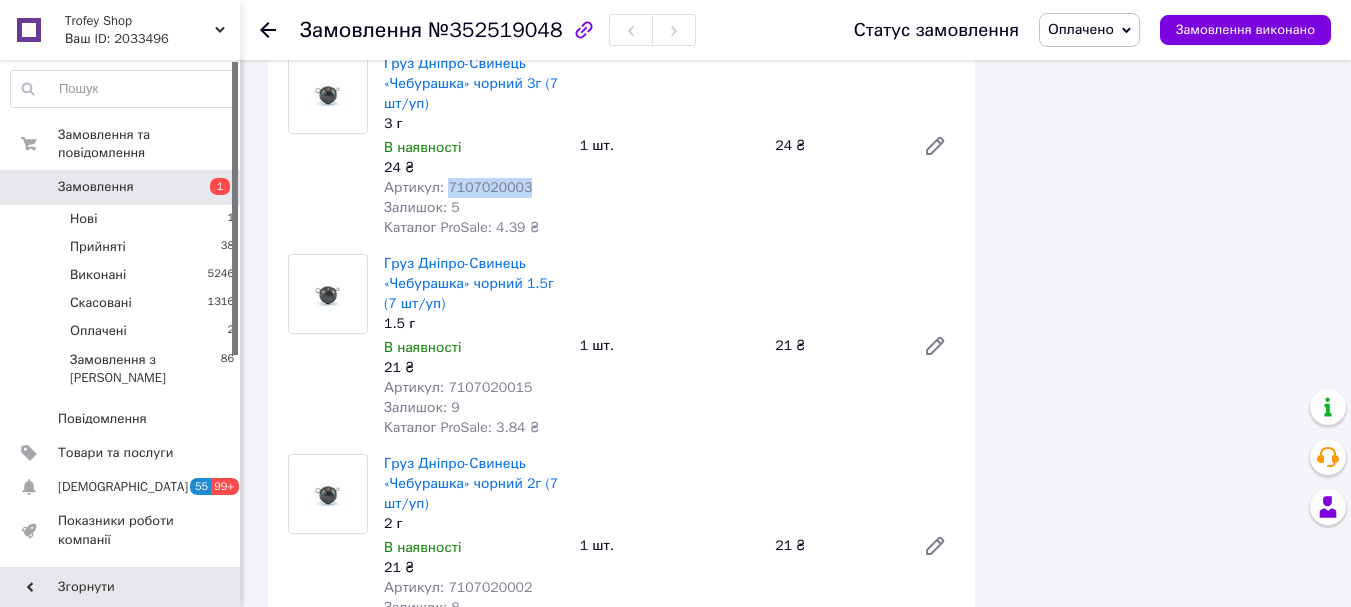 scroll, scrollTop: 3867, scrollLeft: 0, axis: vertical 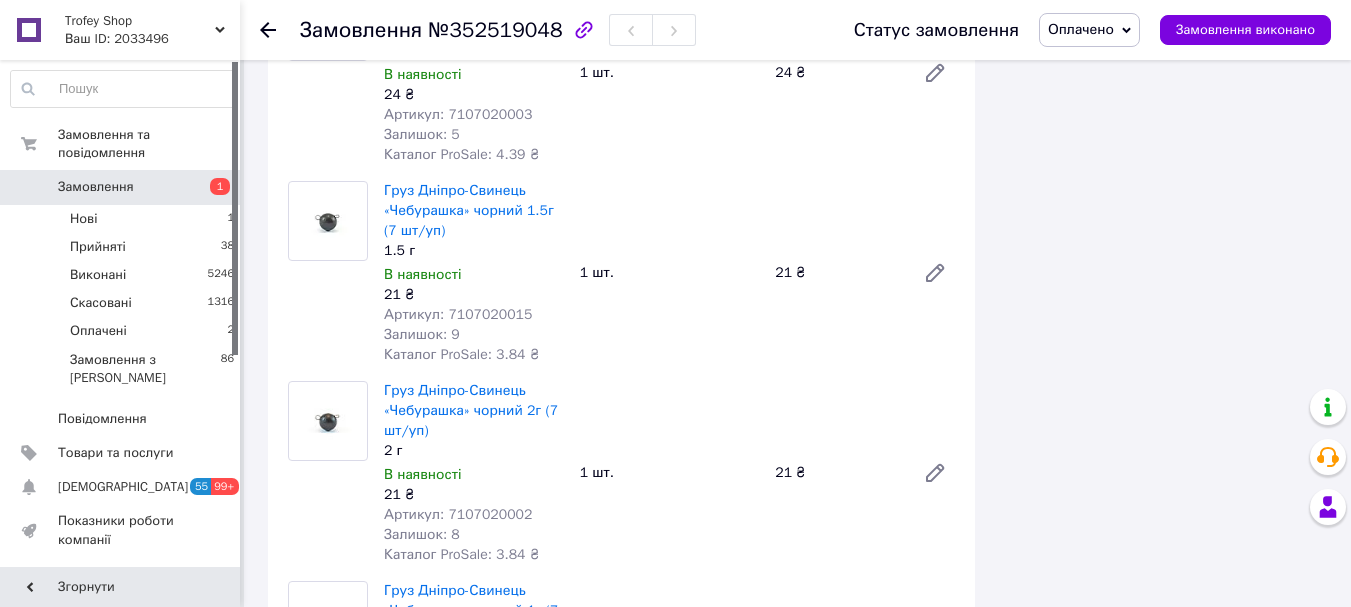 click on "Артикул: 7107020015" at bounding box center [458, 314] 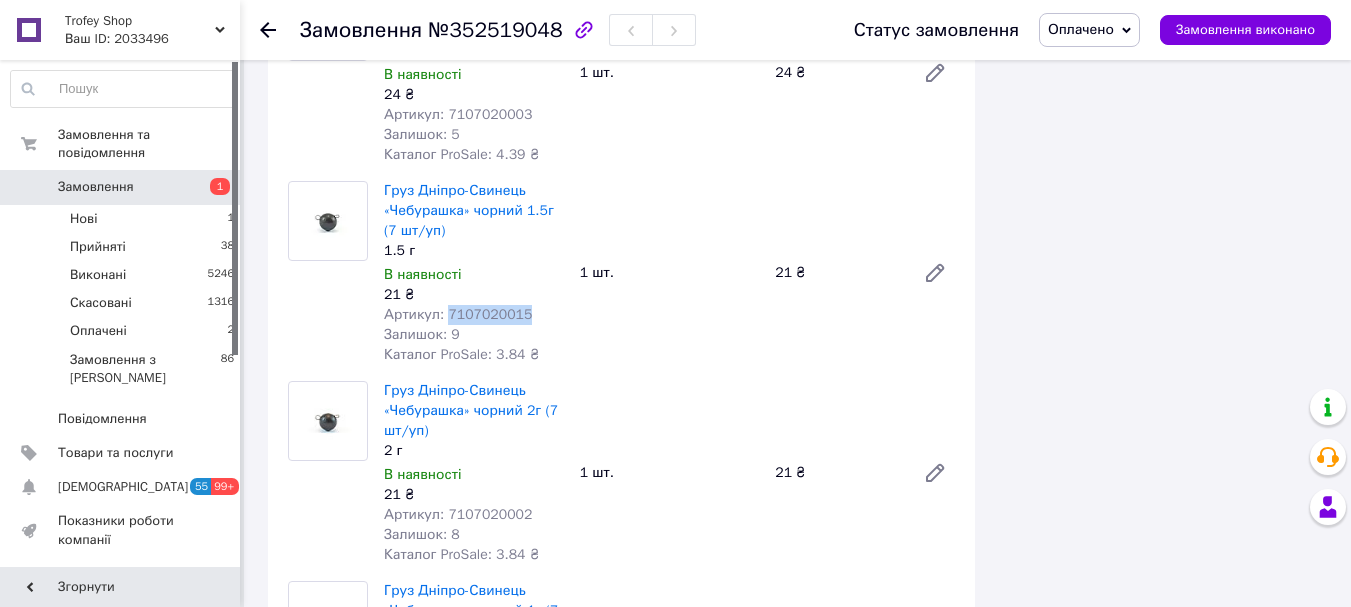 click on "Артикул: 7107020015" at bounding box center [458, 314] 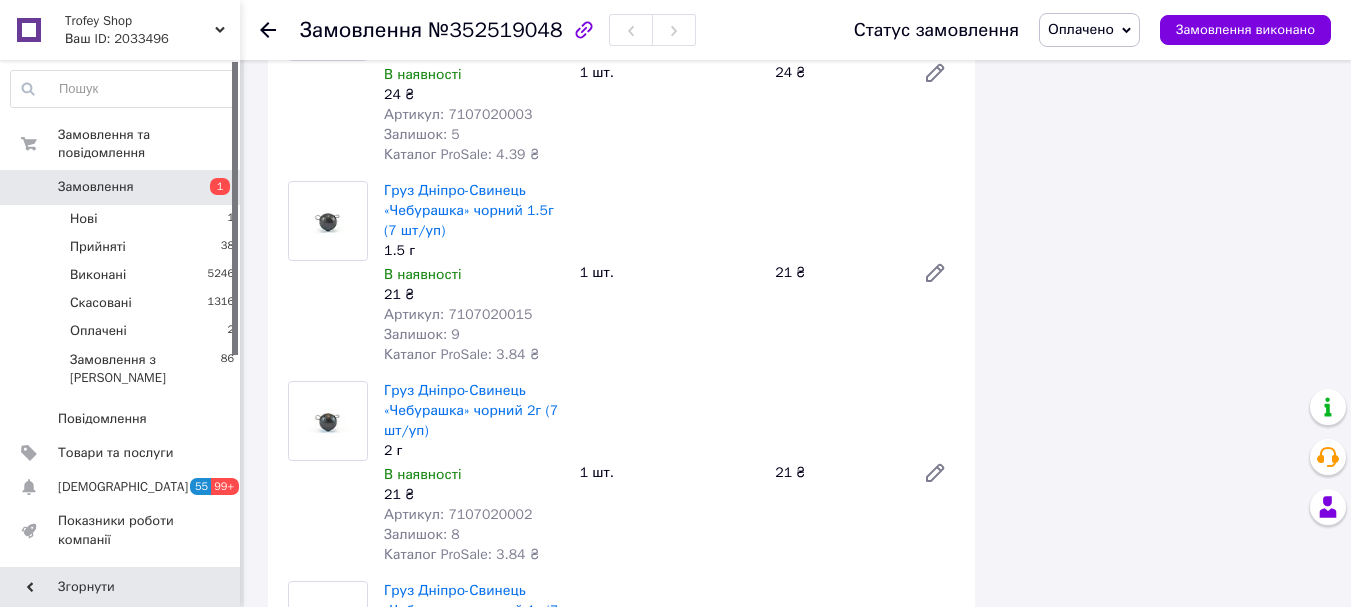click on "Артикул: 7107020002" at bounding box center (458, 514) 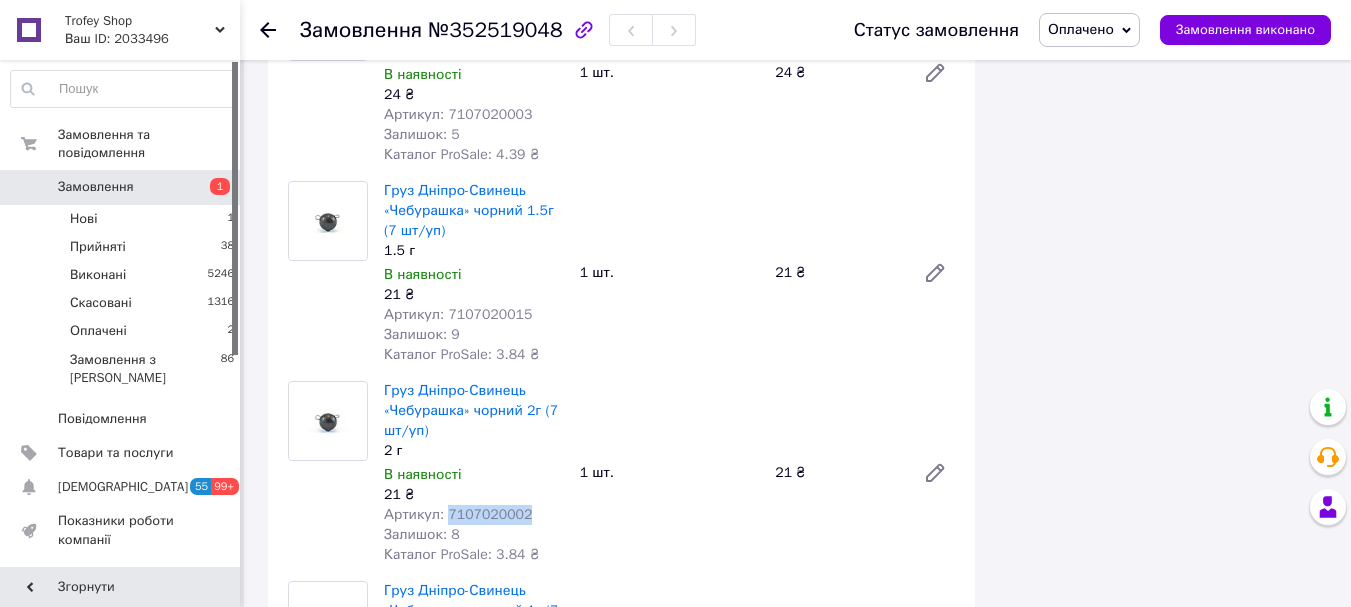 click on "Артикул: 7107020002" at bounding box center [458, 514] 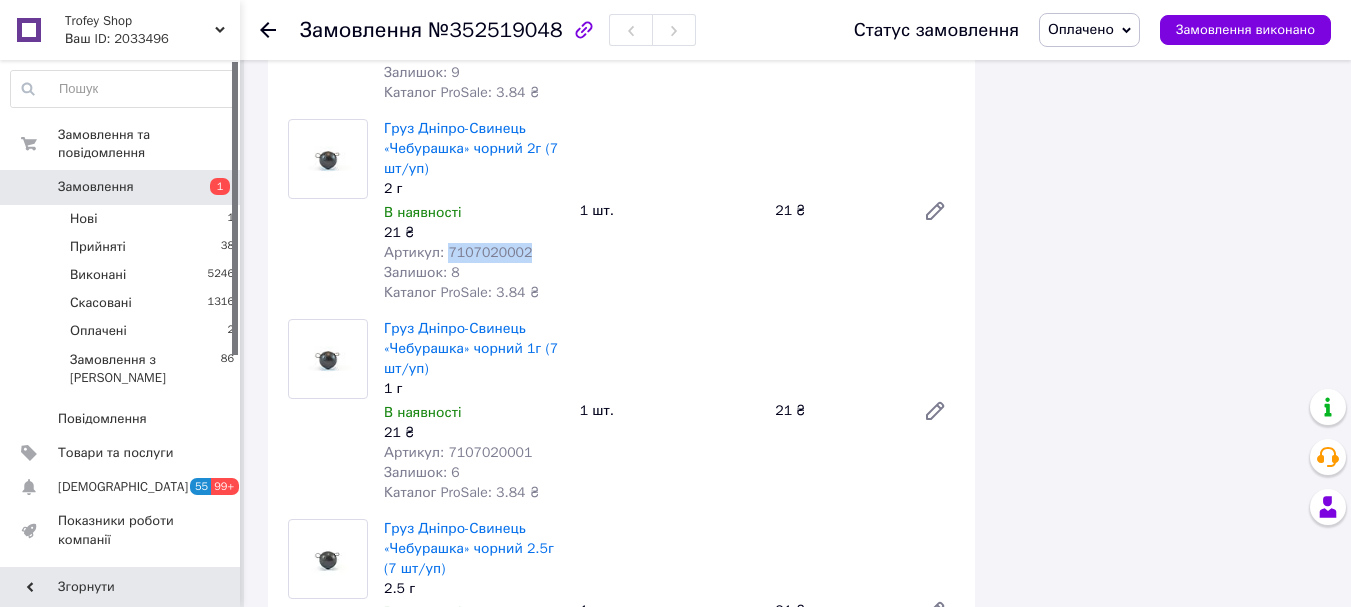 scroll, scrollTop: 4133, scrollLeft: 0, axis: vertical 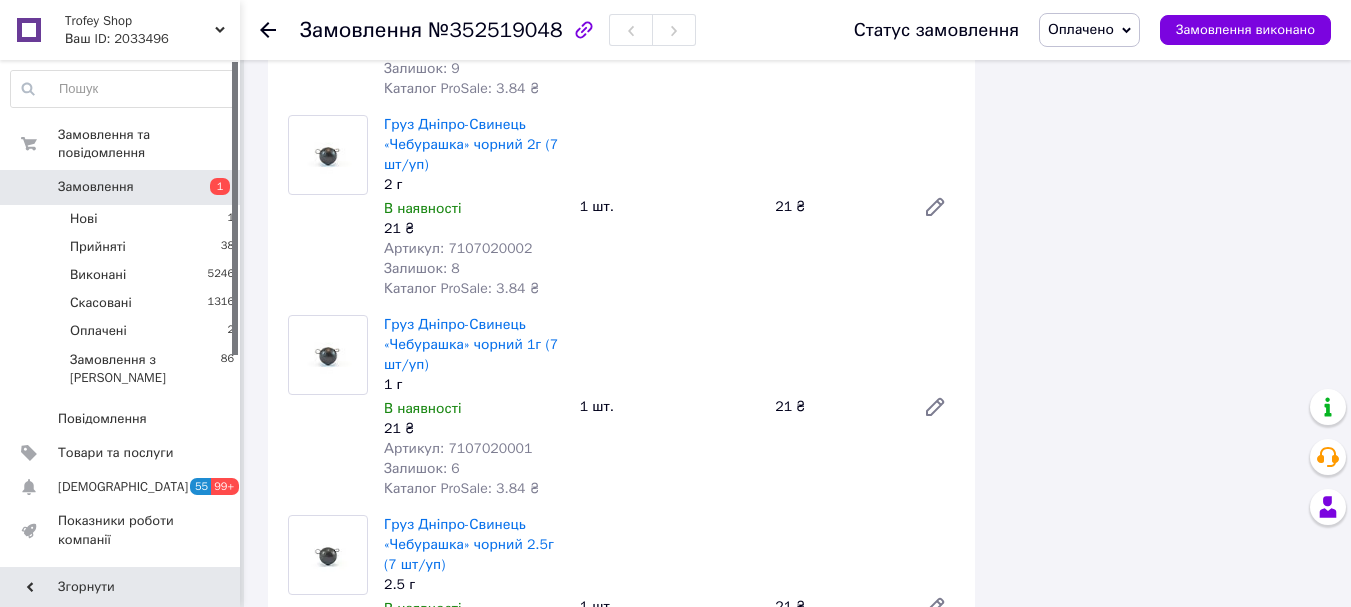click on "Артикул: 7107020001" at bounding box center [458, 448] 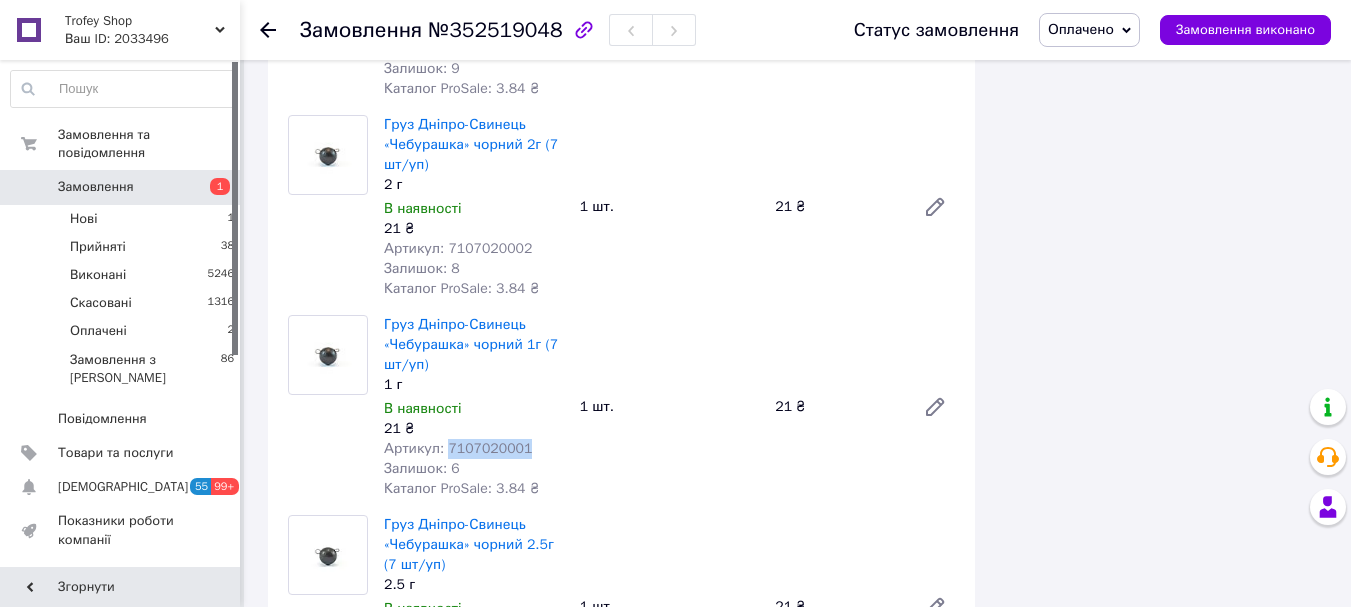 click on "Артикул: 7107020001" at bounding box center [458, 448] 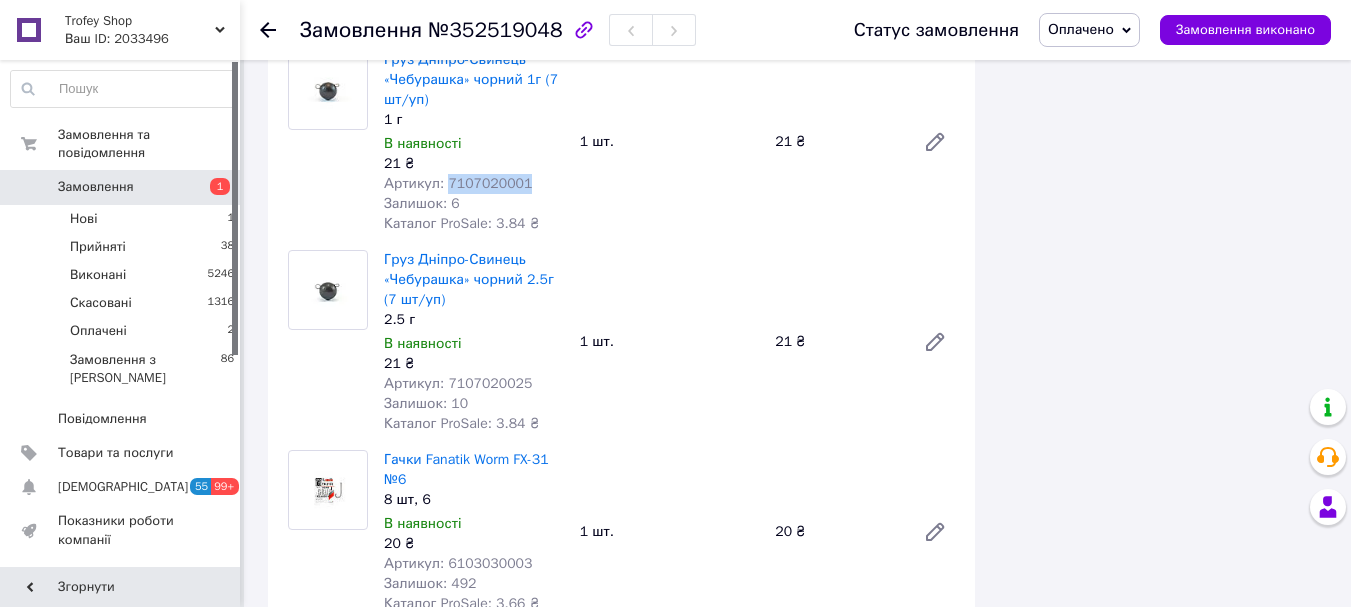scroll, scrollTop: 4400, scrollLeft: 0, axis: vertical 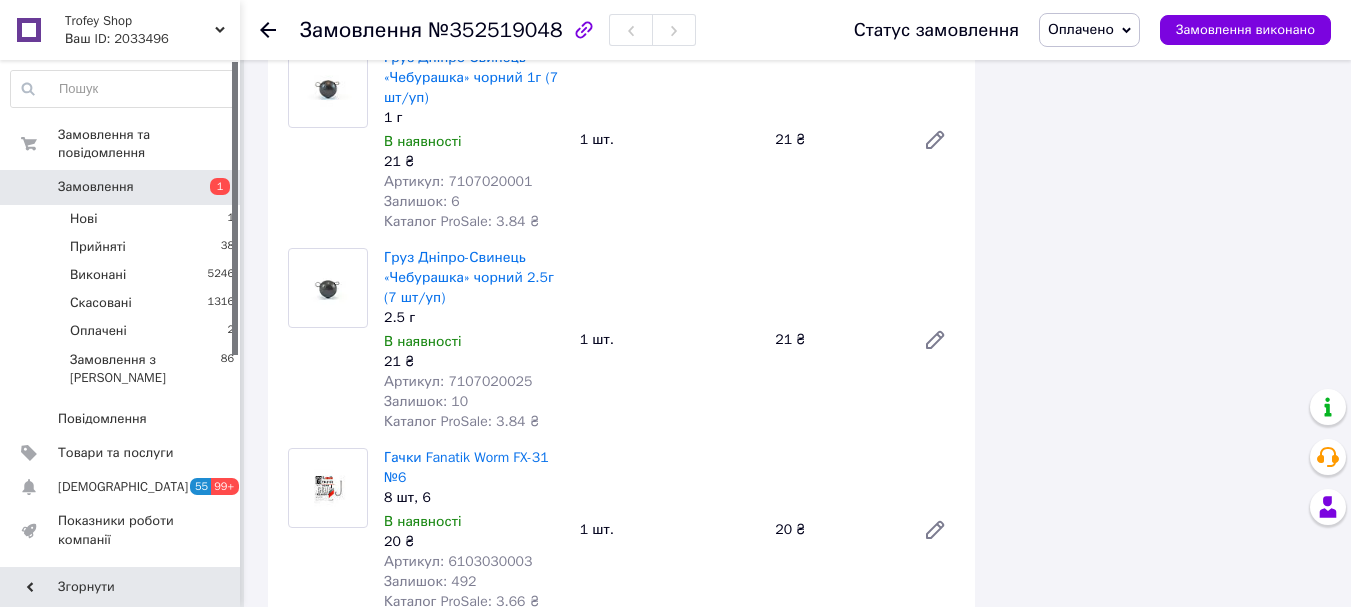 click on "Артикул: 7107020025" at bounding box center [458, 381] 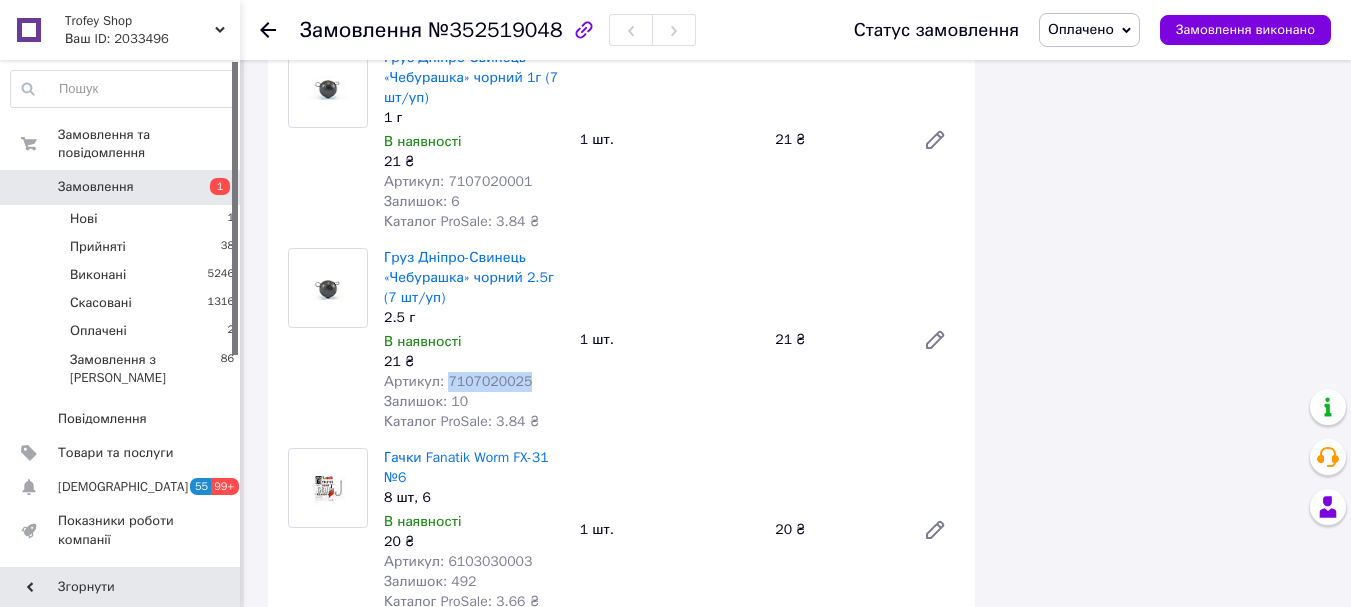 click on "Артикул: 7107020025" at bounding box center (458, 381) 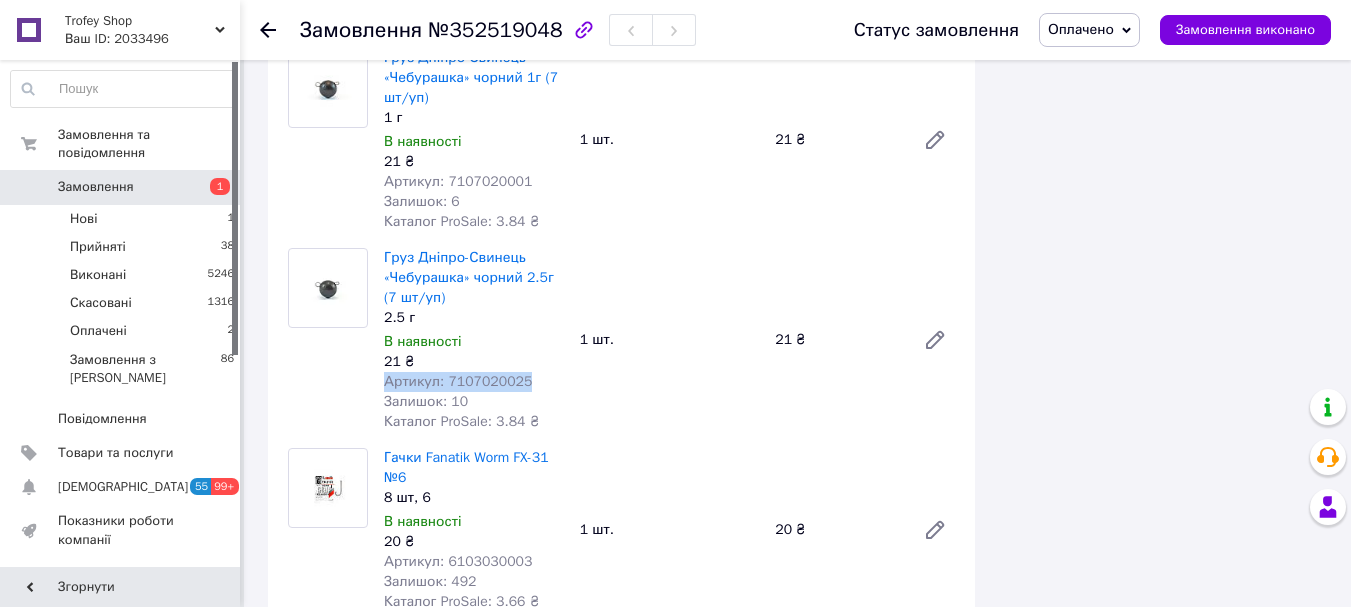 click on "Артикул: 7107020025" at bounding box center (458, 381) 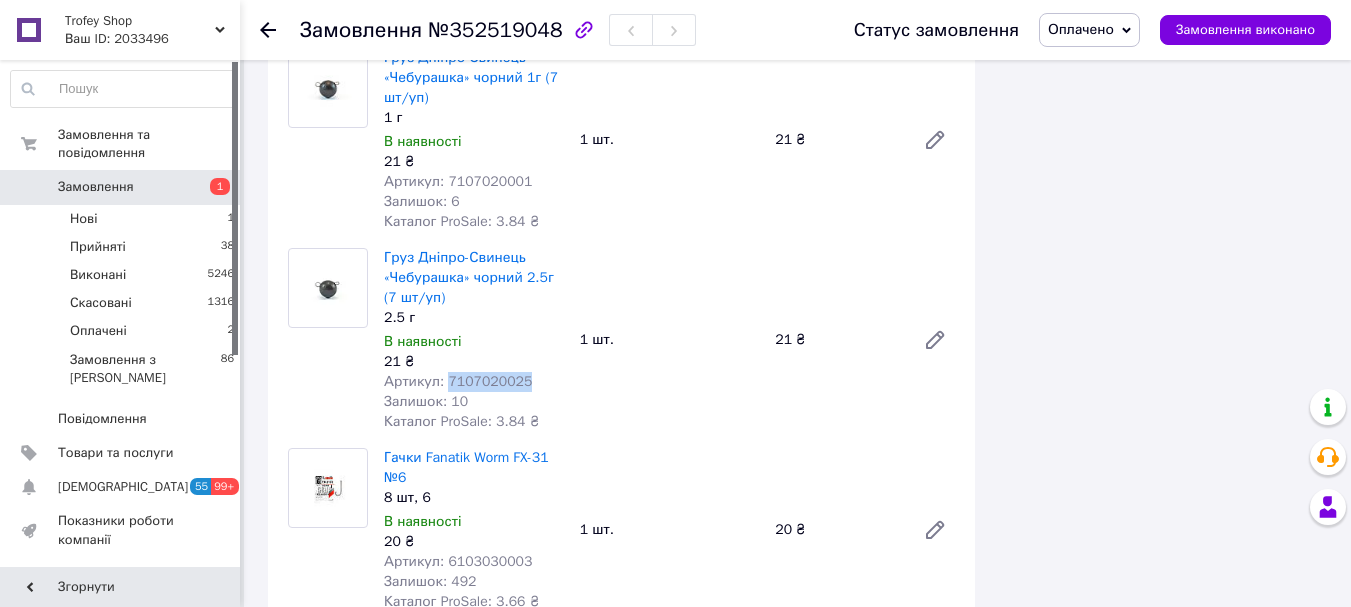 click on "Артикул: 7107020025" at bounding box center [458, 381] 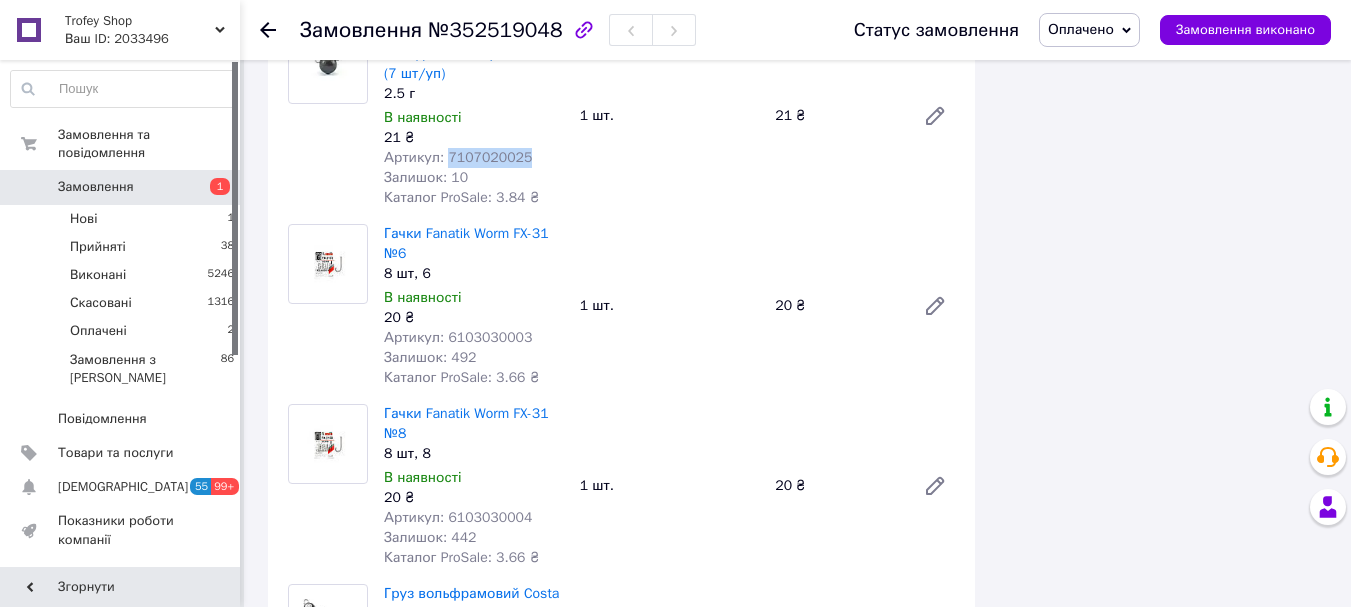 scroll, scrollTop: 4667, scrollLeft: 0, axis: vertical 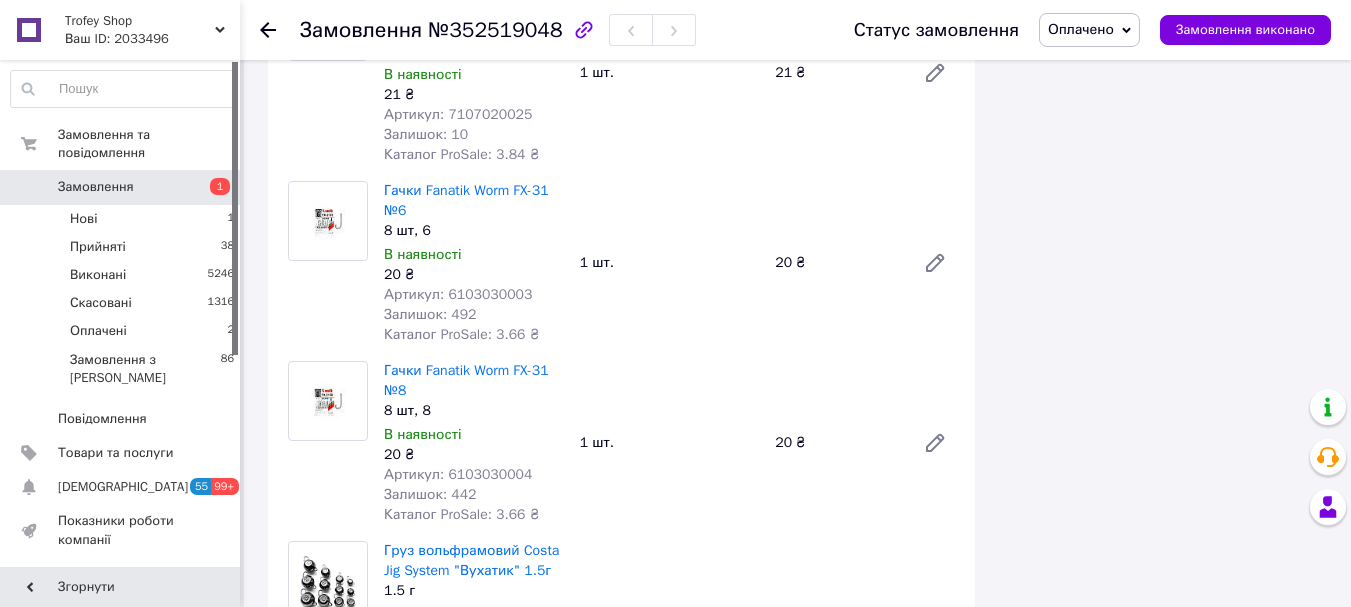 click on "Артикул: 6103030003" at bounding box center (458, 294) 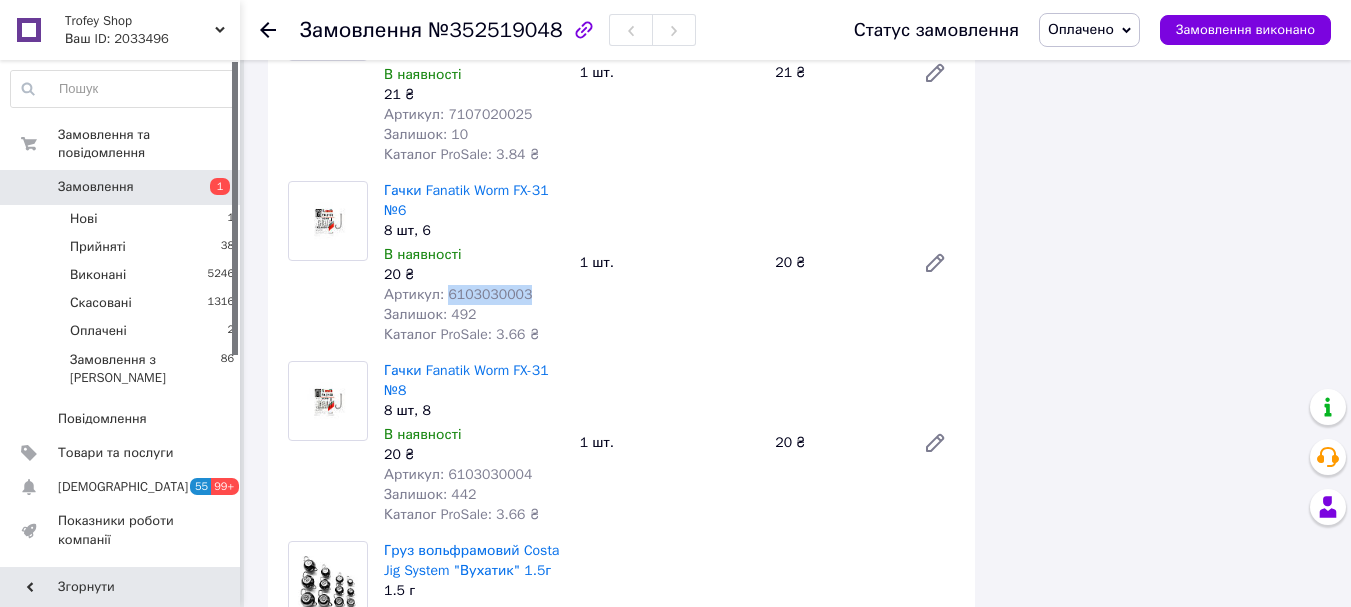 click on "Артикул: 6103030003" at bounding box center (458, 294) 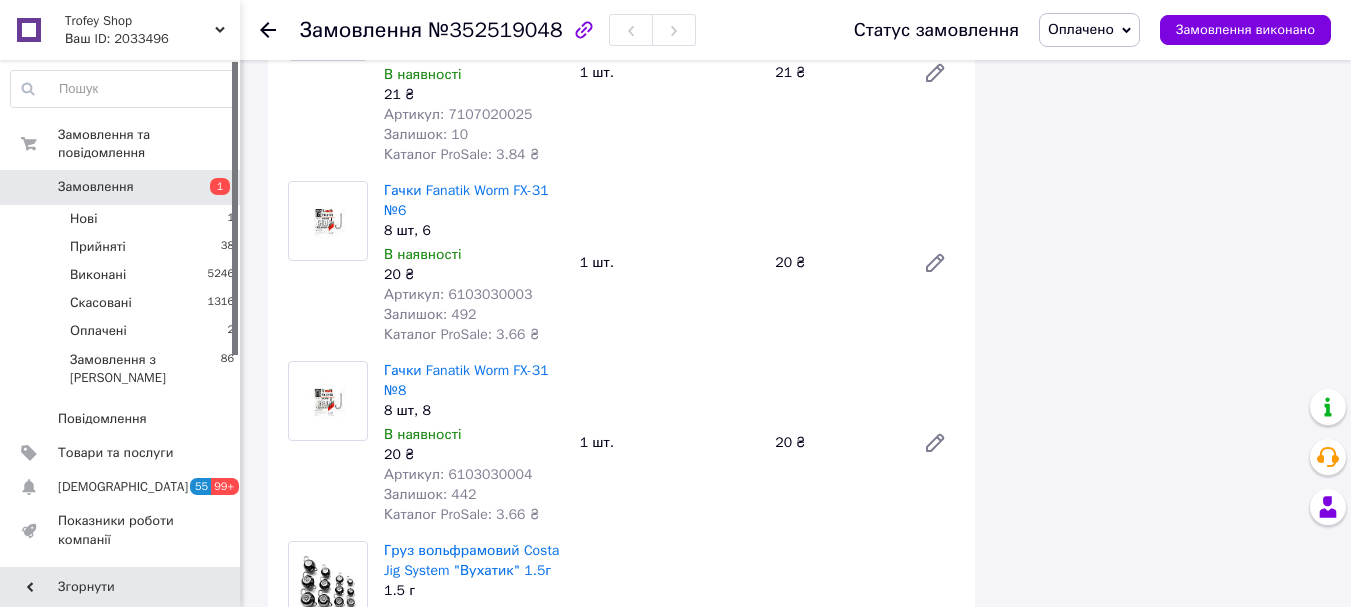 click on "Артикул: 6103030004" at bounding box center [458, 474] 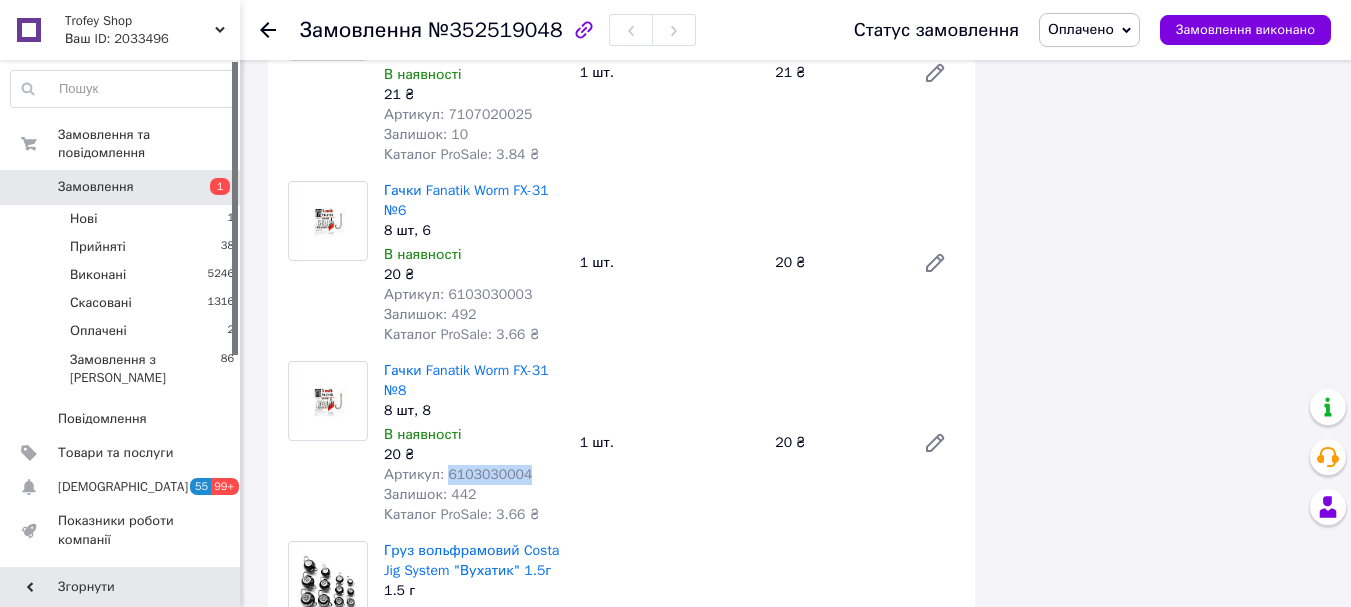 click on "Артикул: 6103030004" at bounding box center [458, 474] 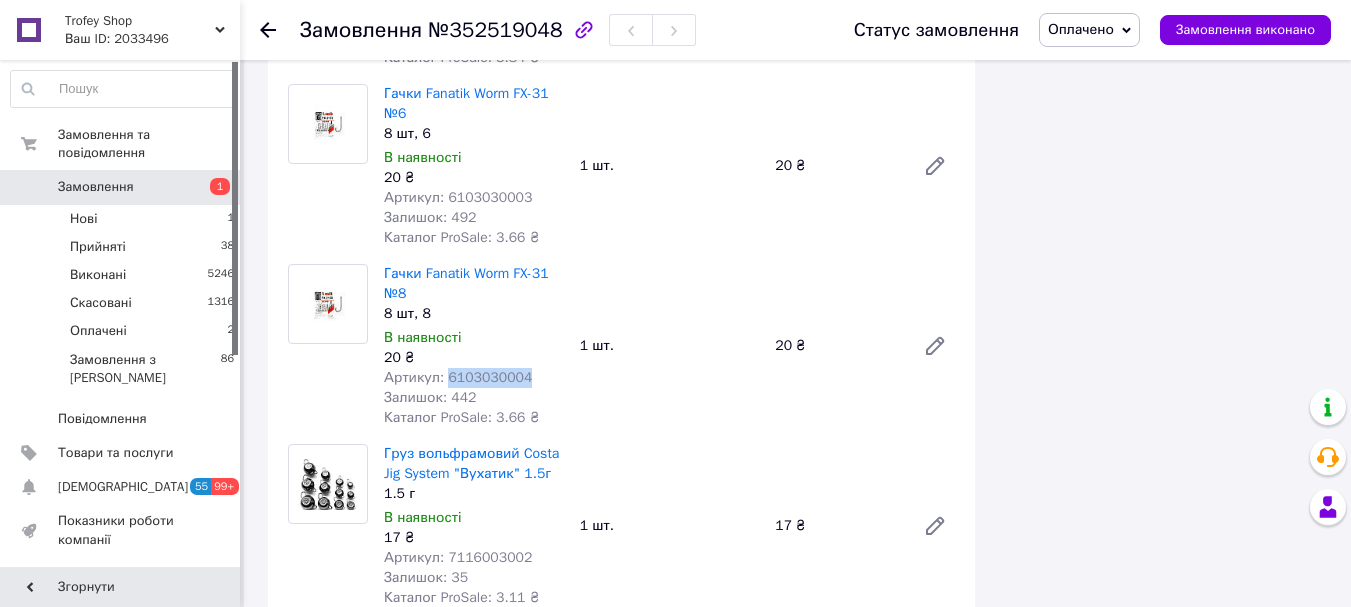 scroll, scrollTop: 4933, scrollLeft: 0, axis: vertical 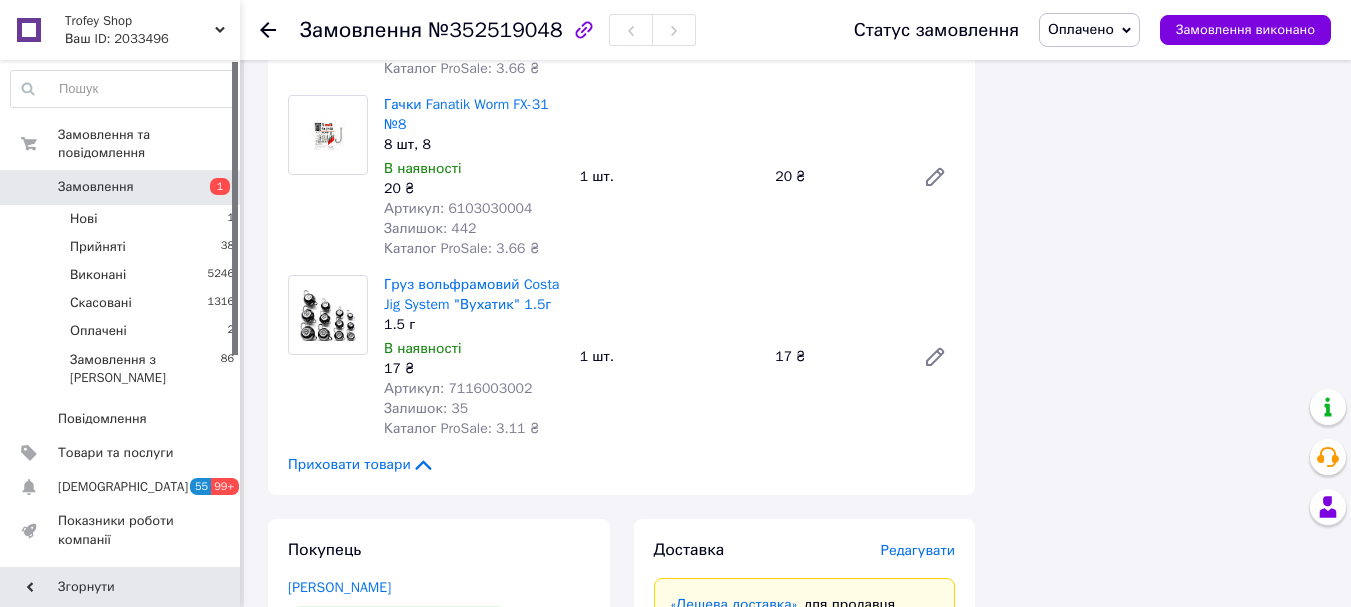 click on "Артикул: 7116003002" at bounding box center (458, 388) 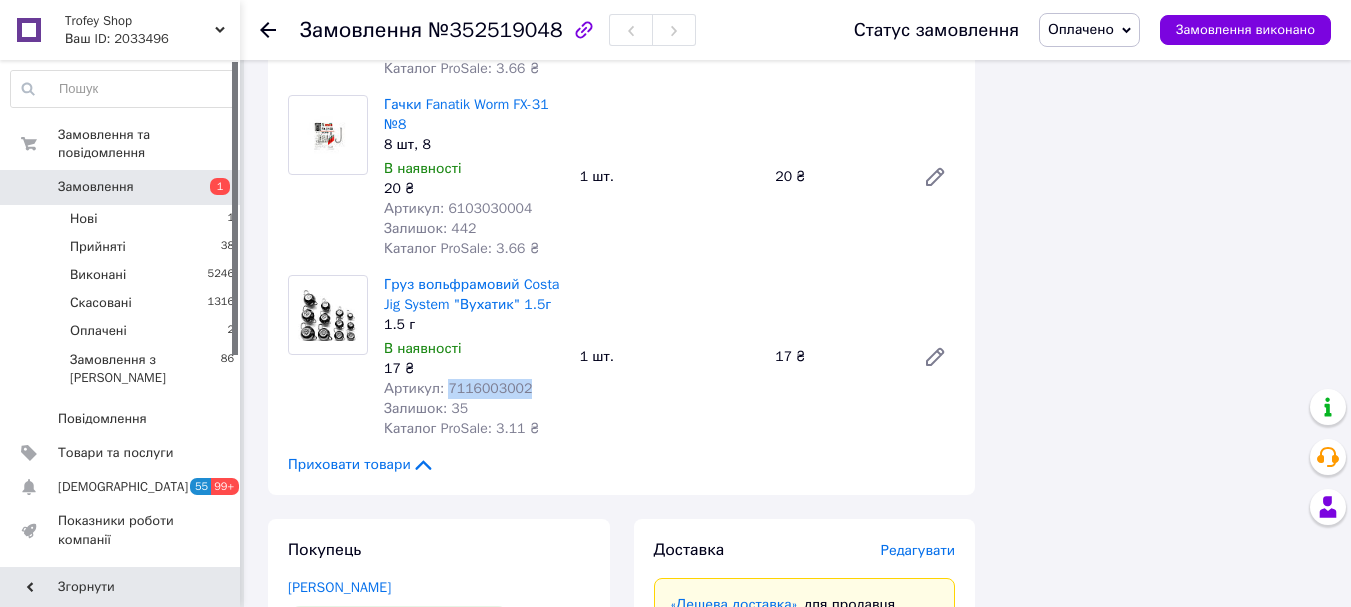 click on "Артикул: 7116003002" at bounding box center [458, 388] 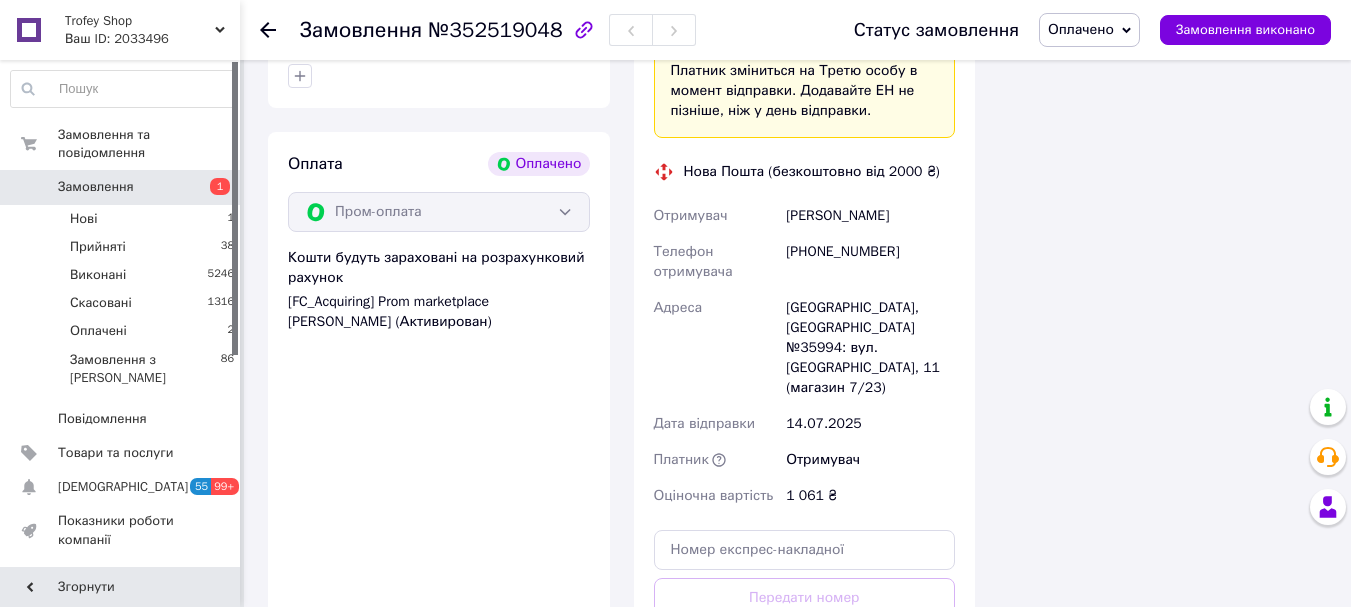 scroll, scrollTop: 5600, scrollLeft: 0, axis: vertical 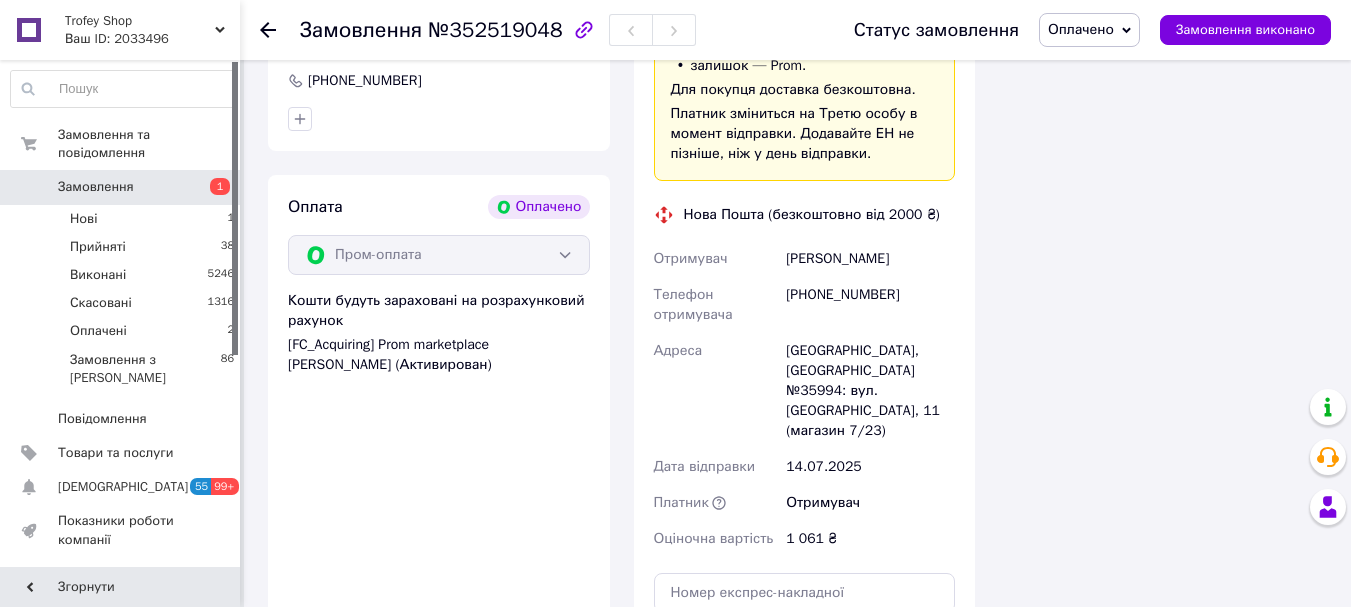 click on "[PERSON_NAME]" at bounding box center (870, 259) 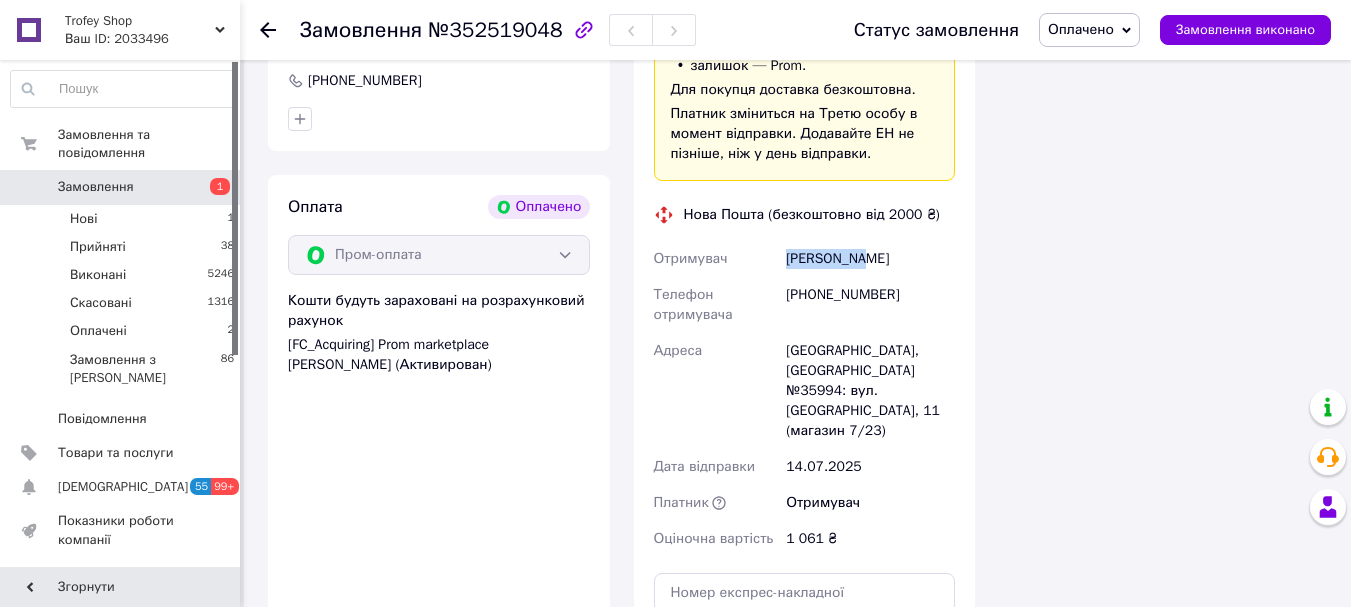click on "[PERSON_NAME]" at bounding box center (870, 259) 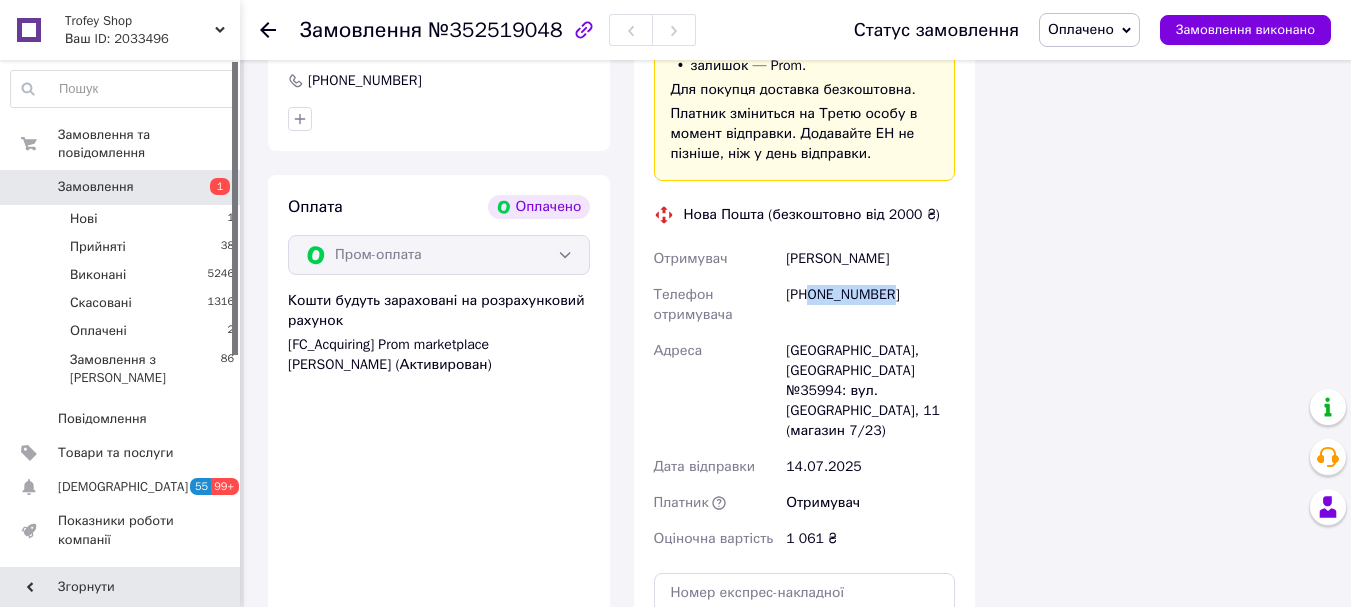 drag, startPoint x: 898, startPoint y: 256, endPoint x: 811, endPoint y: 250, distance: 87.20665 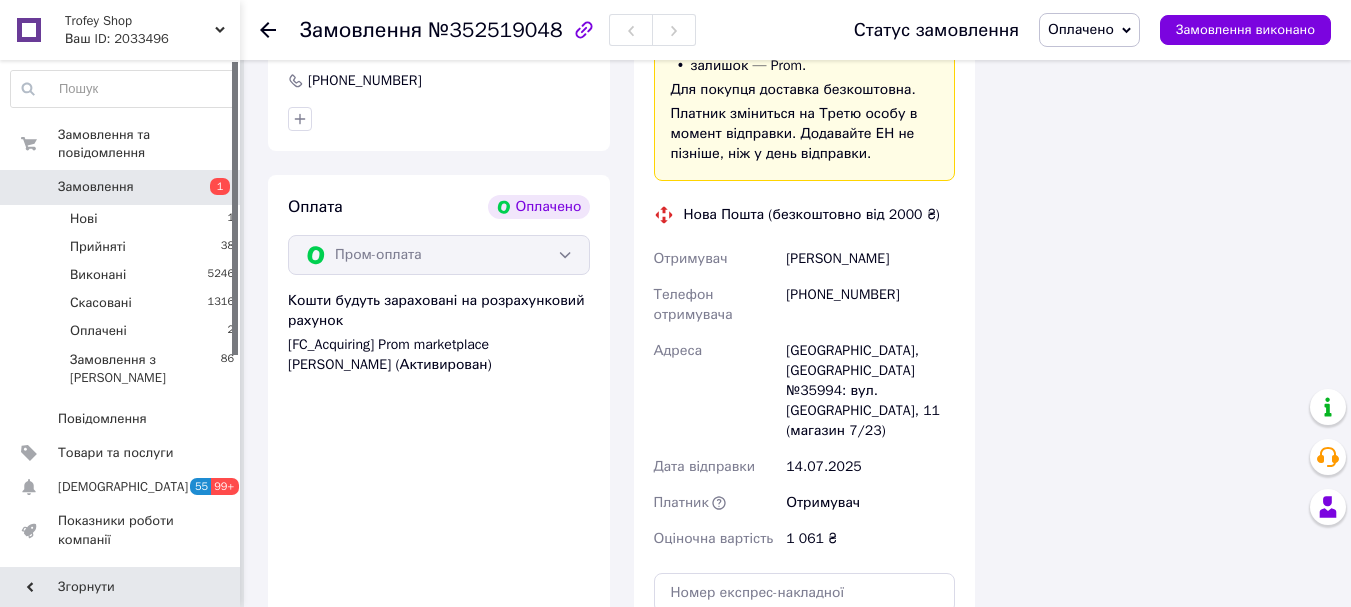 click on "[GEOGRAPHIC_DATA], [GEOGRAPHIC_DATA] №35994: вул. [GEOGRAPHIC_DATA], 11 (магазин 7/23)" at bounding box center [870, 391] 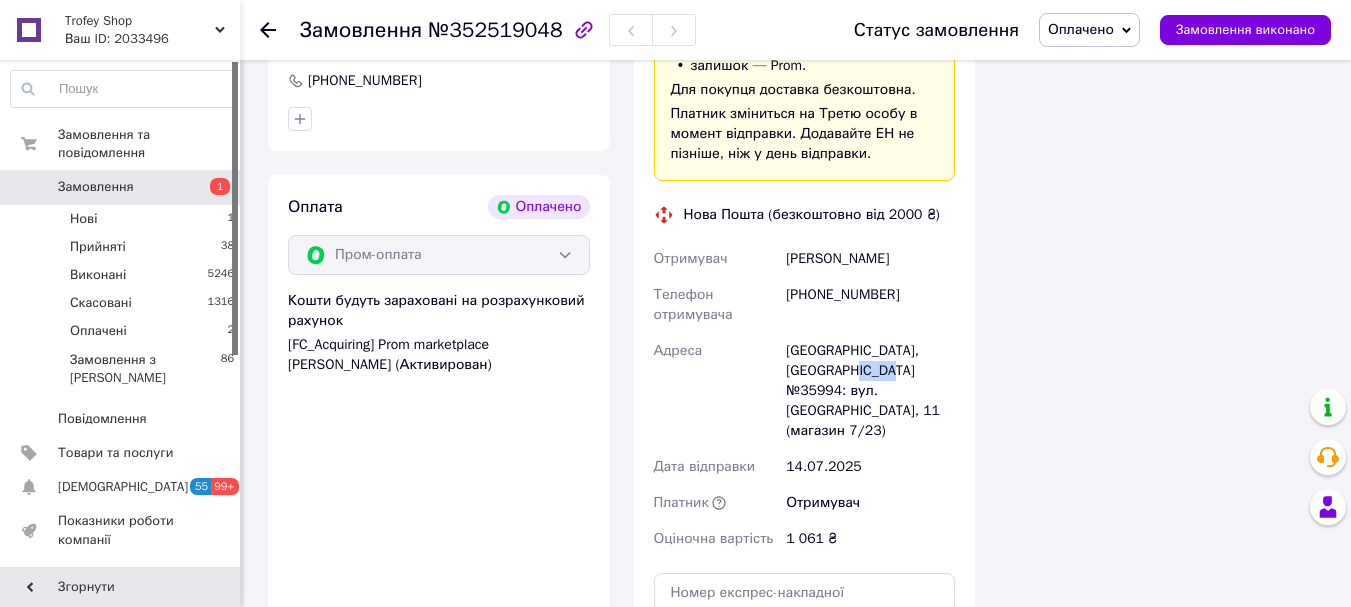 click on "[GEOGRAPHIC_DATA], [GEOGRAPHIC_DATA] №35994: вул. [GEOGRAPHIC_DATA], 11 (магазин 7/23)" at bounding box center [870, 391] 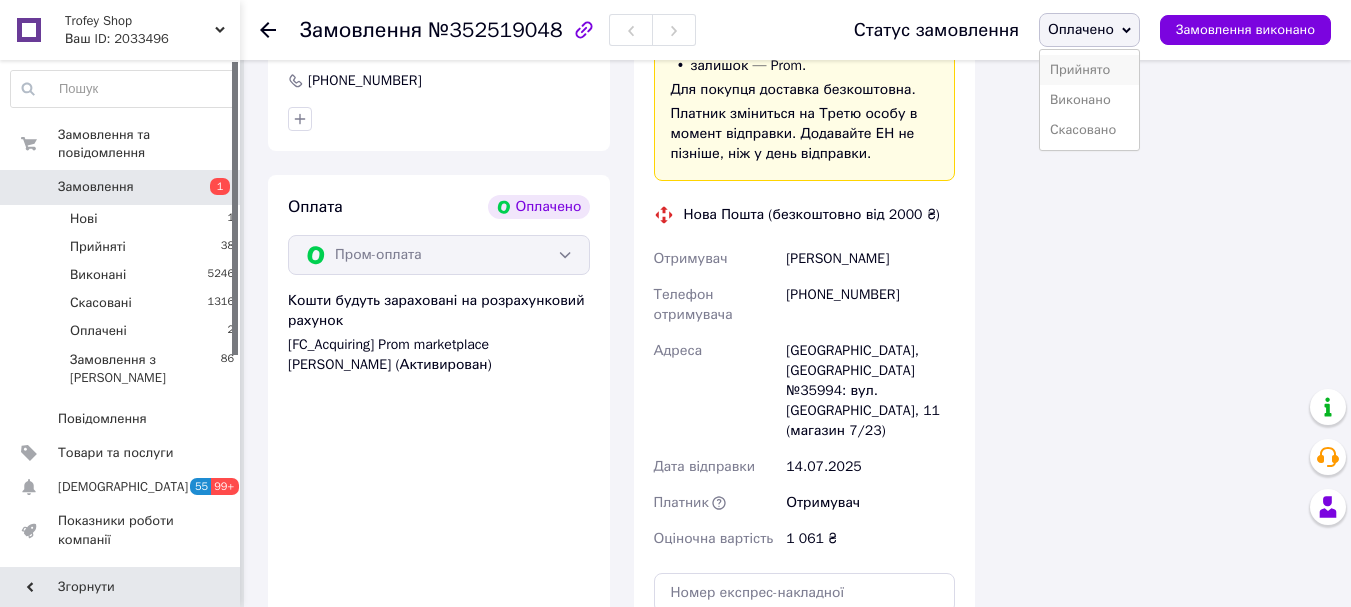 click on "Прийнято" at bounding box center (1089, 70) 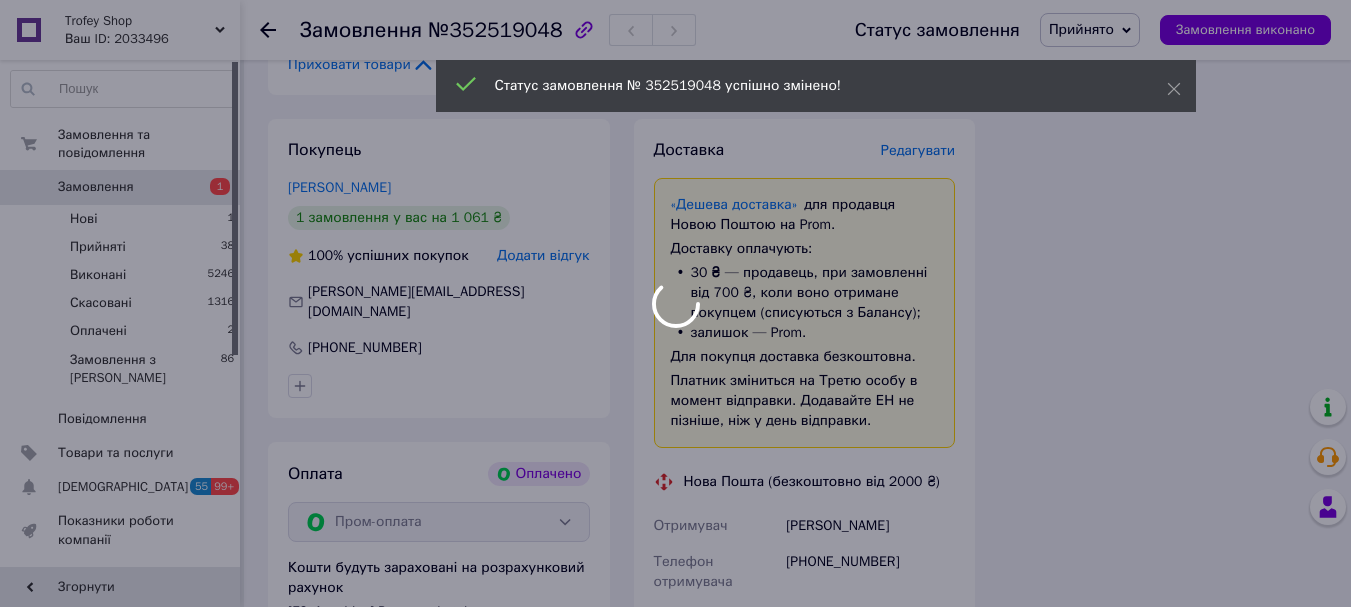 scroll, scrollTop: 5200, scrollLeft: 0, axis: vertical 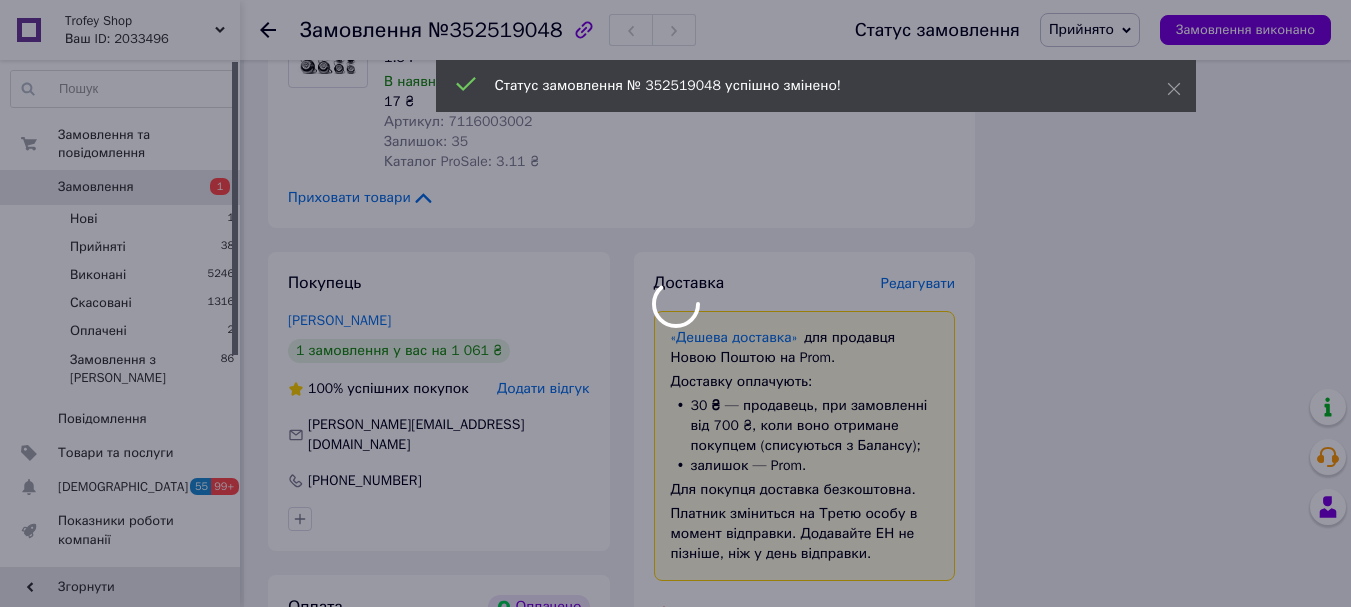 click at bounding box center [675, 303] 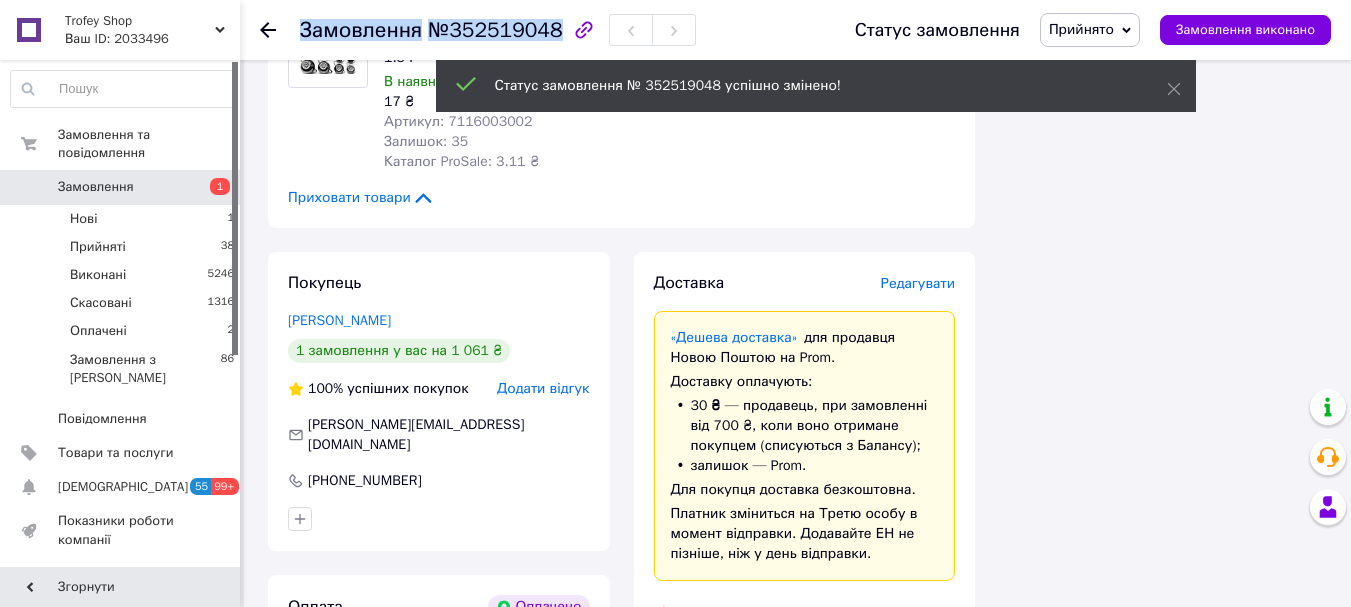 click on "Замовлення" at bounding box center (361, 30) 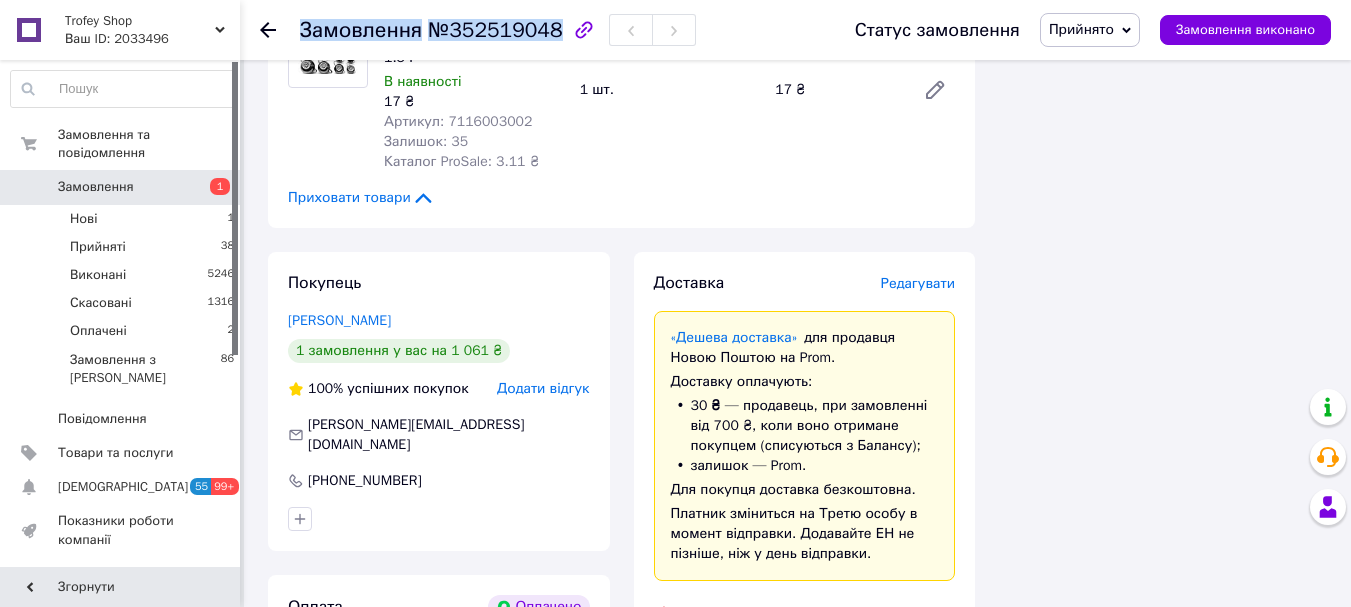 click on "Замовлення" at bounding box center (121, 187) 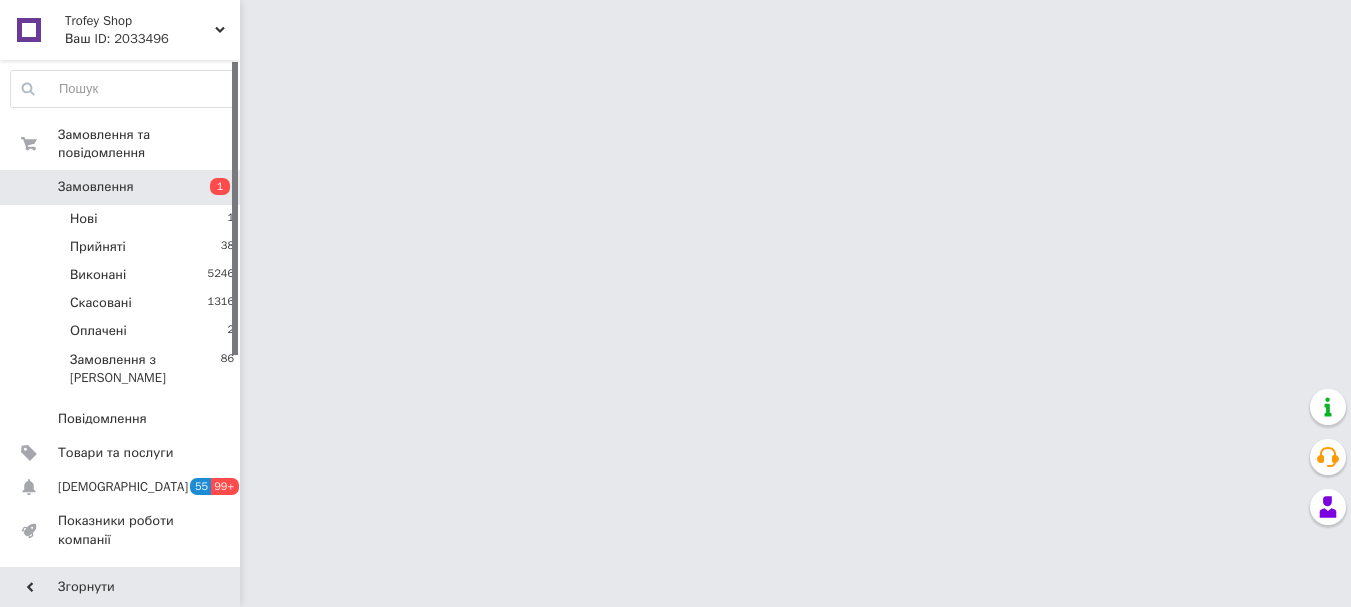 scroll, scrollTop: 0, scrollLeft: 0, axis: both 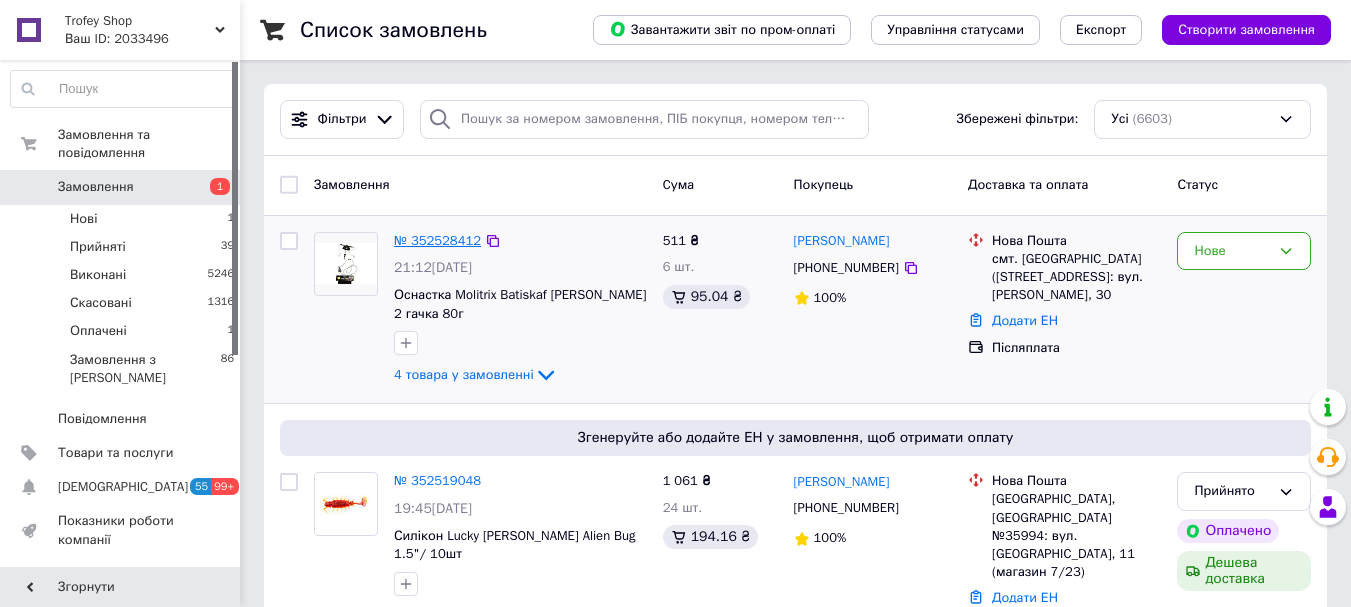 click on "№ 352528412" at bounding box center [437, 240] 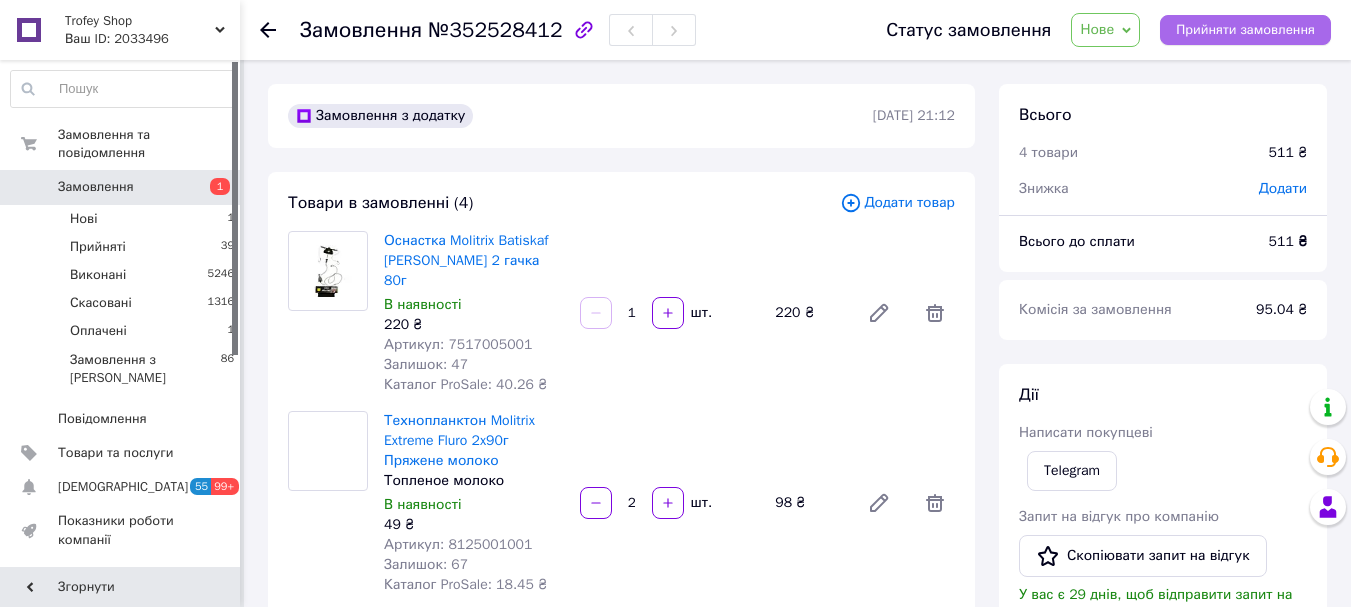 click on "Прийняти замовлення" at bounding box center [1245, 30] 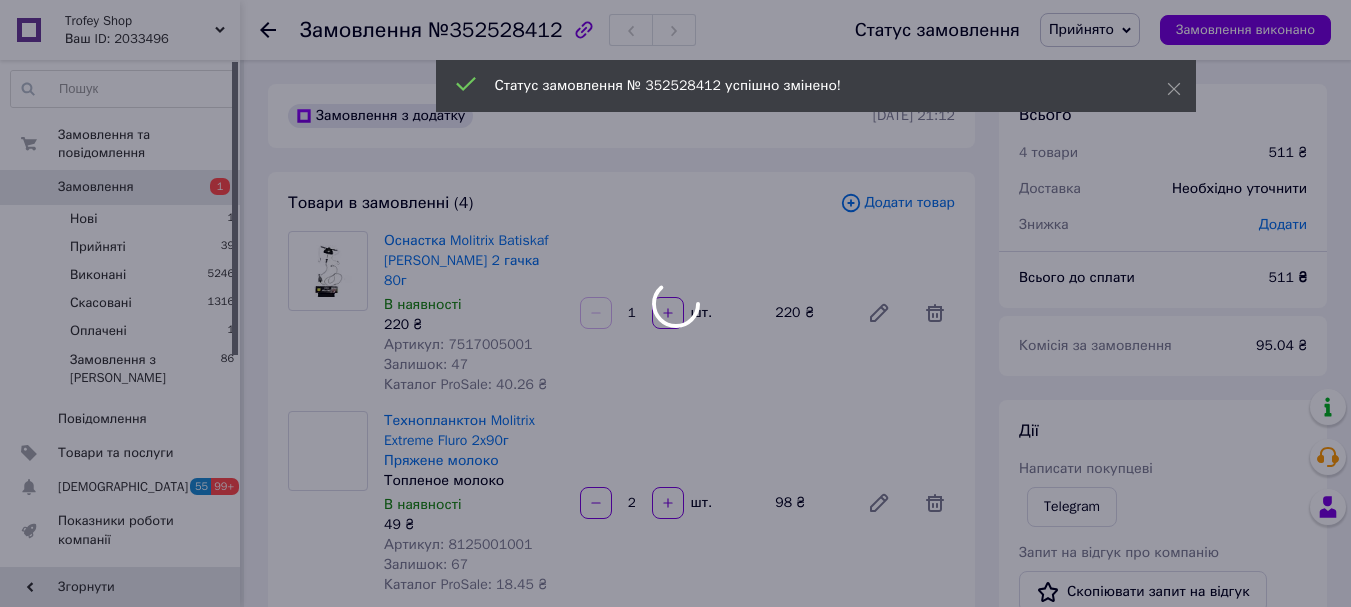 click at bounding box center (675, 303) 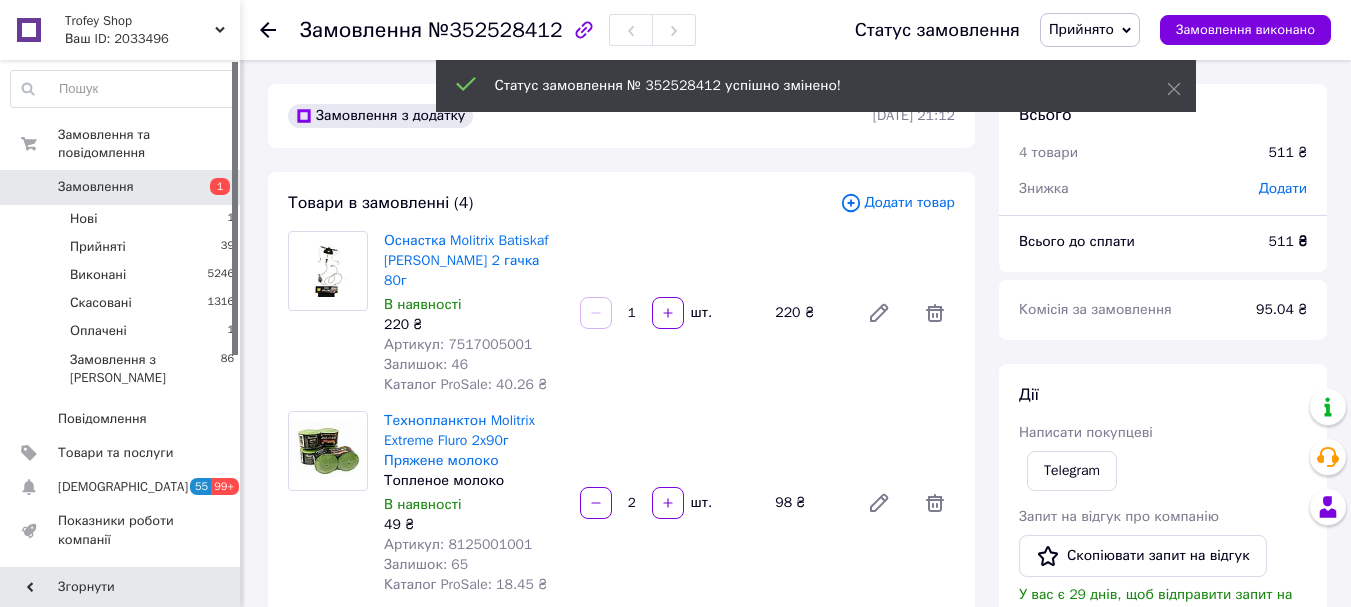 click on "Артикул: 7517005001" at bounding box center (458, 344) 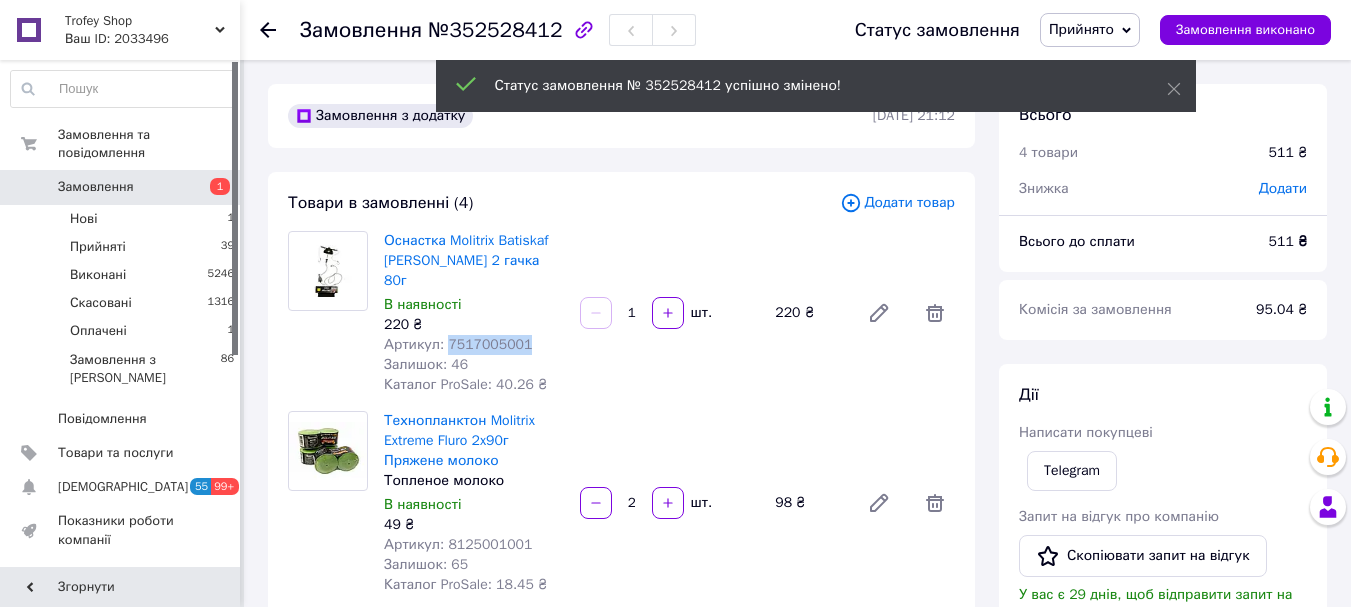 click on "Артикул: 7517005001" at bounding box center (458, 344) 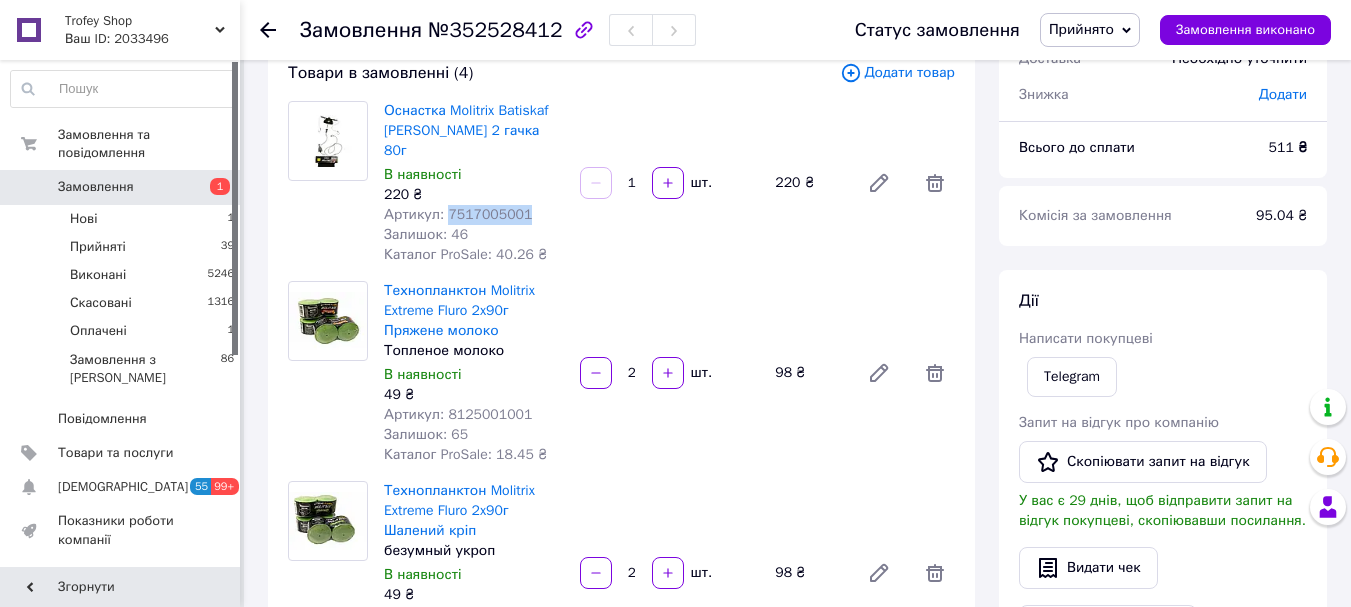 scroll, scrollTop: 133, scrollLeft: 0, axis: vertical 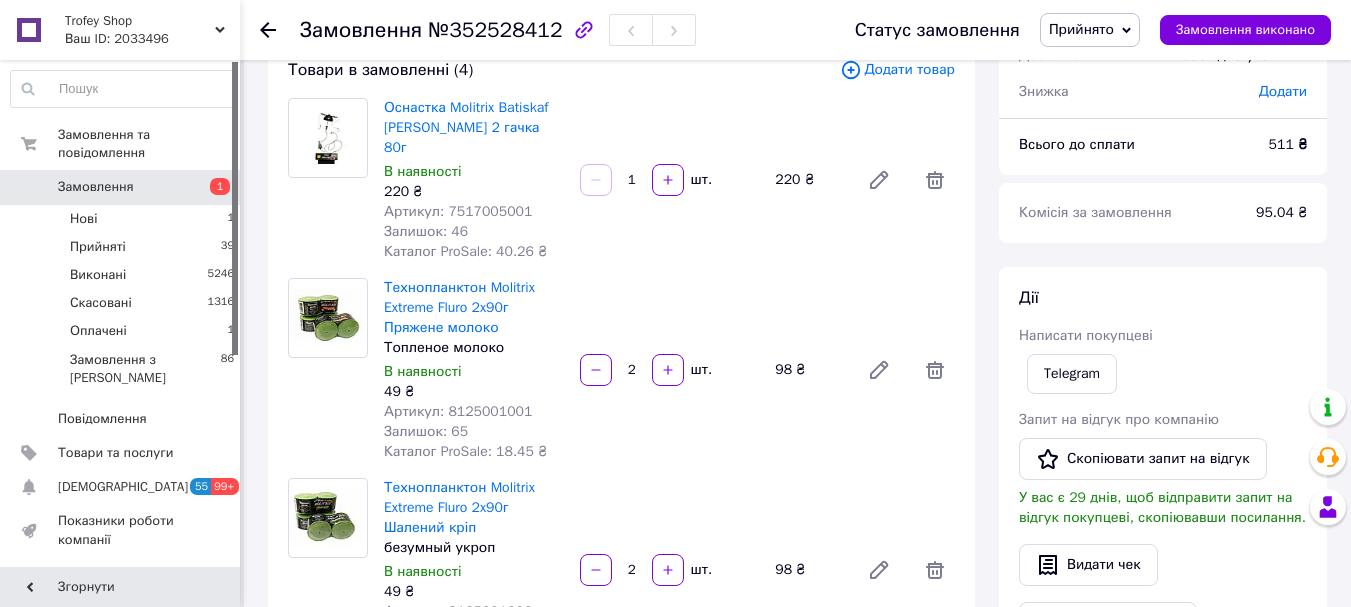 click on "Артикул: 8125001001" at bounding box center (458, 411) 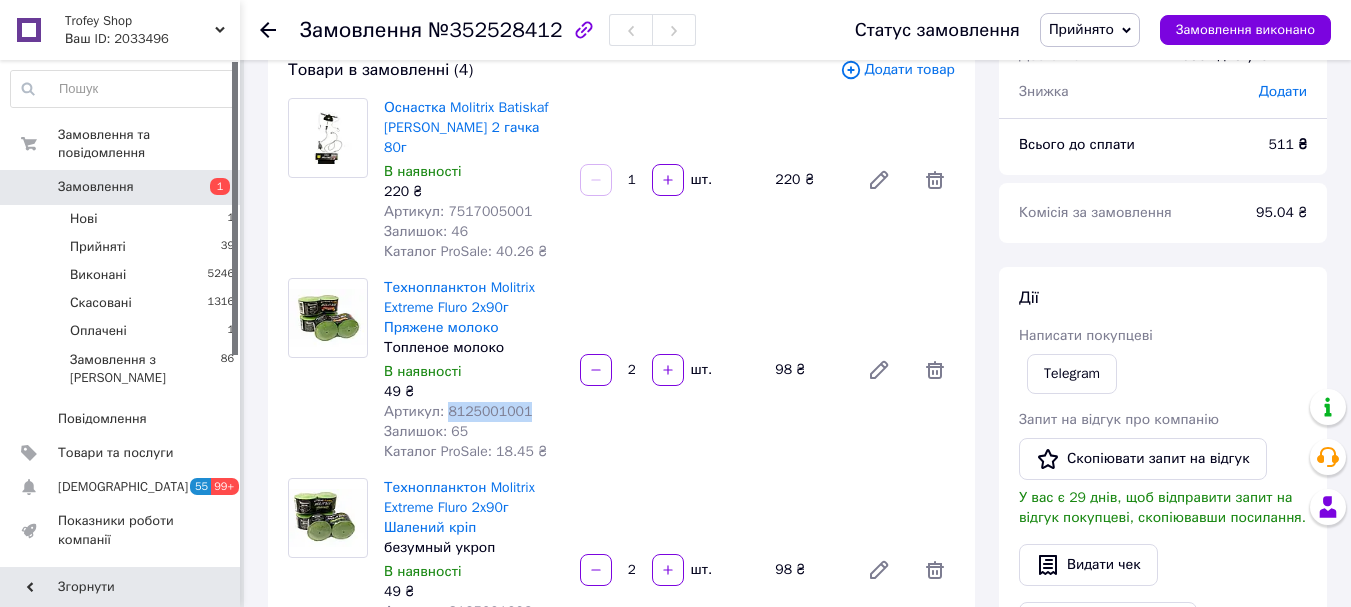 click on "Артикул: 8125001001" at bounding box center (458, 411) 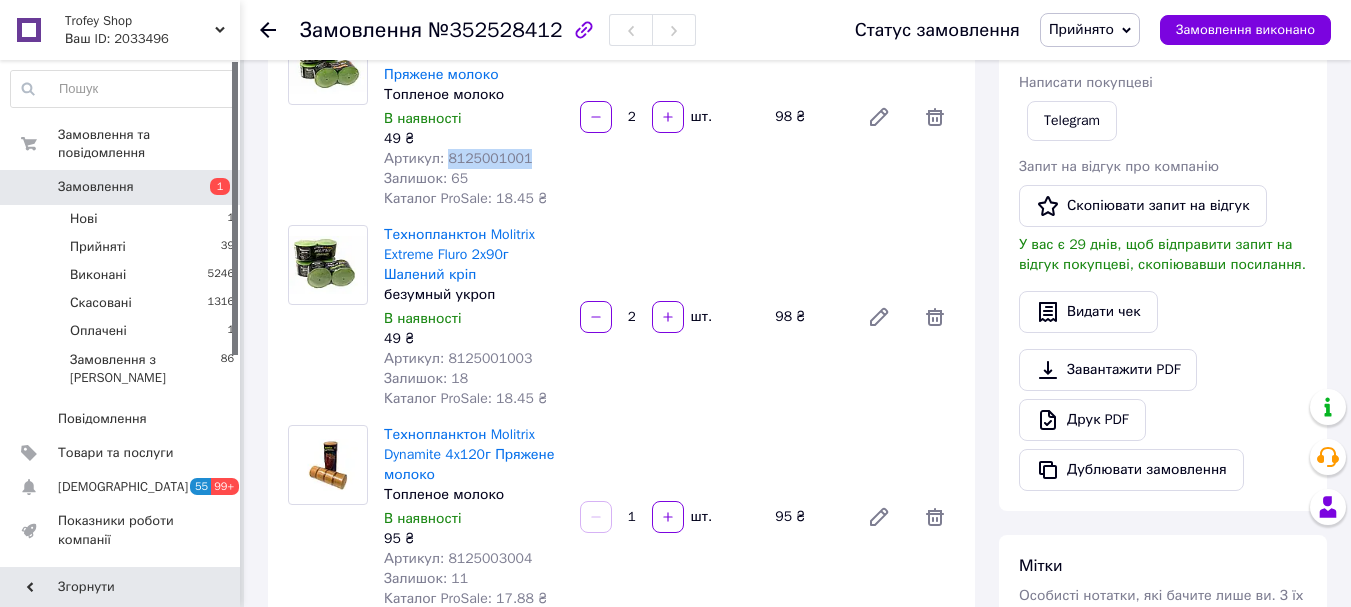 scroll, scrollTop: 400, scrollLeft: 0, axis: vertical 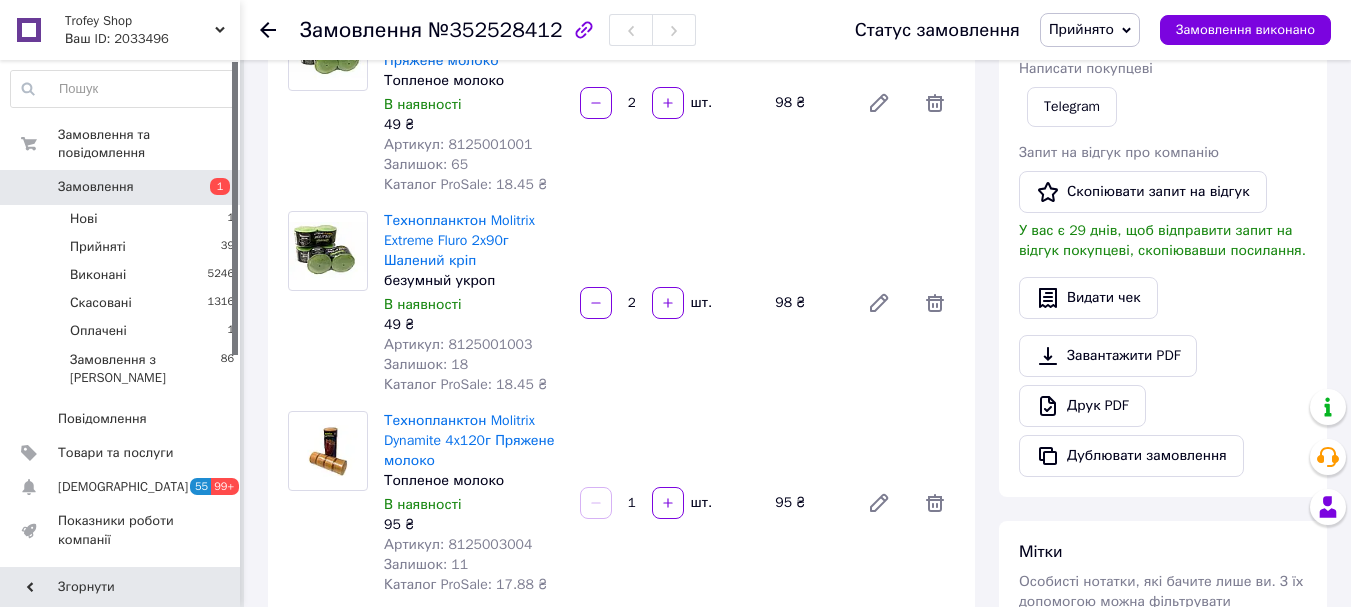 click on "Артикул: 8125001003" at bounding box center (458, 344) 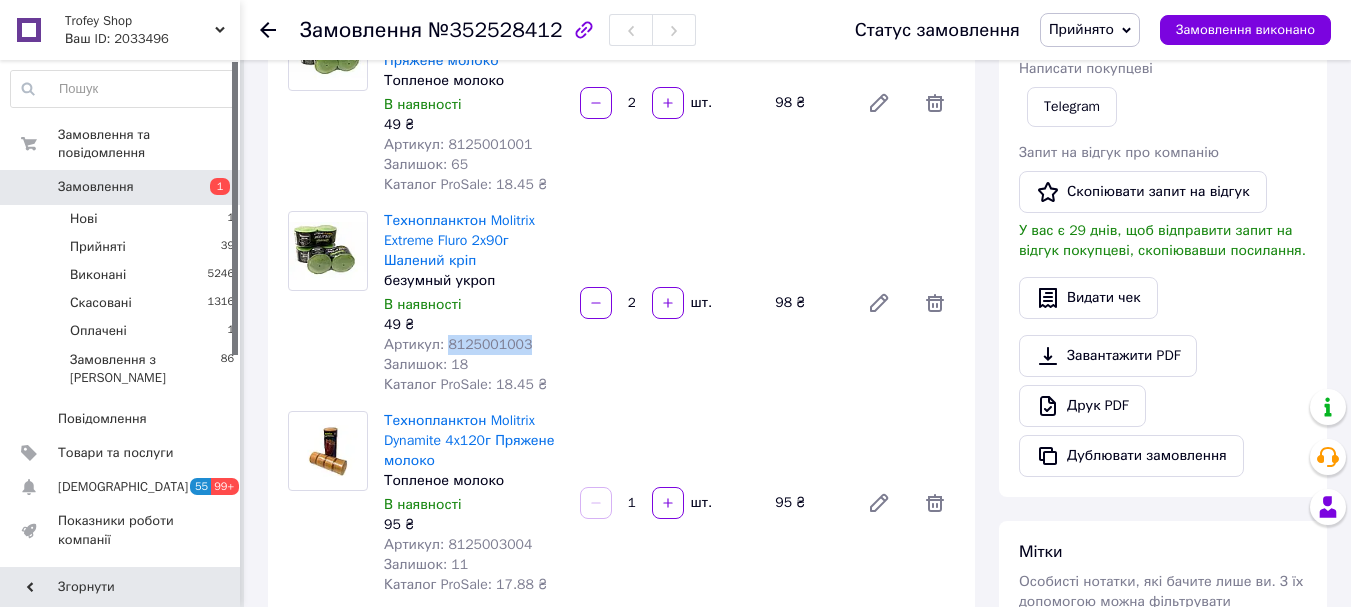 click on "Артикул: 8125001003" at bounding box center [458, 344] 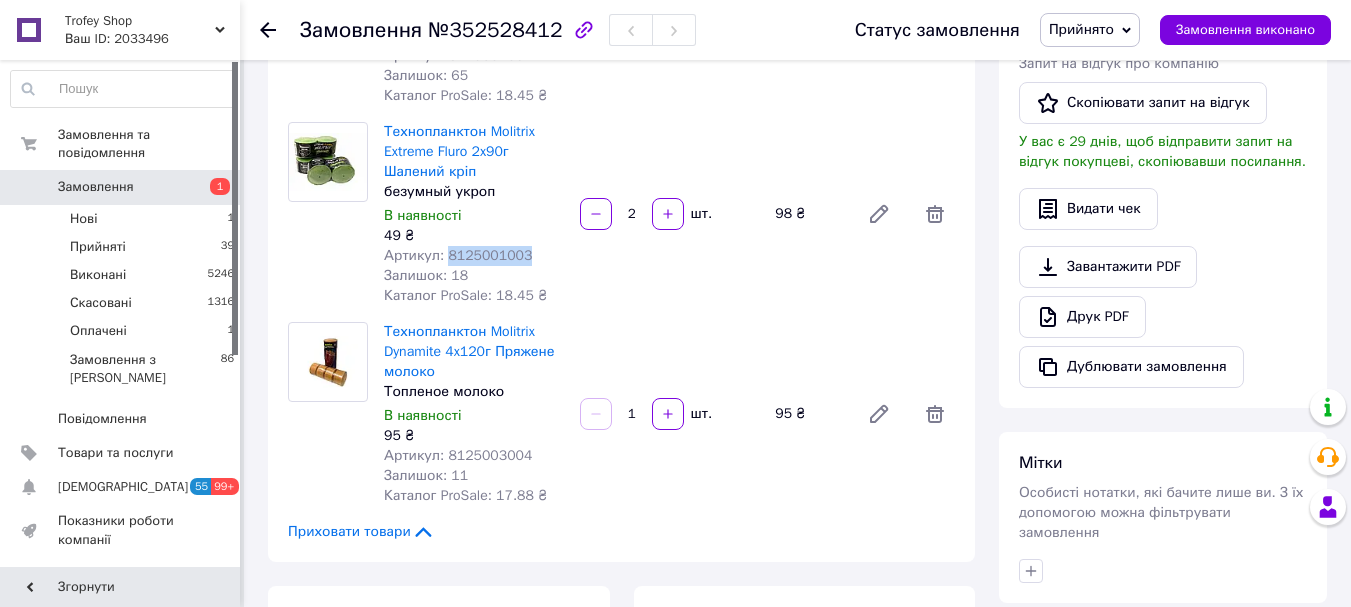 scroll, scrollTop: 533, scrollLeft: 0, axis: vertical 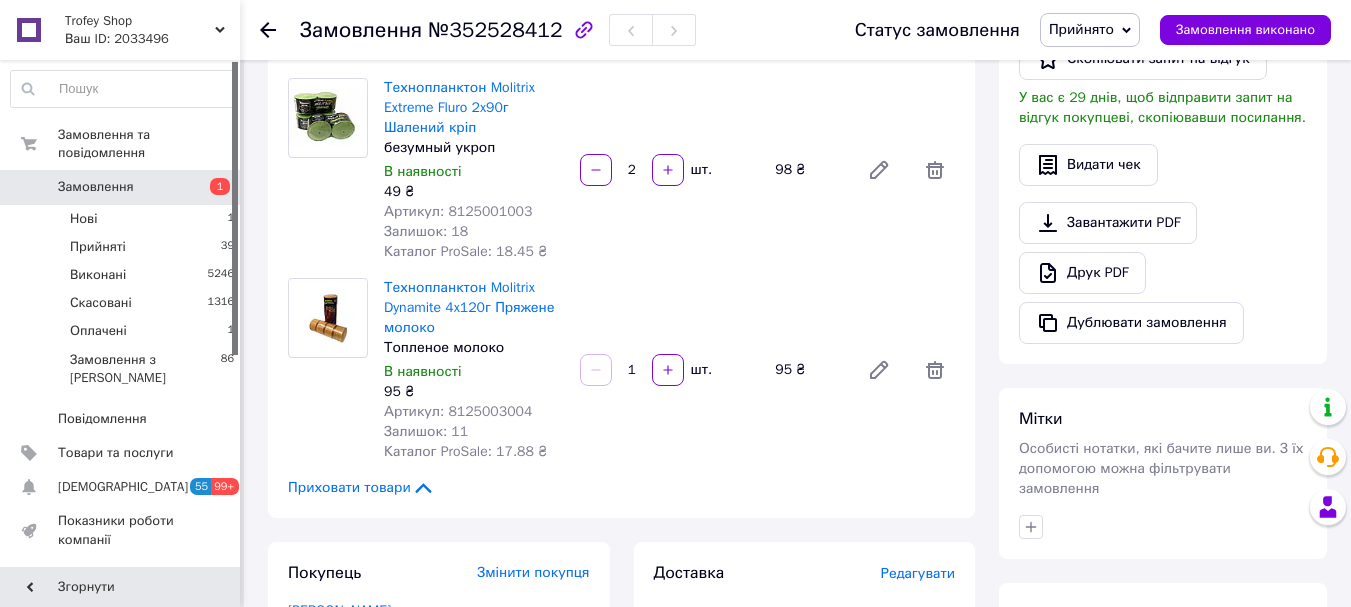 click on "Артикул: 8125003004" at bounding box center (458, 411) 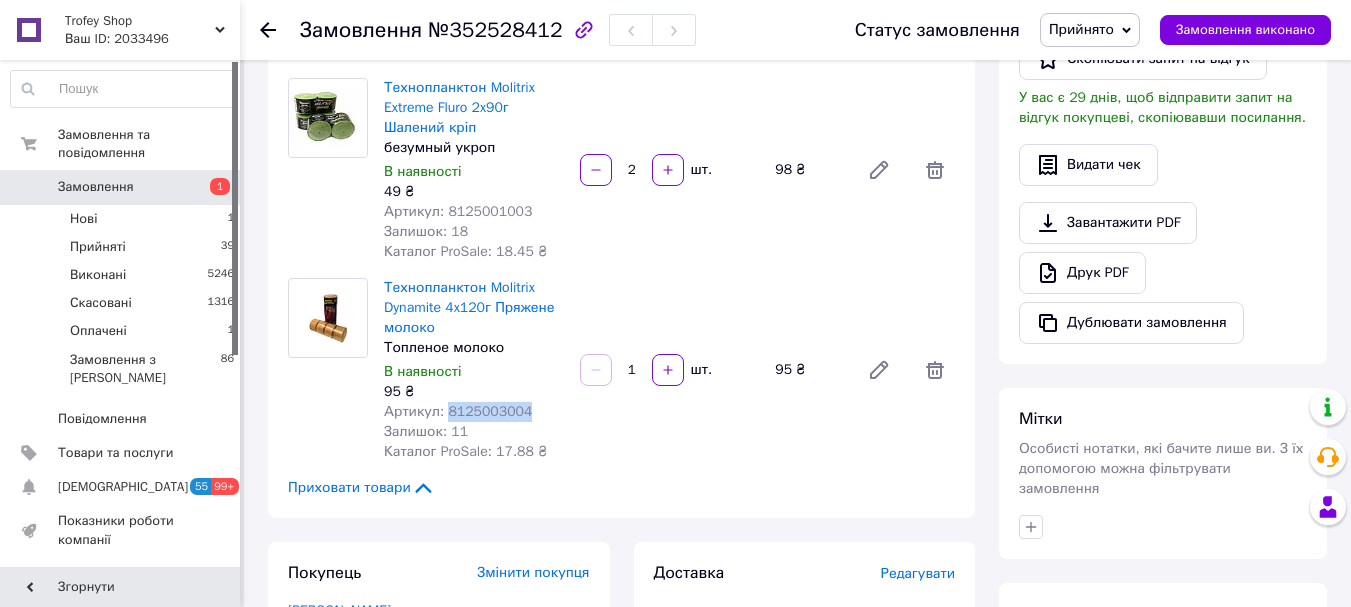 click on "Артикул: 8125003004" at bounding box center (458, 411) 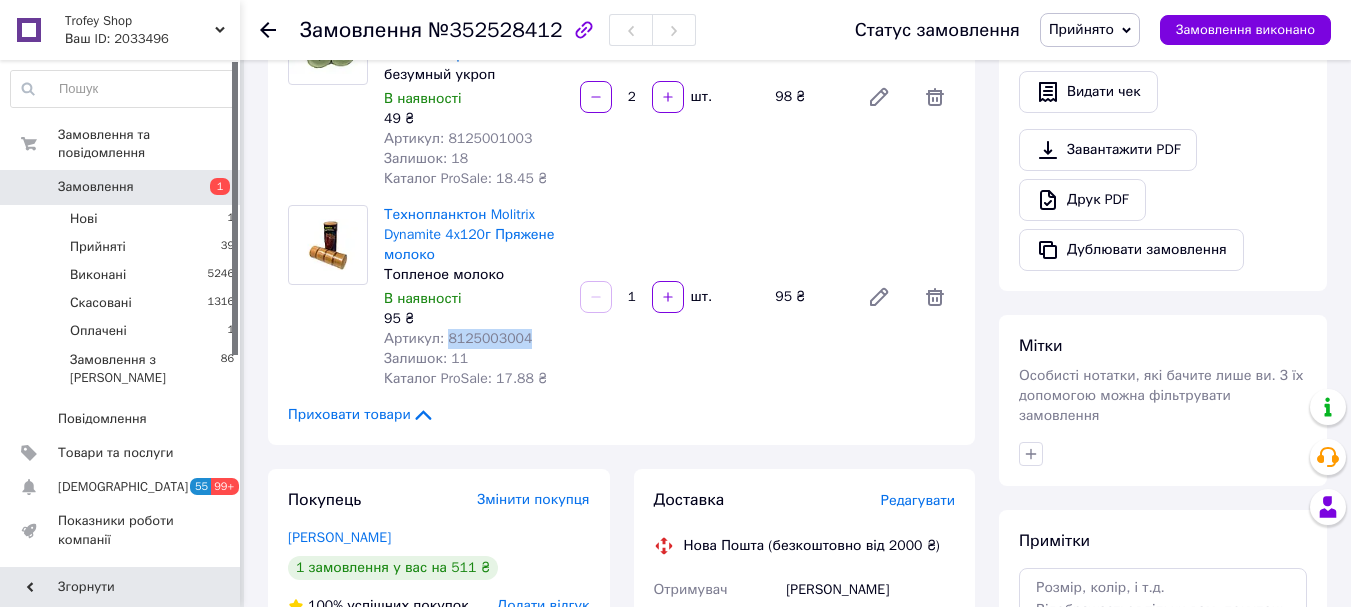 scroll, scrollTop: 933, scrollLeft: 0, axis: vertical 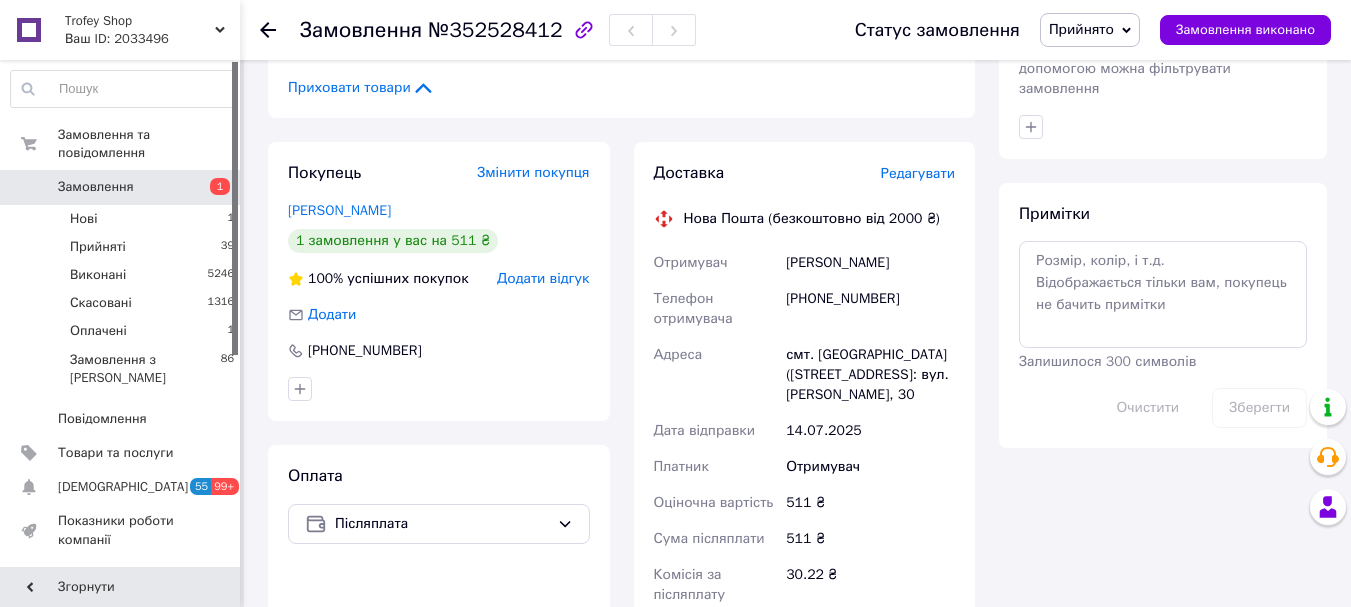 click on "[PERSON_NAME]" at bounding box center (870, 263) 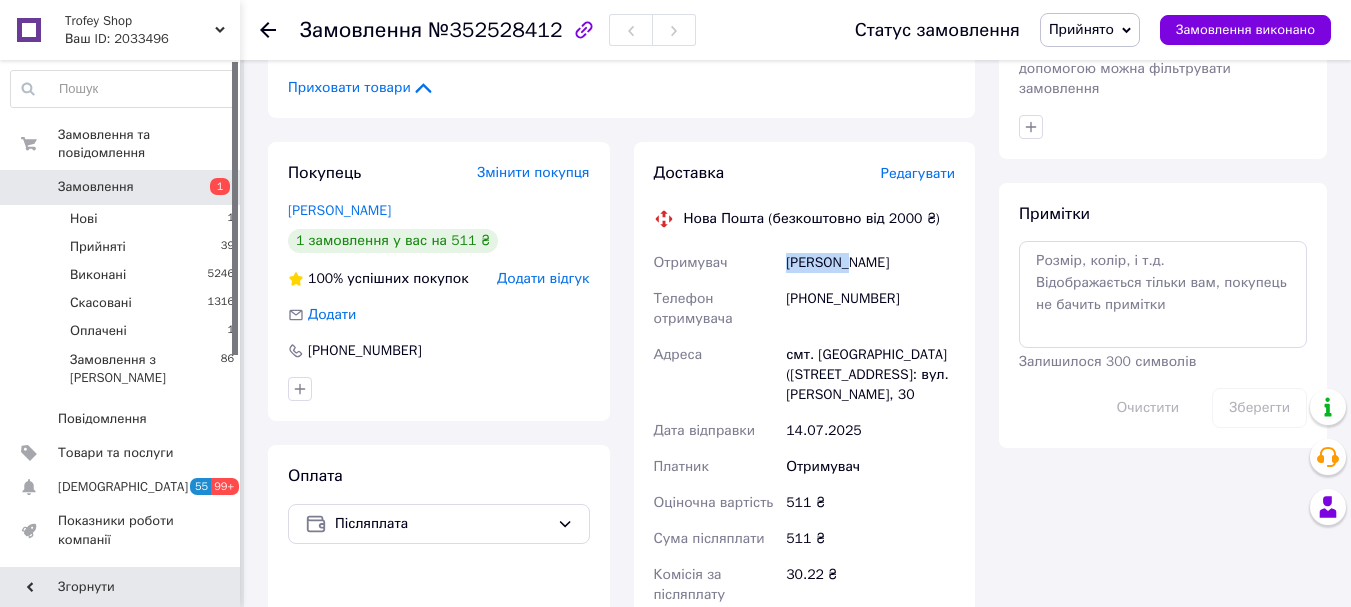 click on "[PERSON_NAME]" at bounding box center [870, 263] 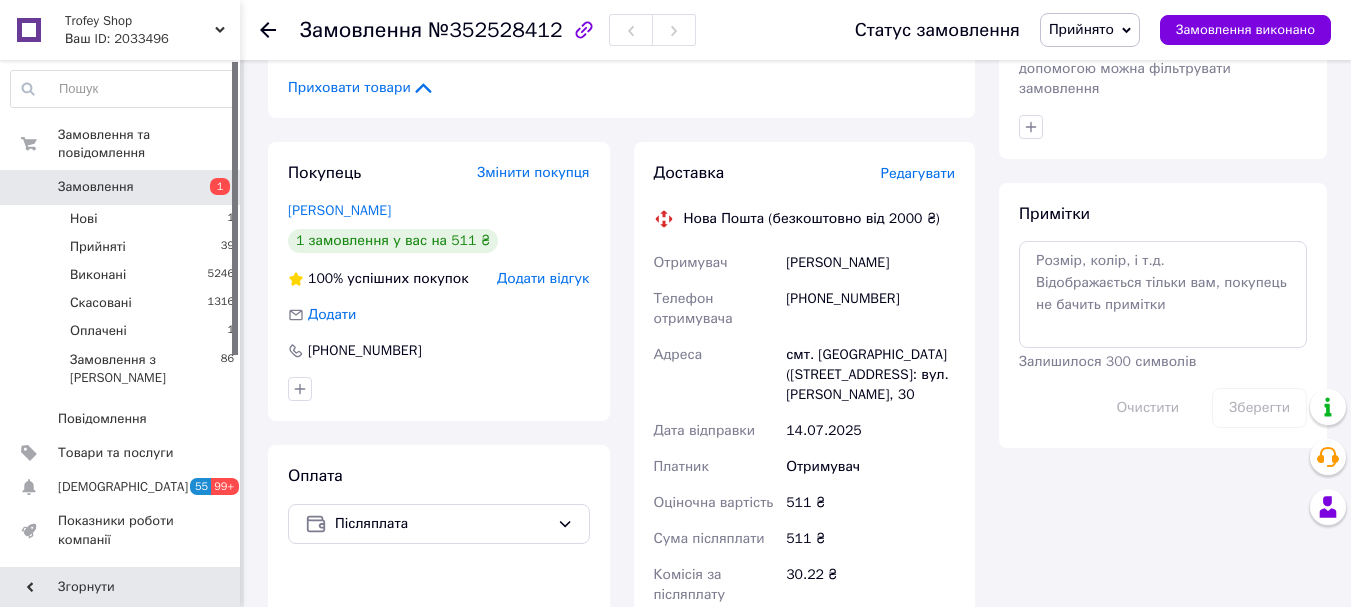 click on "[PERSON_NAME]" at bounding box center [870, 263] 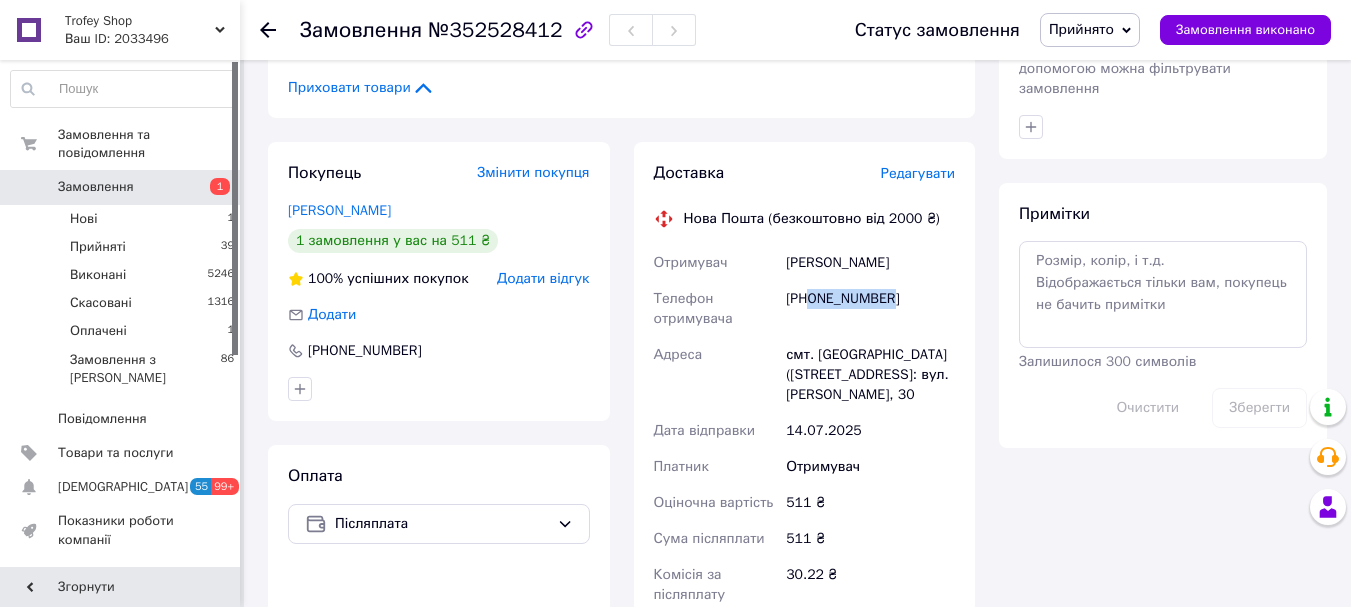 drag, startPoint x: 914, startPoint y: 283, endPoint x: 810, endPoint y: 285, distance: 104.019226 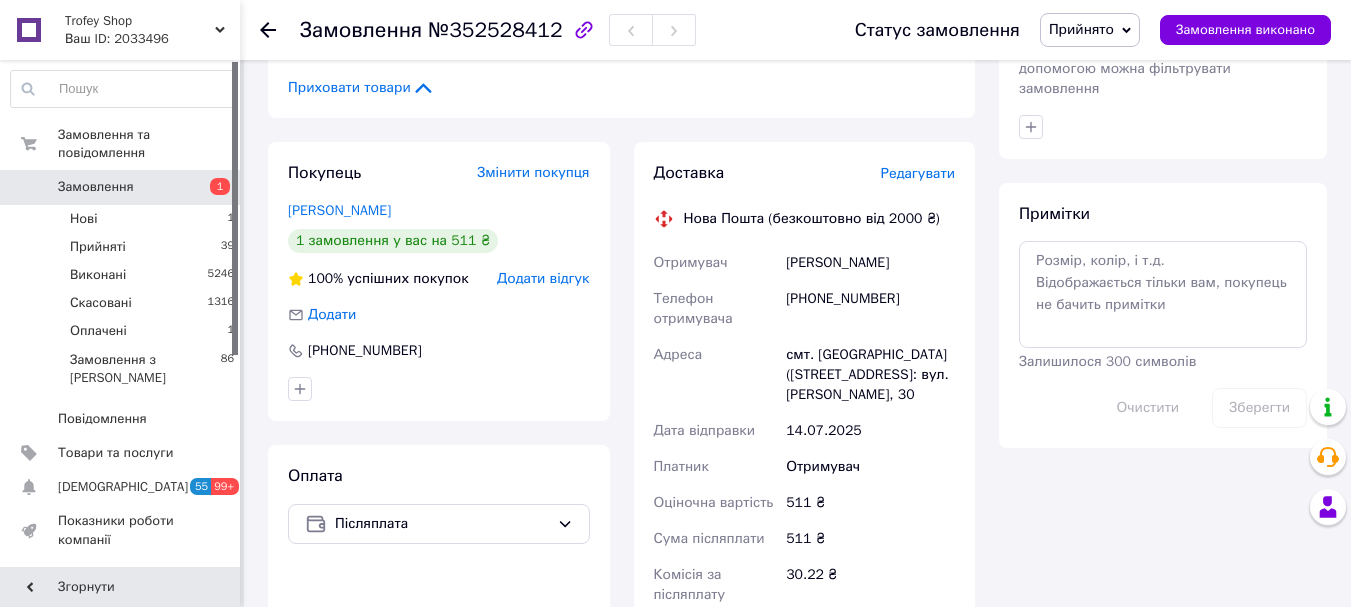 click on "Замовлення №352528412" at bounding box center (498, 30) 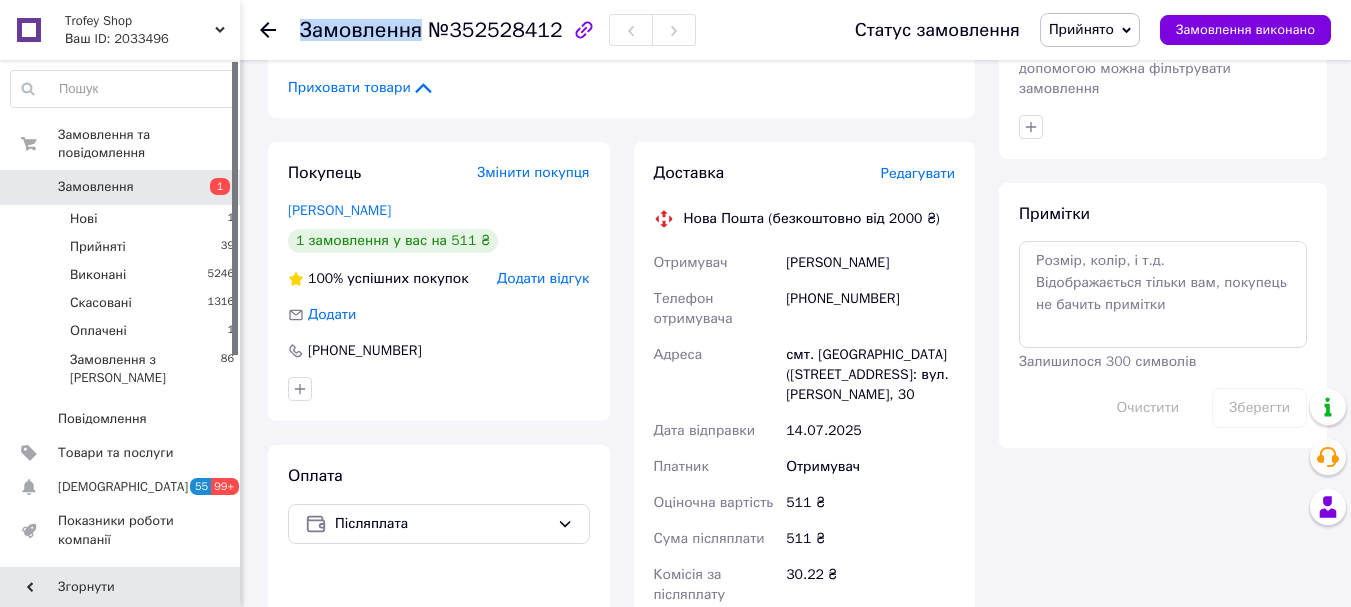 click on "Замовлення №352528412" at bounding box center [498, 30] 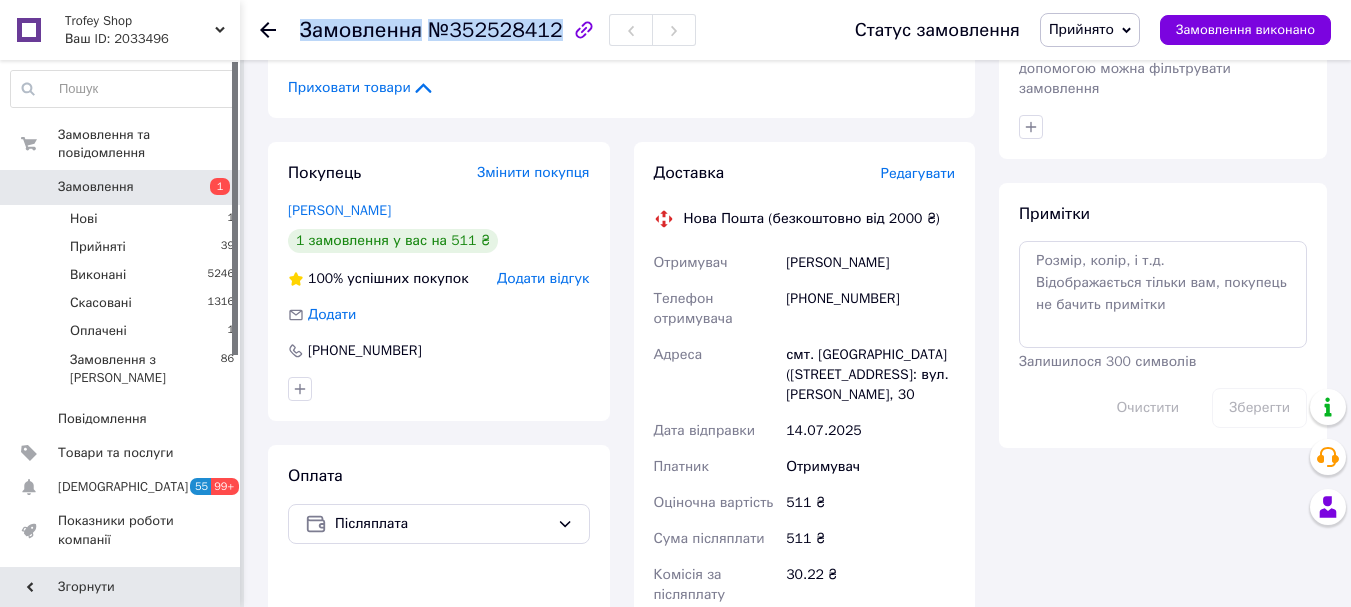 click on "Замовлення №352528412" at bounding box center [498, 30] 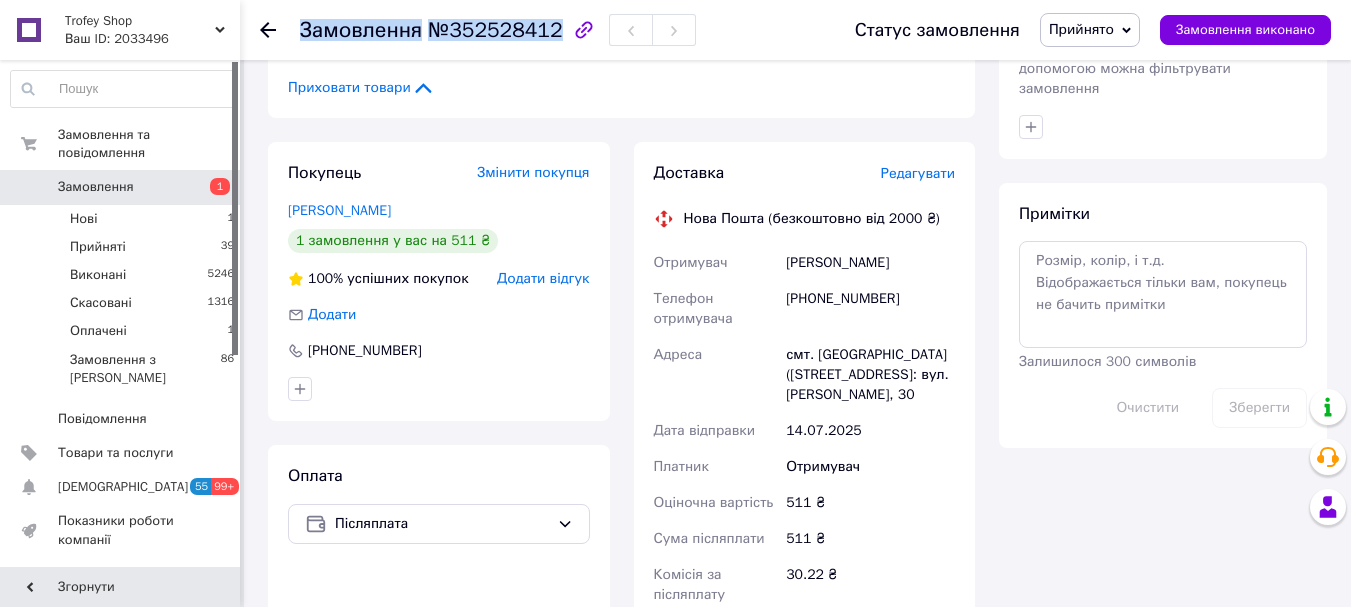 click on "Замовлення" at bounding box center (96, 187) 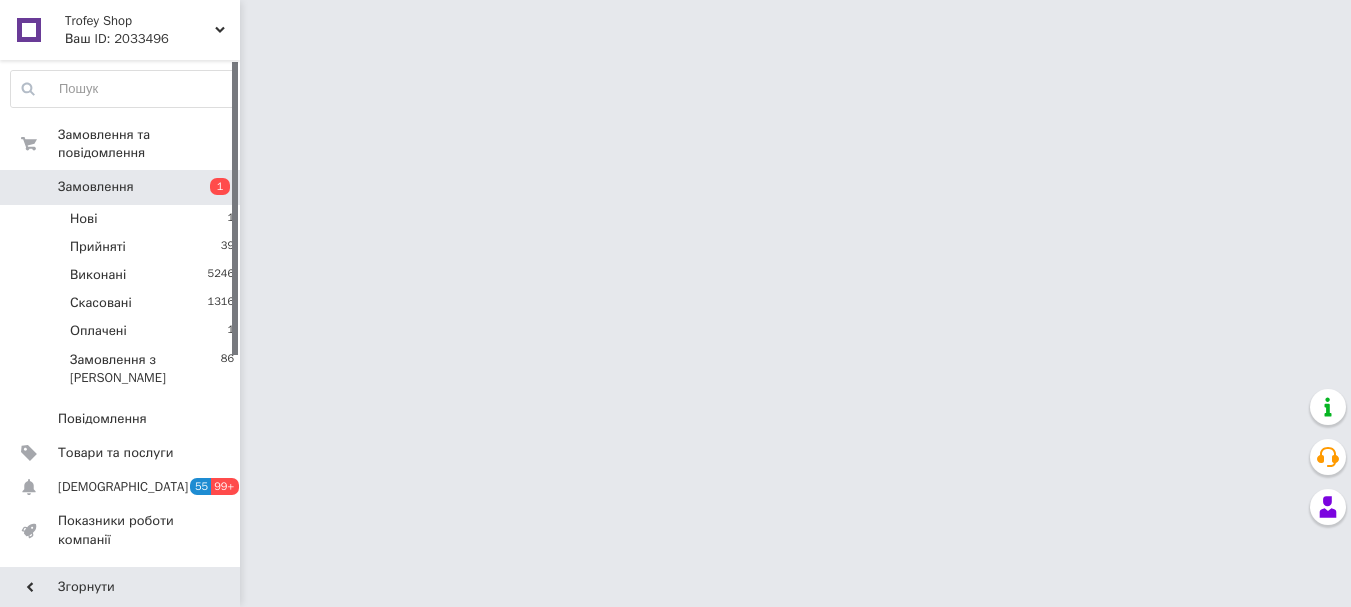 scroll, scrollTop: 0, scrollLeft: 0, axis: both 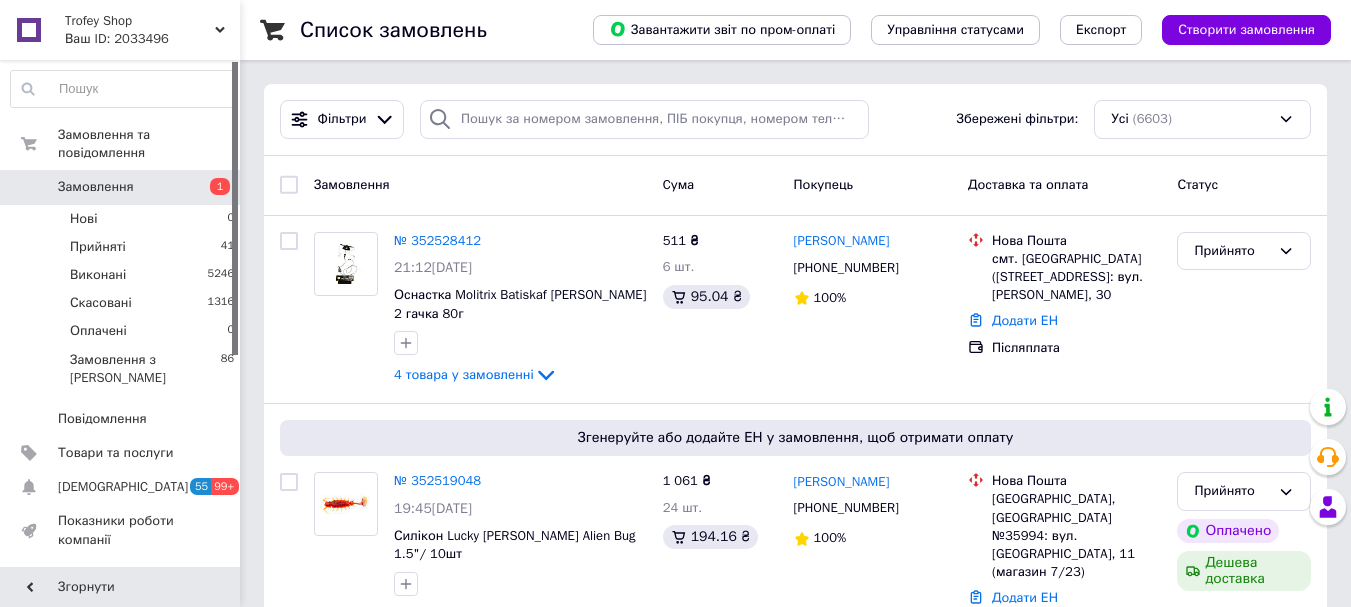 click on "Замовлення" at bounding box center [121, 187] 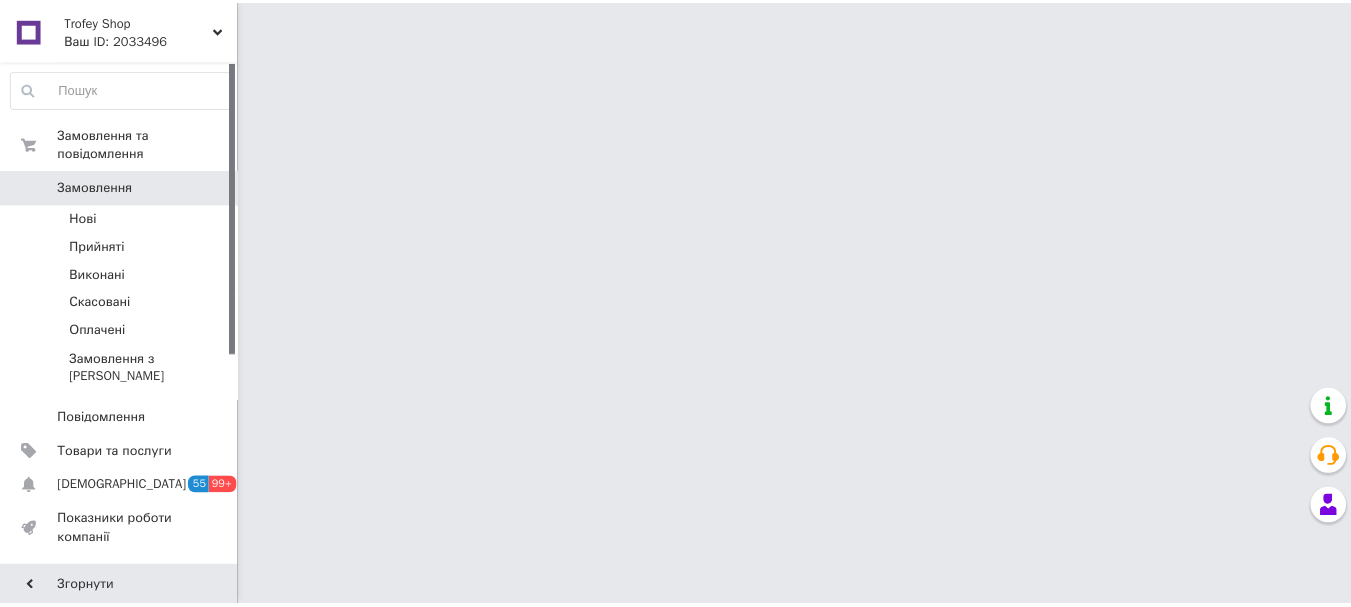 scroll, scrollTop: 0, scrollLeft: 0, axis: both 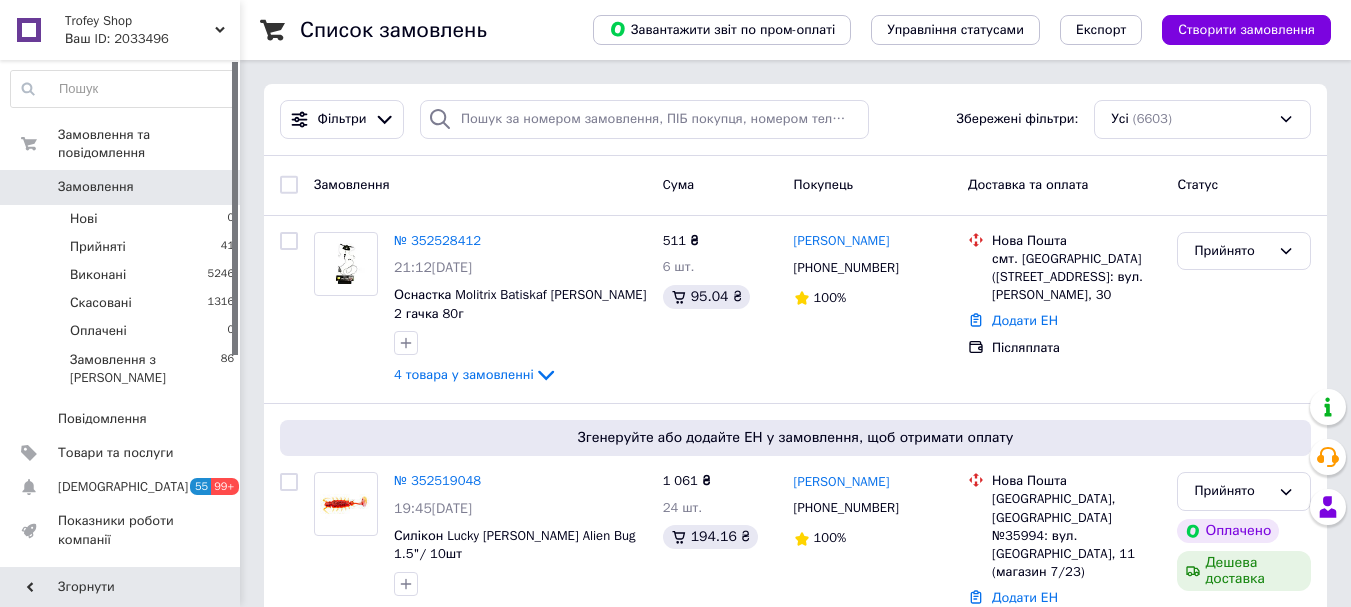 click on "Замовлення" at bounding box center (96, 187) 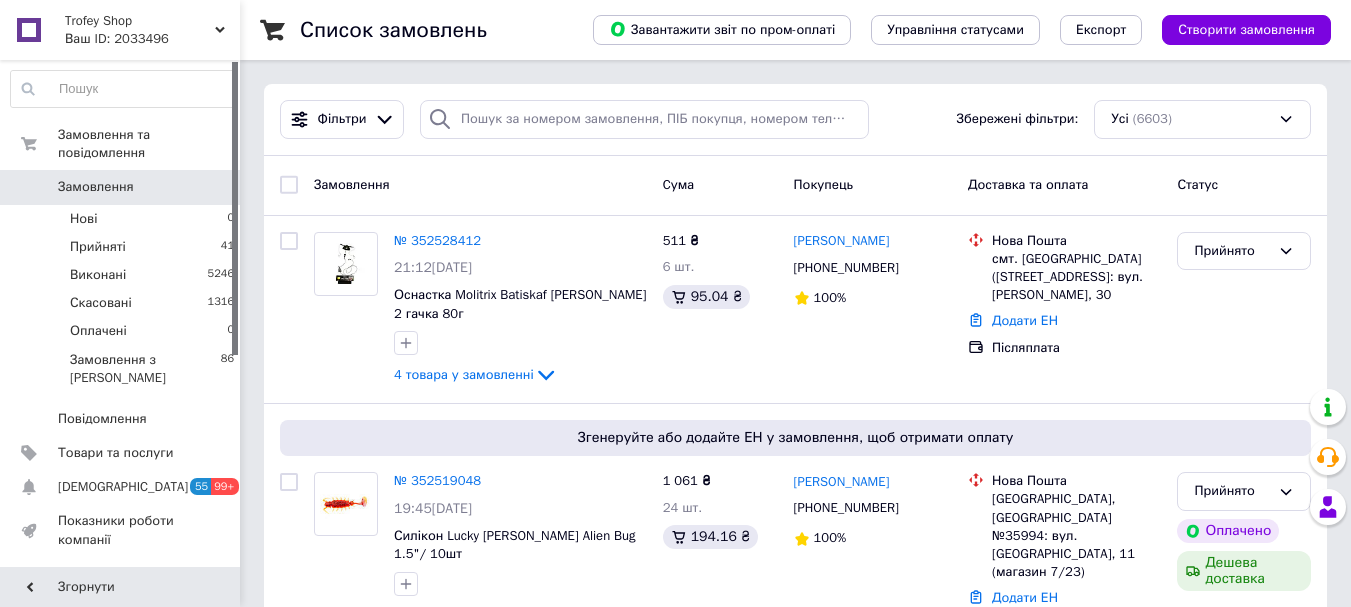 click on "Замовлення" at bounding box center (96, 187) 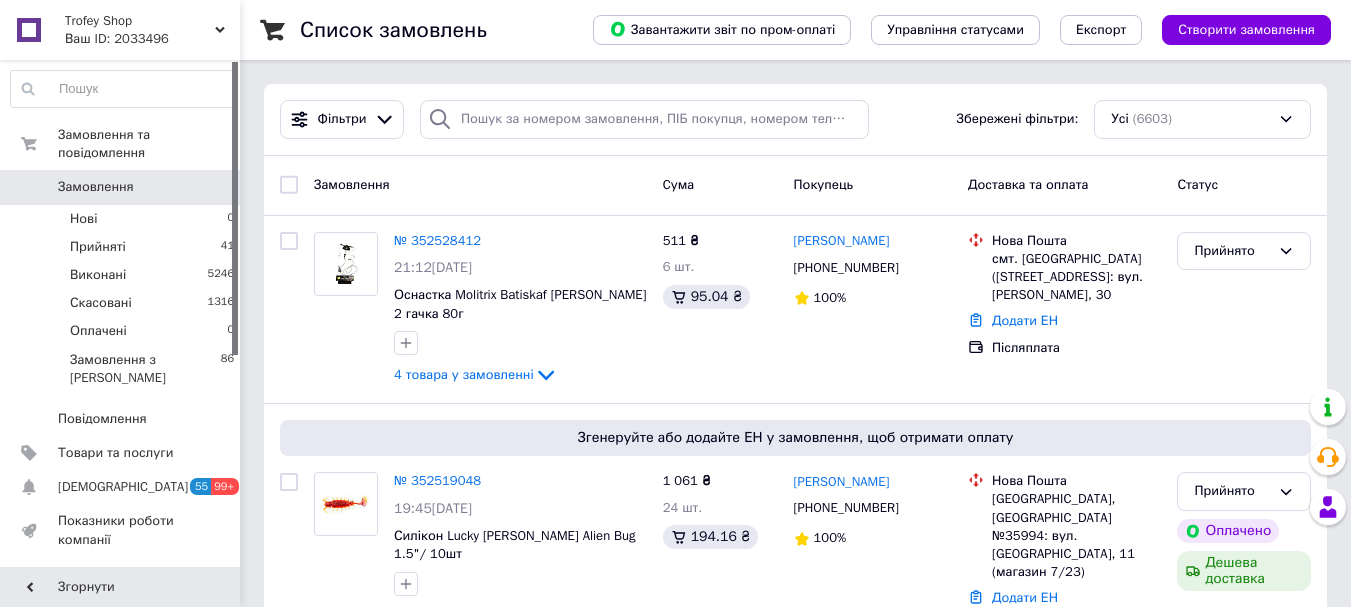 click on "Замовлення" at bounding box center [96, 187] 